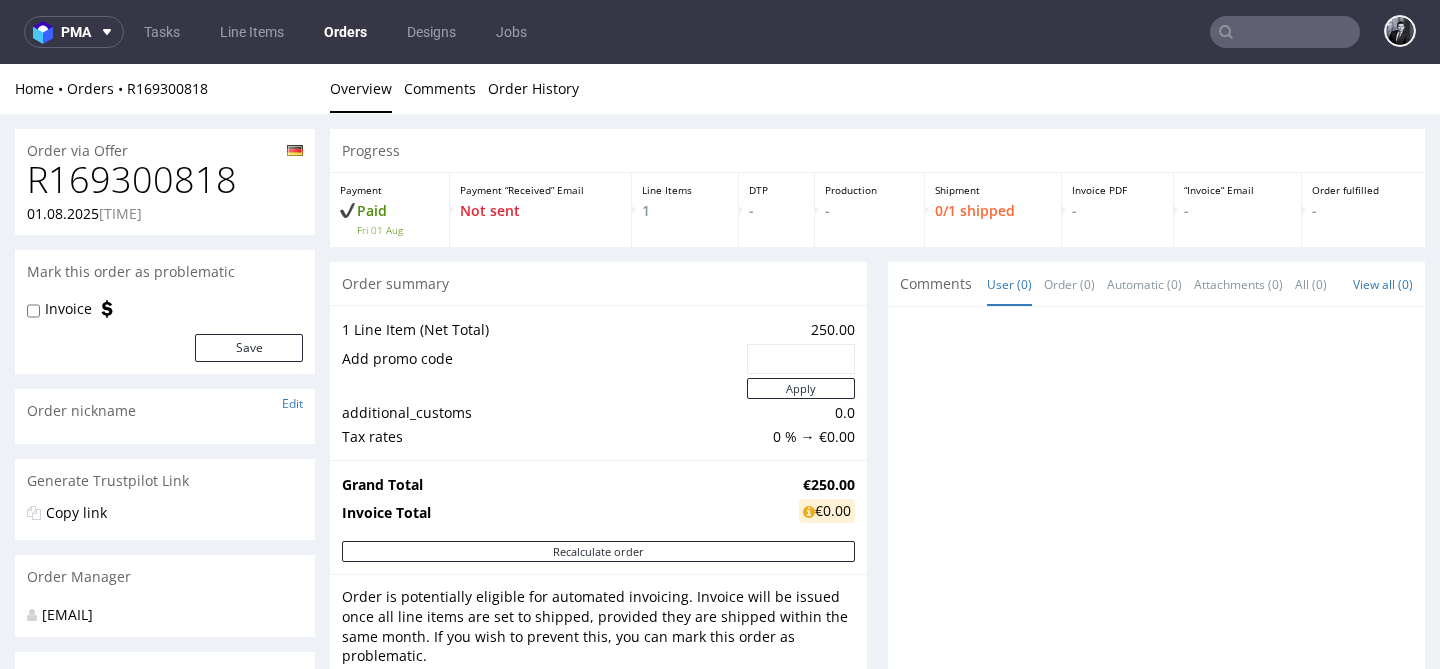 scroll, scrollTop: 1235, scrollLeft: 0, axis: vertical 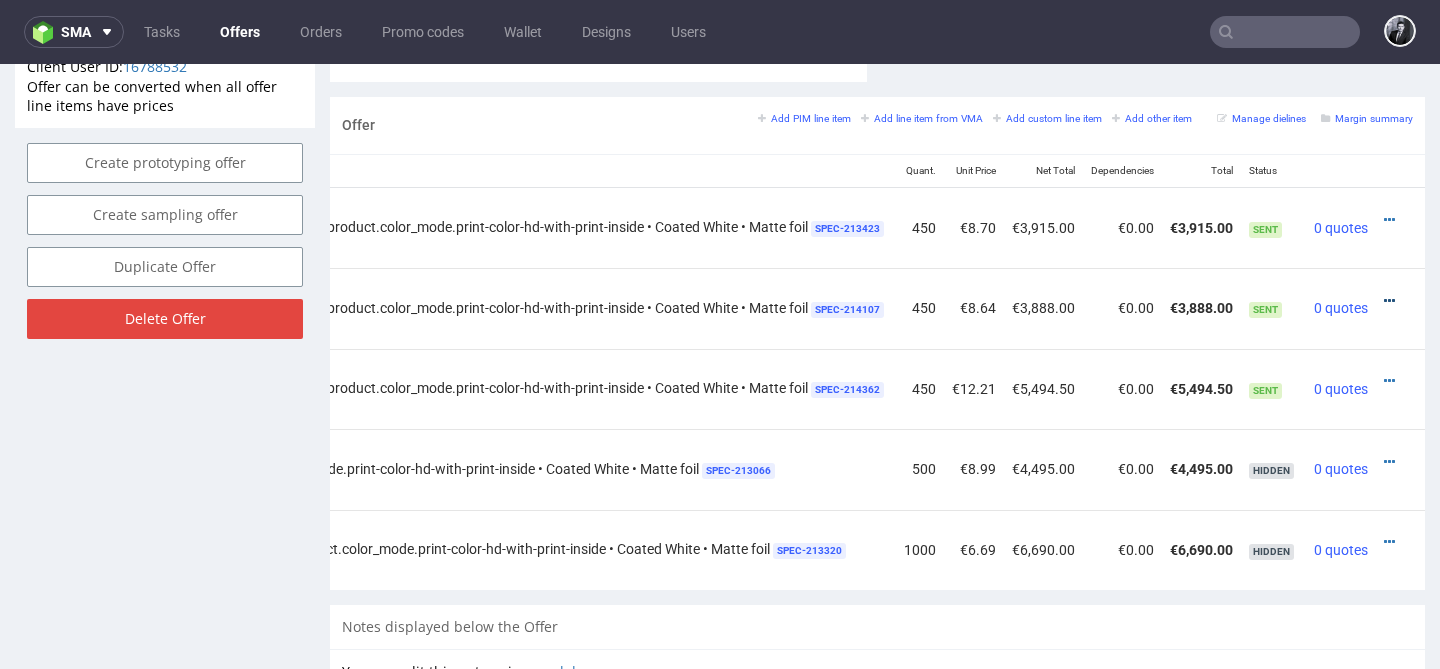 click at bounding box center (1389, 301) 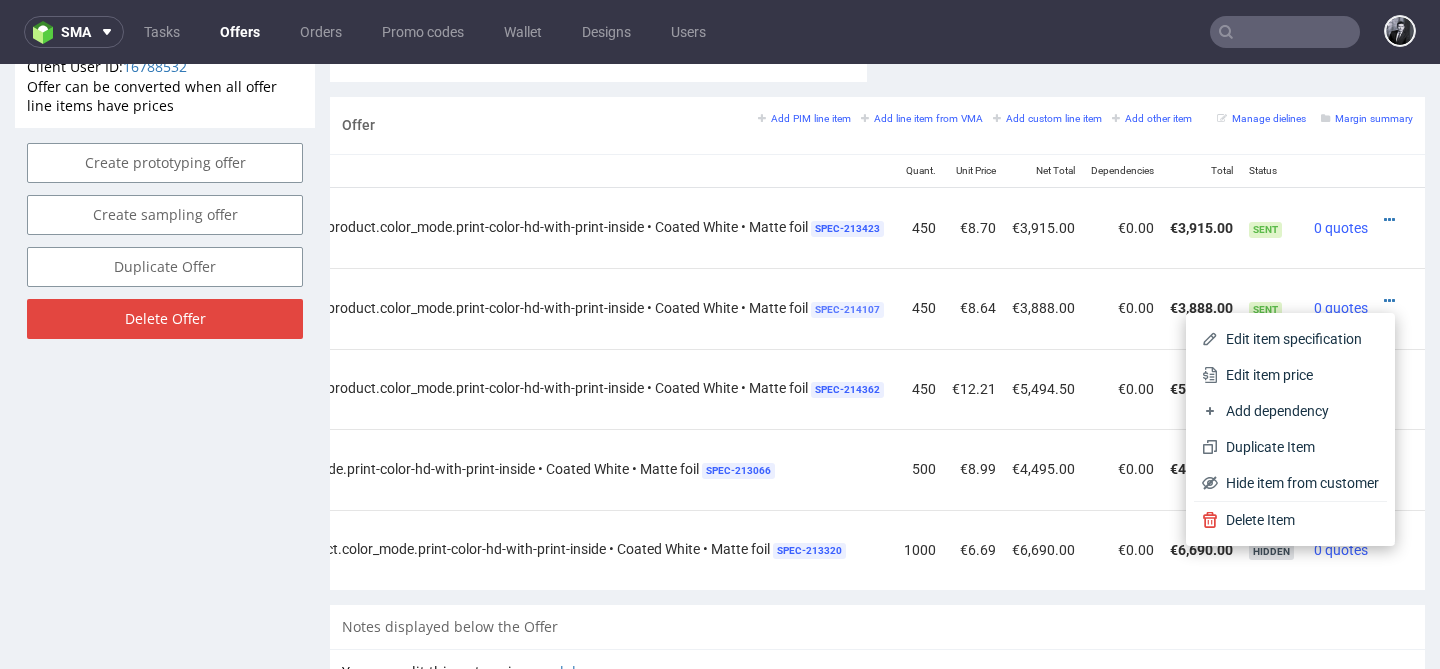 click on "SPEC- 214107" at bounding box center (847, 310) 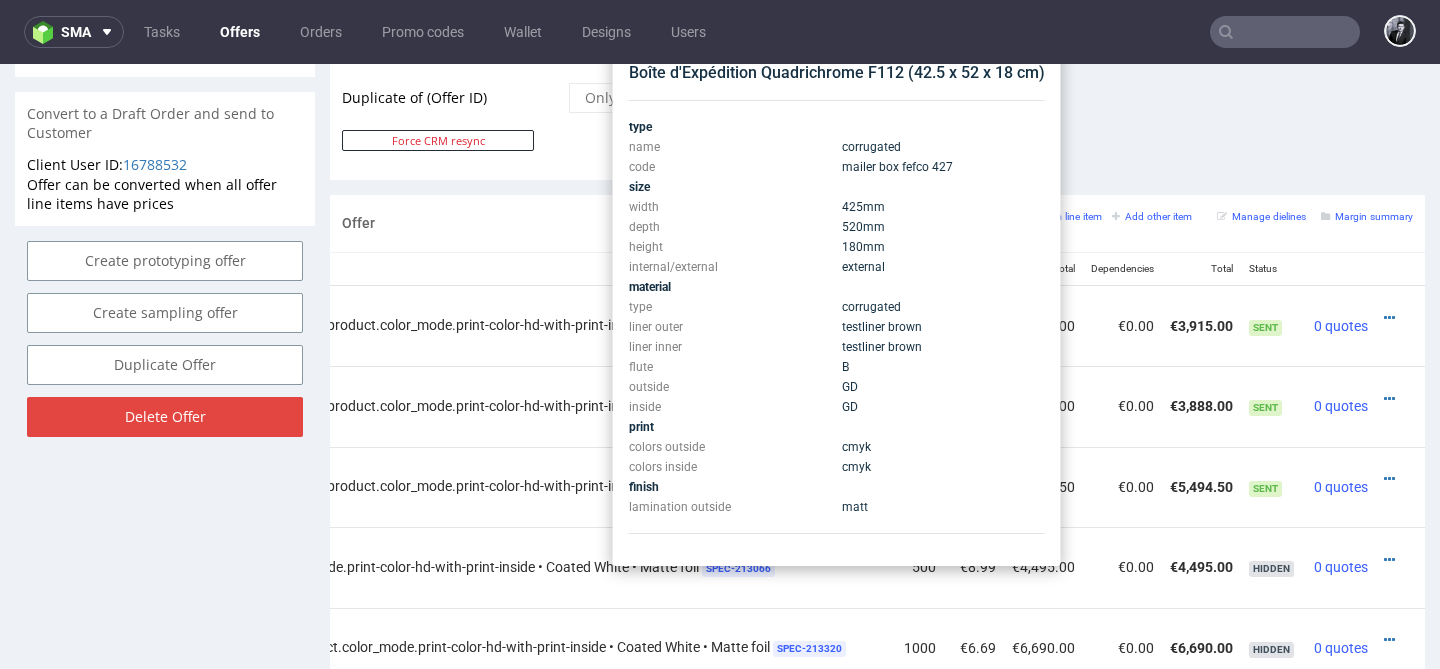 scroll, scrollTop: 1041, scrollLeft: 0, axis: vertical 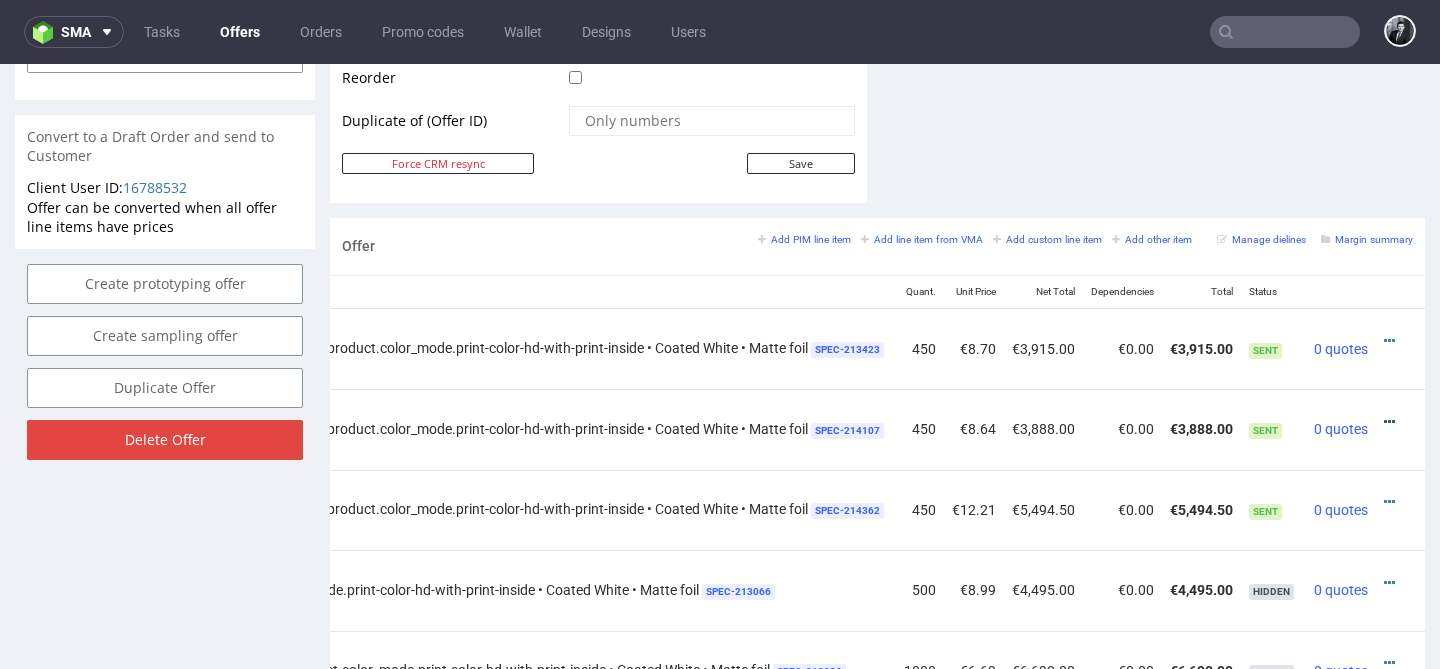 click at bounding box center (1389, 422) 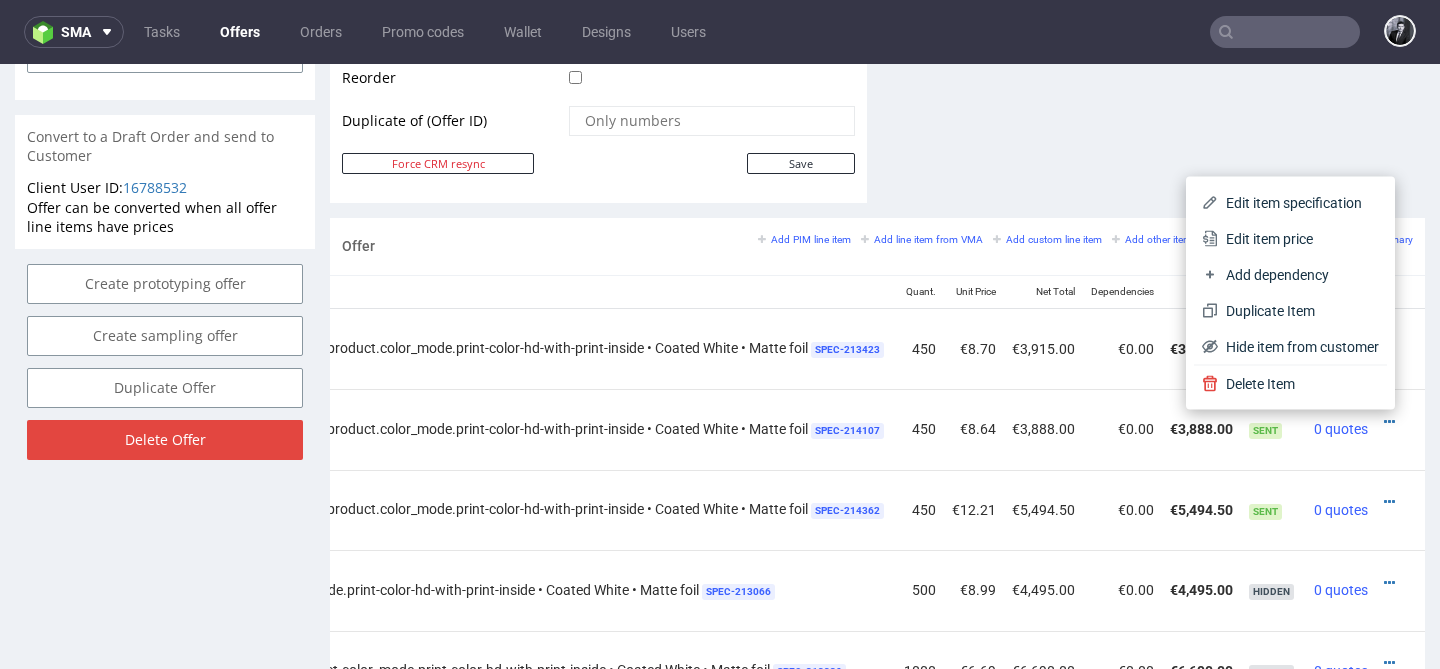 click on "Comments User (0) Automatic (0) Attachments (0) All (0) View all (0) Send Tasks View all" at bounding box center [1156, -281] 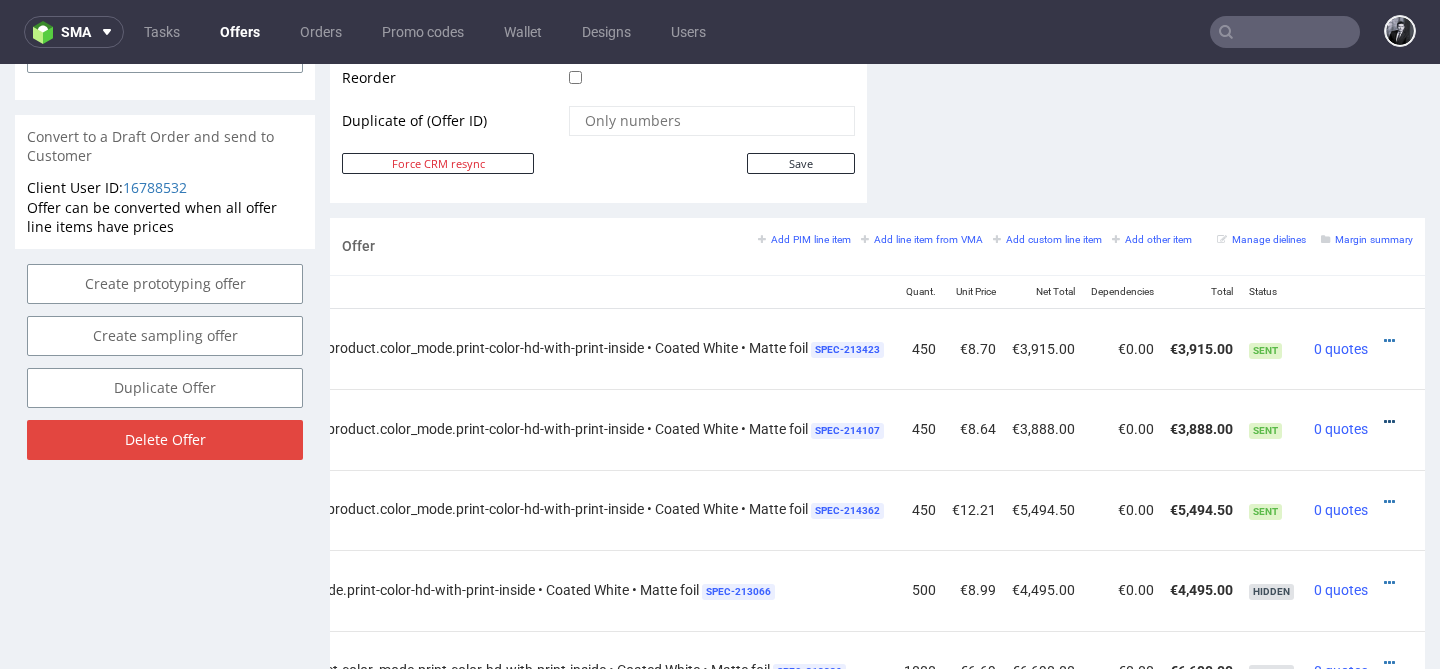 click at bounding box center [1389, 422] 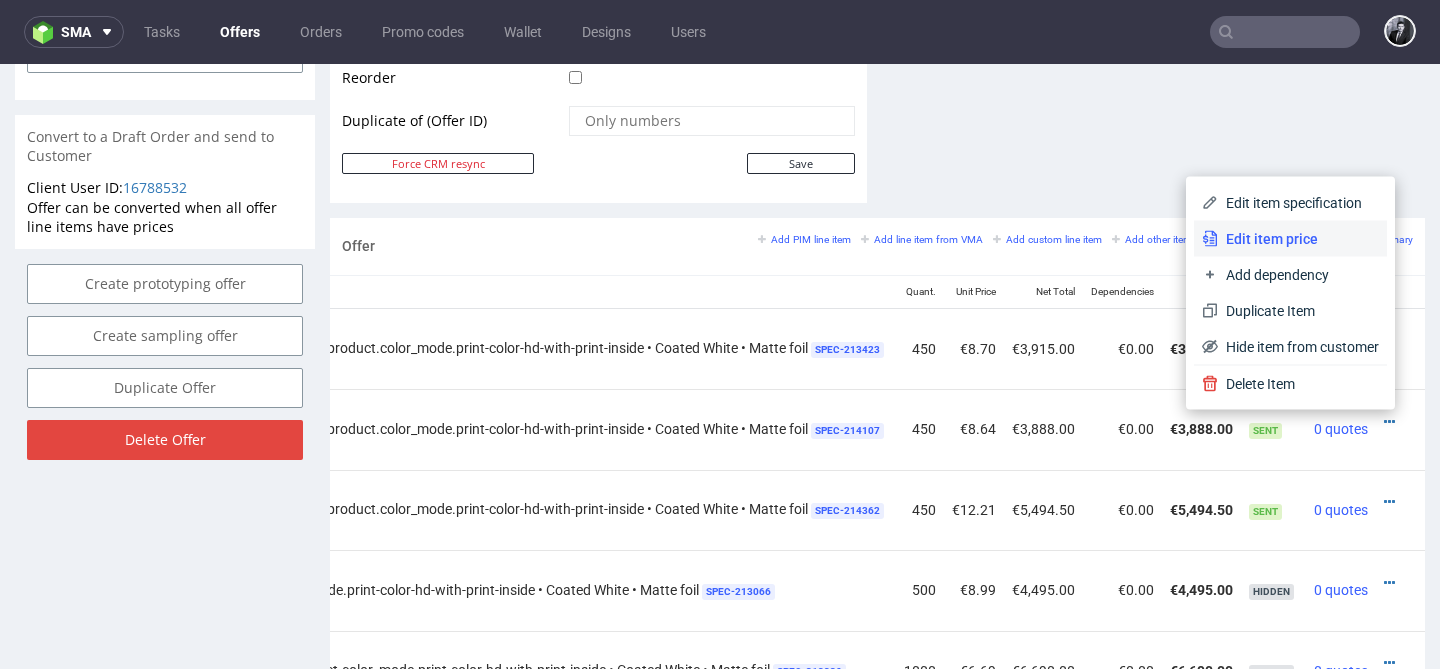 click on "Edit item price" at bounding box center (1298, 239) 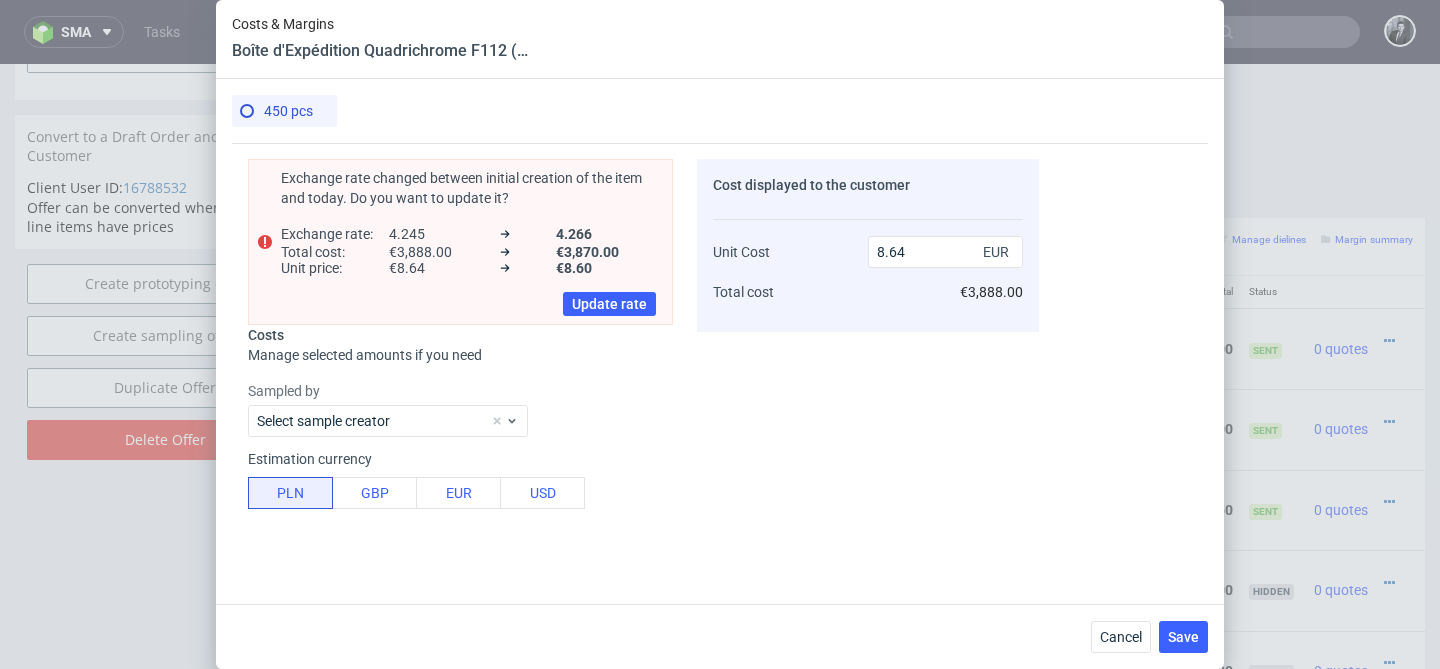 scroll, scrollTop: 0, scrollLeft: 0, axis: both 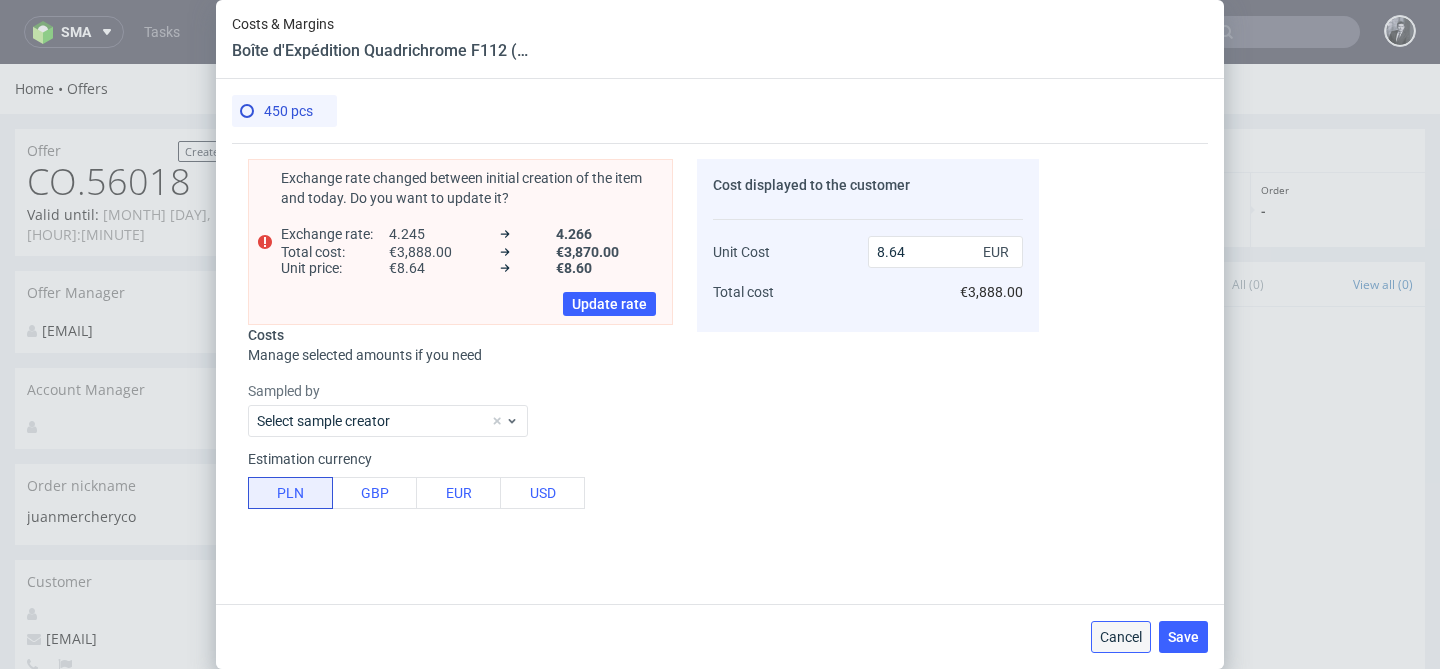 click on "Cancel" at bounding box center [1121, 637] 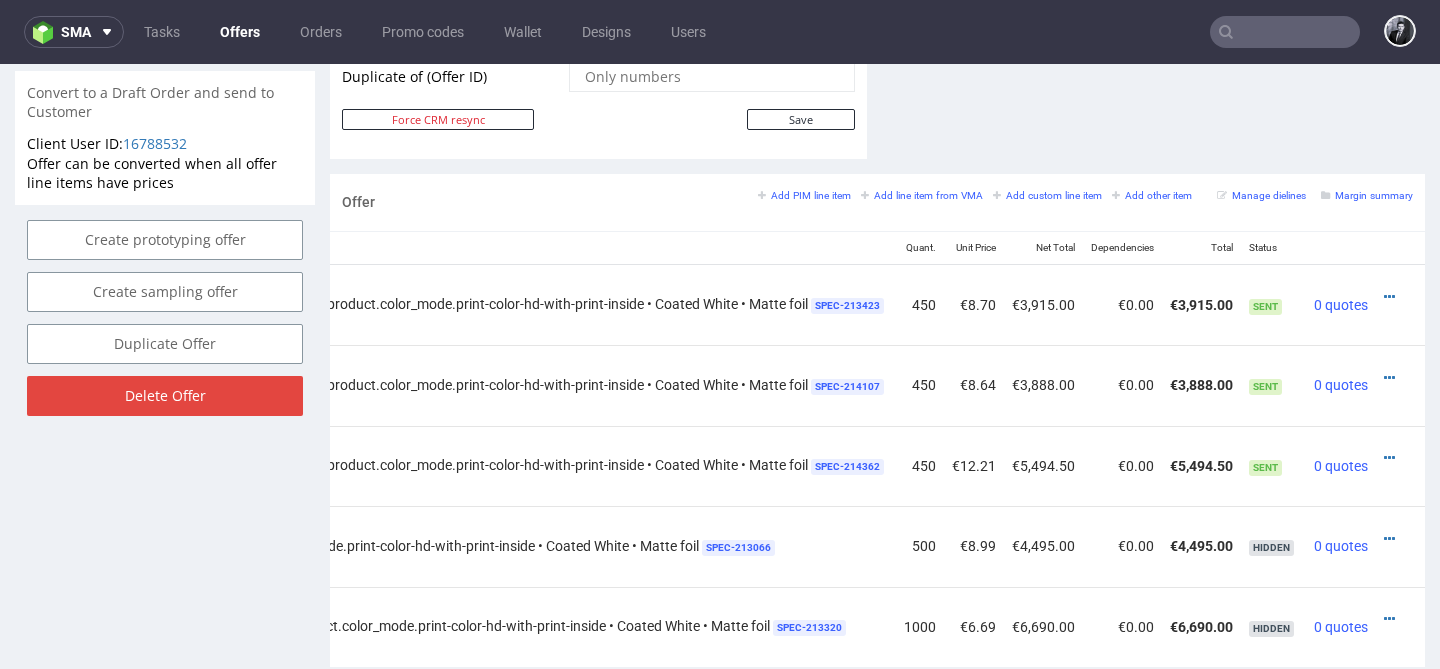 scroll, scrollTop: 1094, scrollLeft: 0, axis: vertical 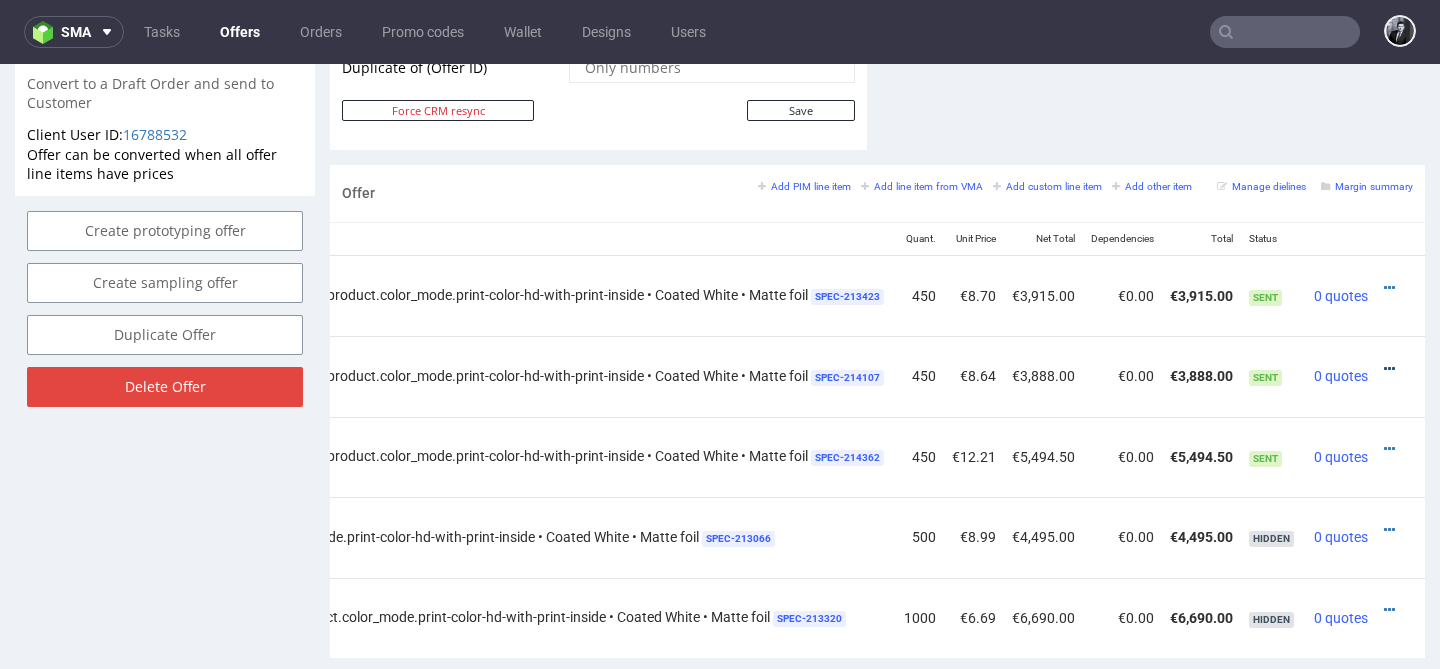 click at bounding box center (1389, 369) 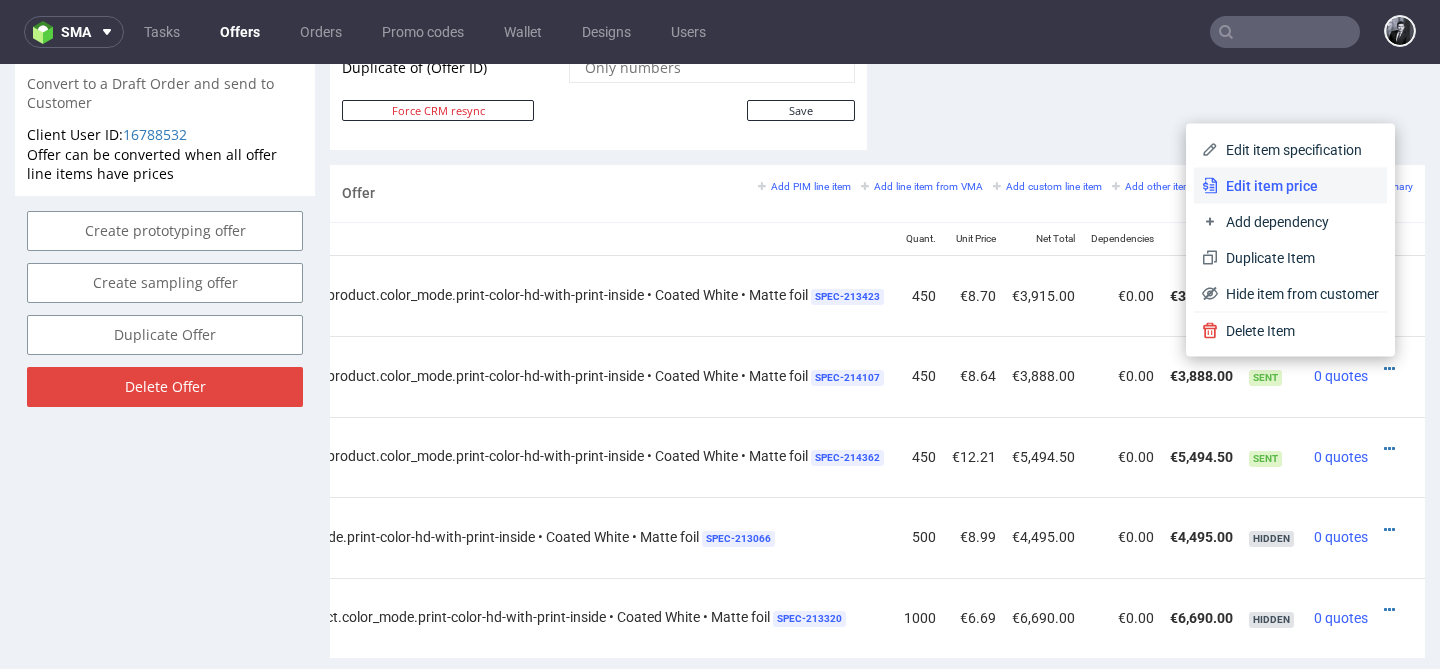 click on "Edit item price" at bounding box center [1298, 186] 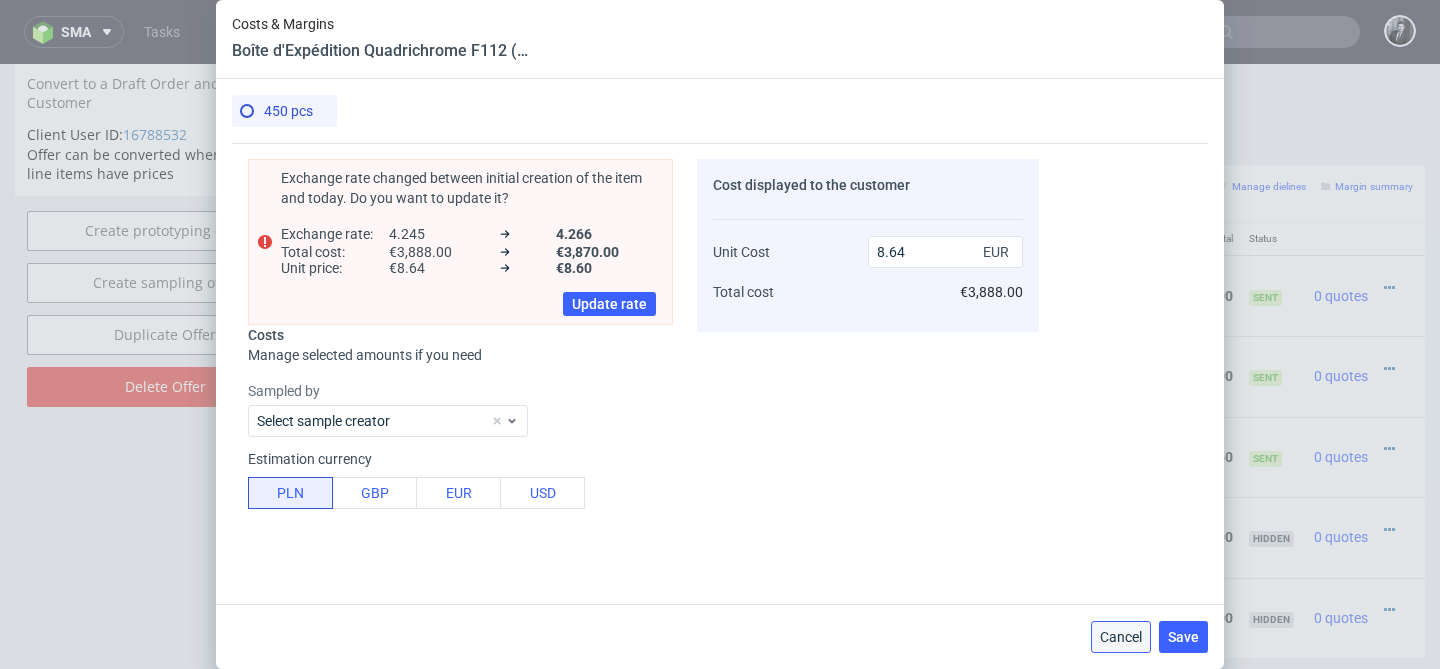 click on "Cancel" at bounding box center (1121, 637) 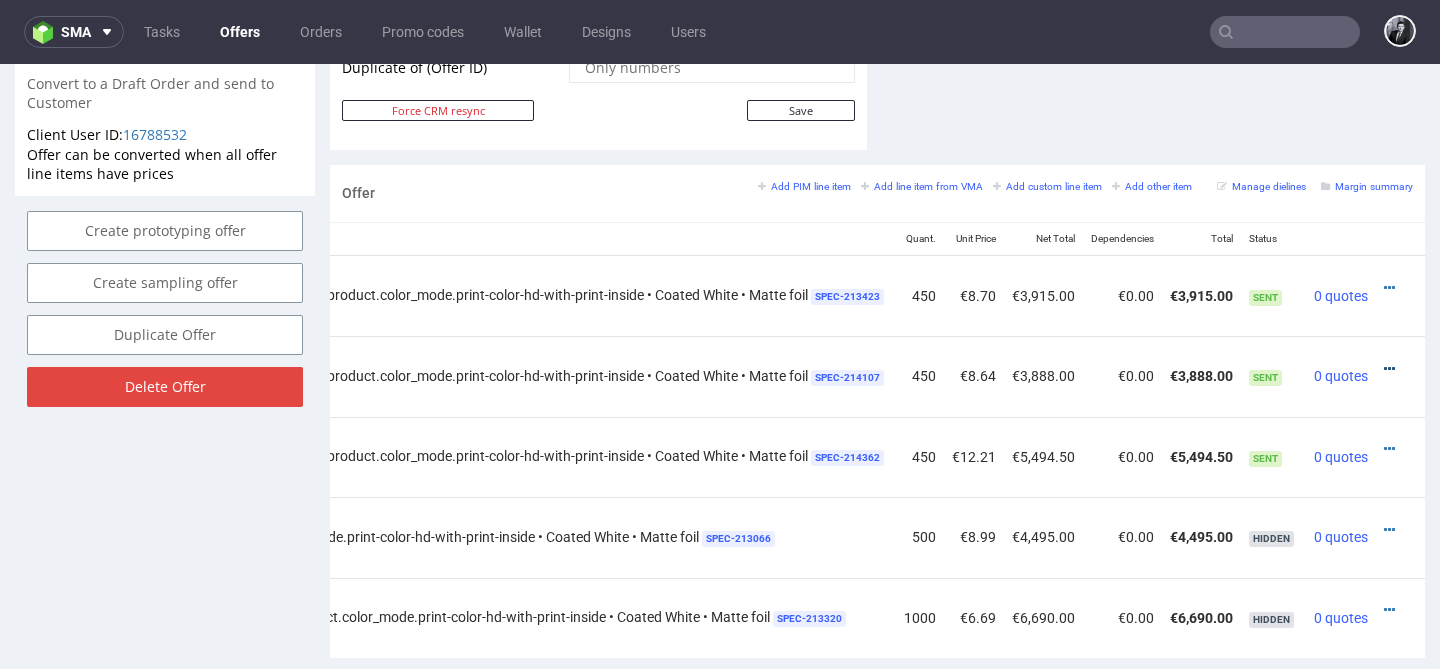 click at bounding box center (1389, 369) 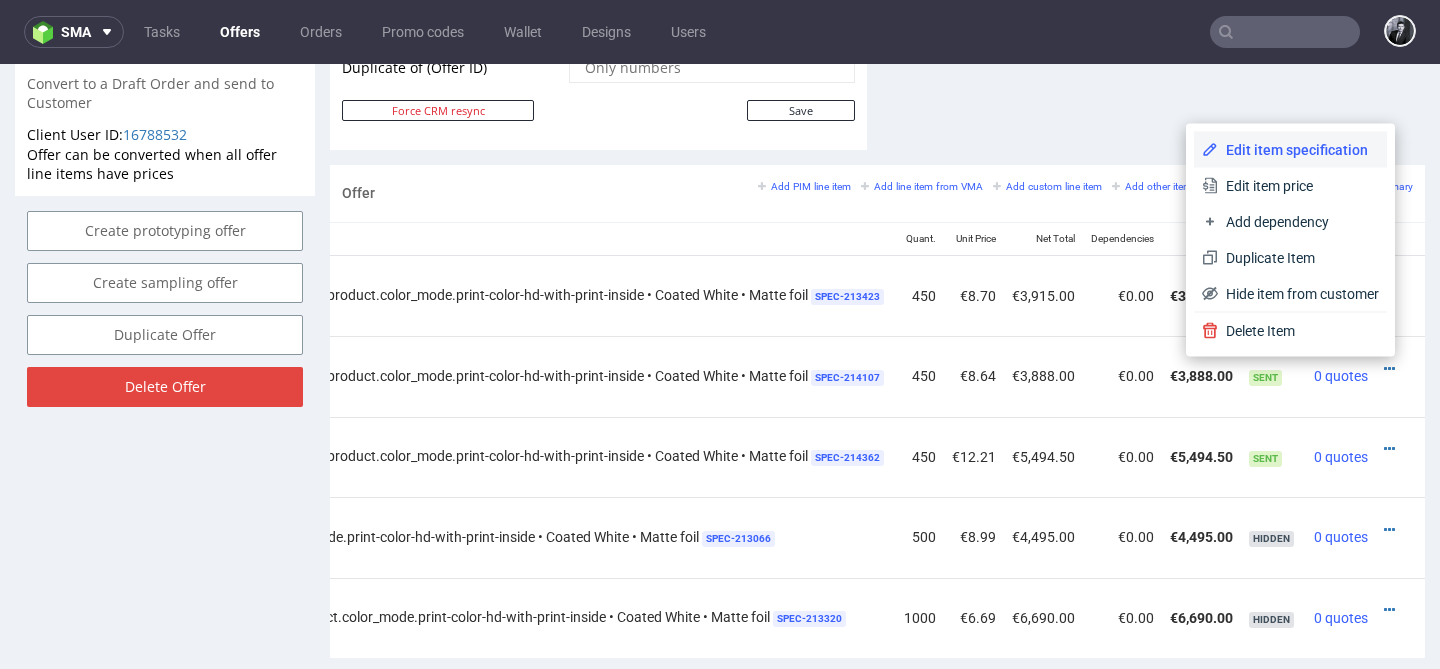 click on "Edit item specification" at bounding box center (1298, 150) 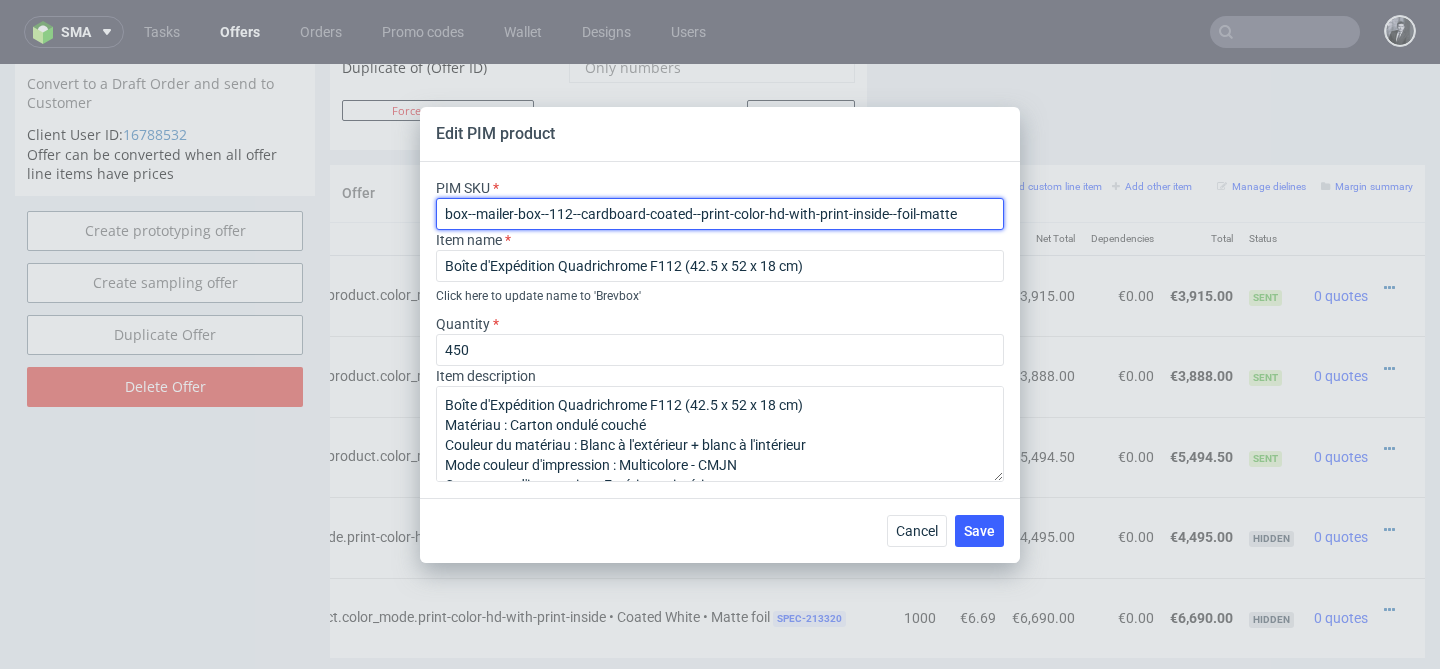 drag, startPoint x: 952, startPoint y: 216, endPoint x: 437, endPoint y: 217, distance: 515.001 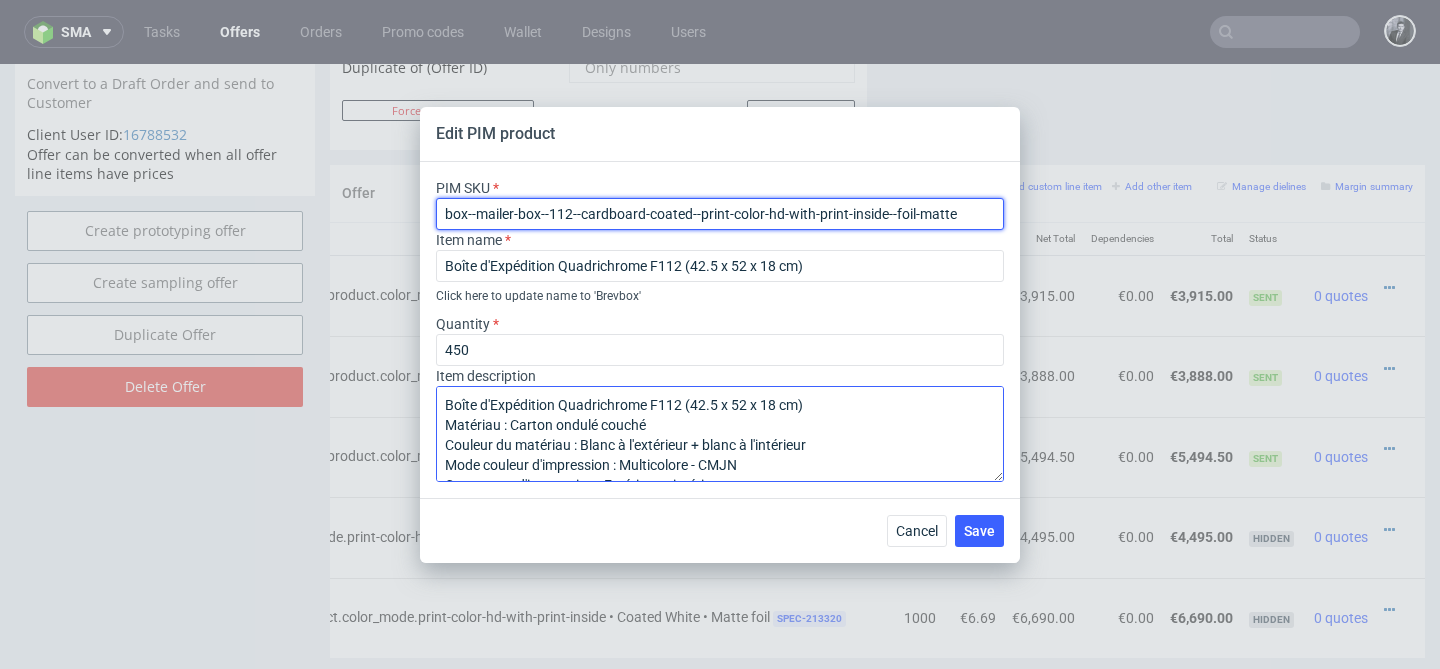 scroll, scrollTop: 82, scrollLeft: 0, axis: vertical 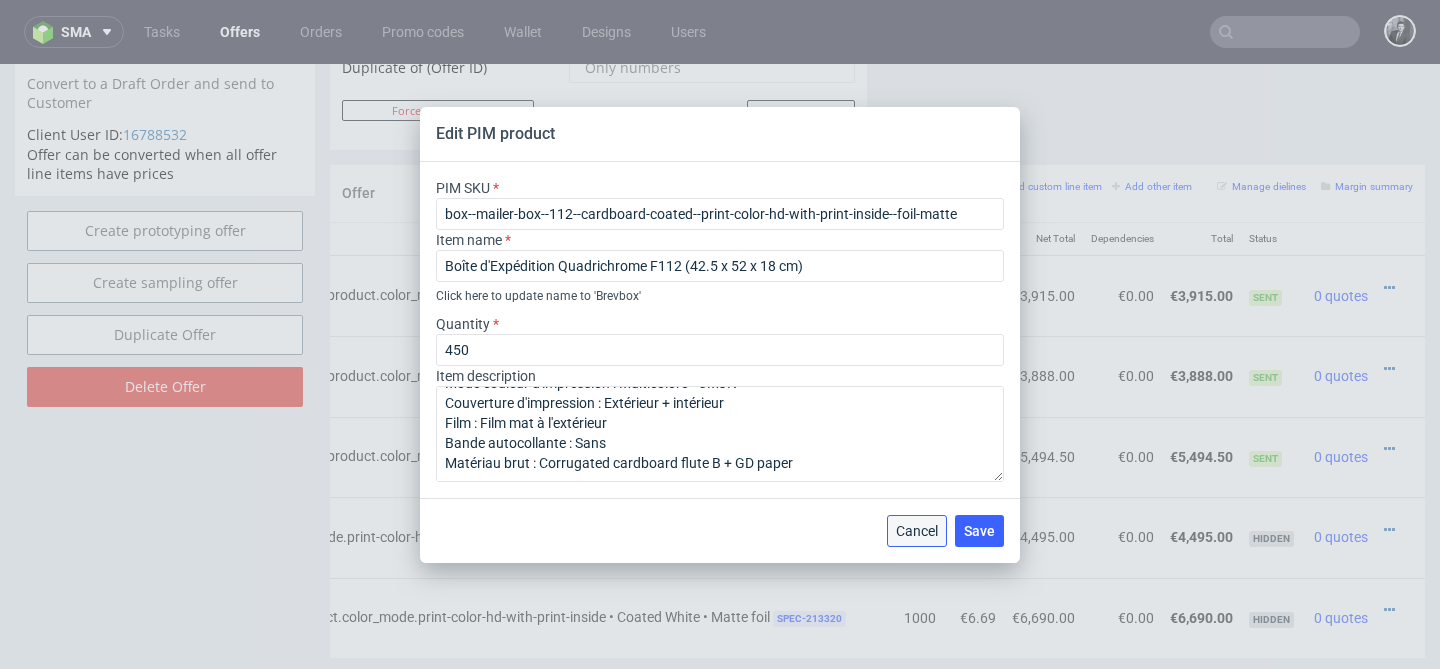 click on "Cancel" at bounding box center (917, 531) 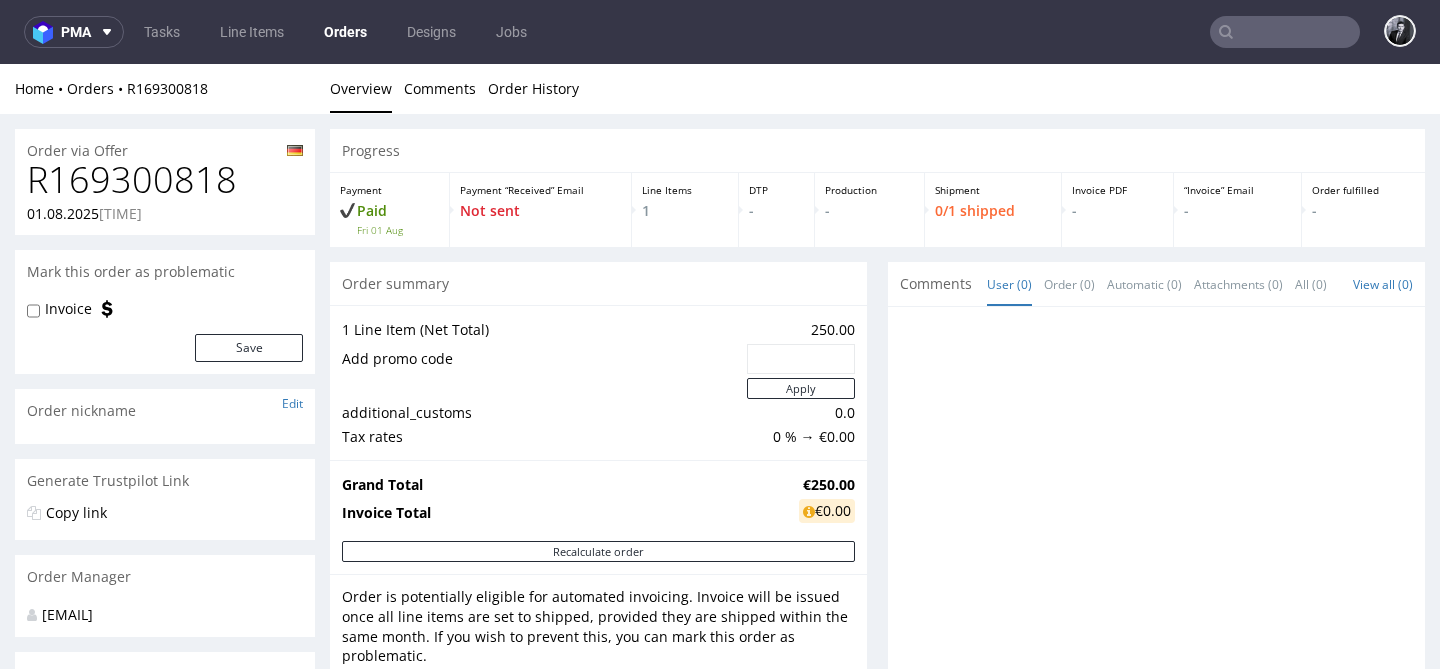 scroll, scrollTop: 1235, scrollLeft: 0, axis: vertical 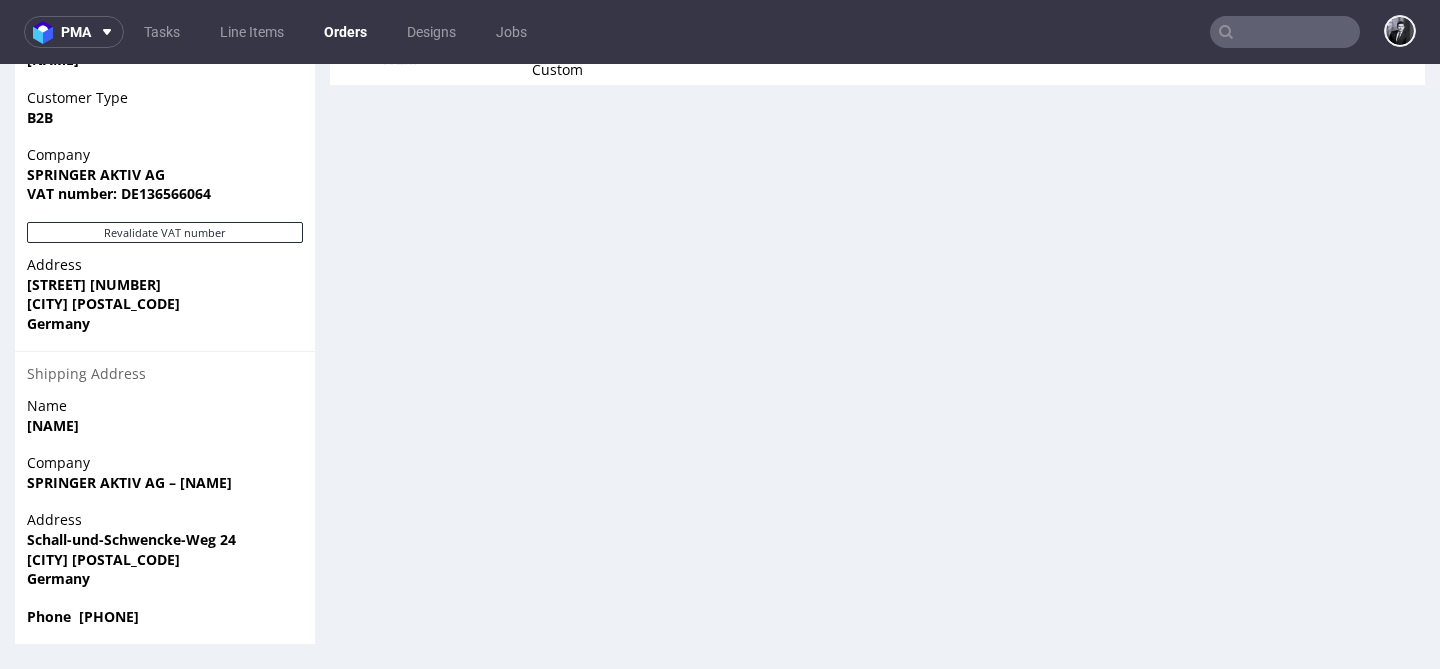click at bounding box center (1285, 32) 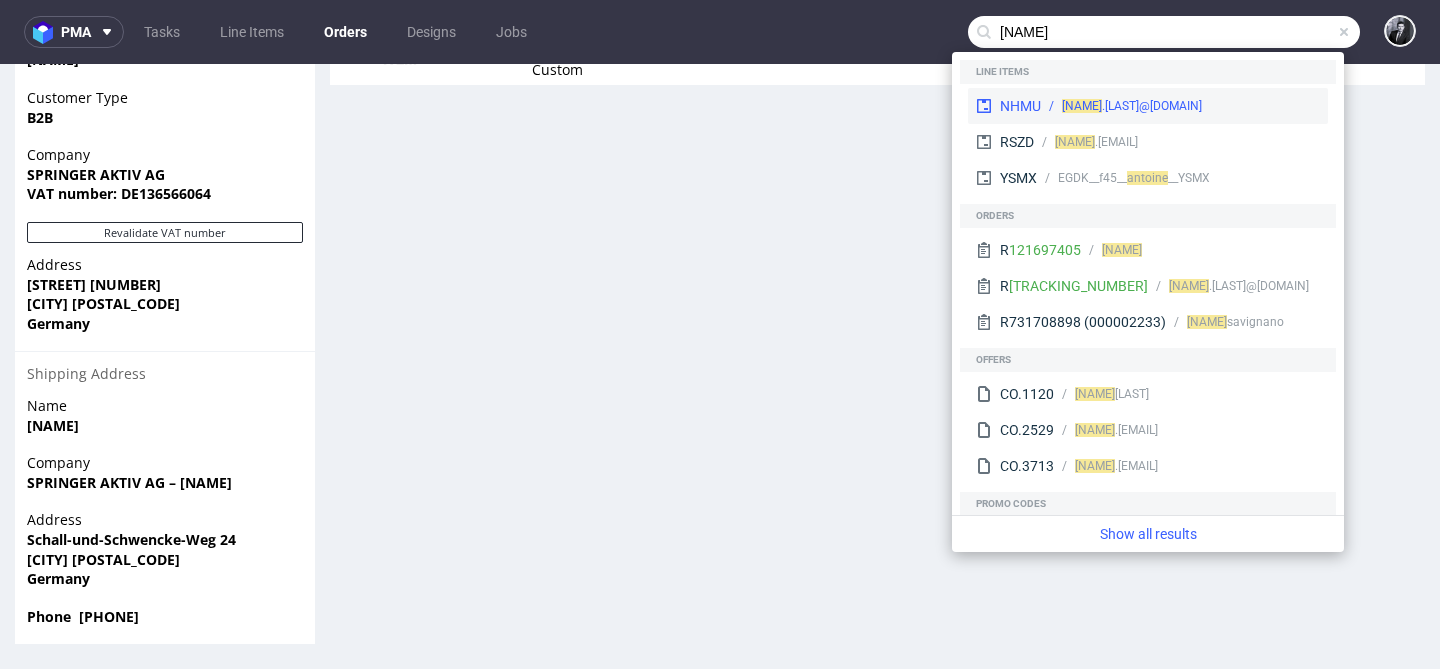 type on "antoine" 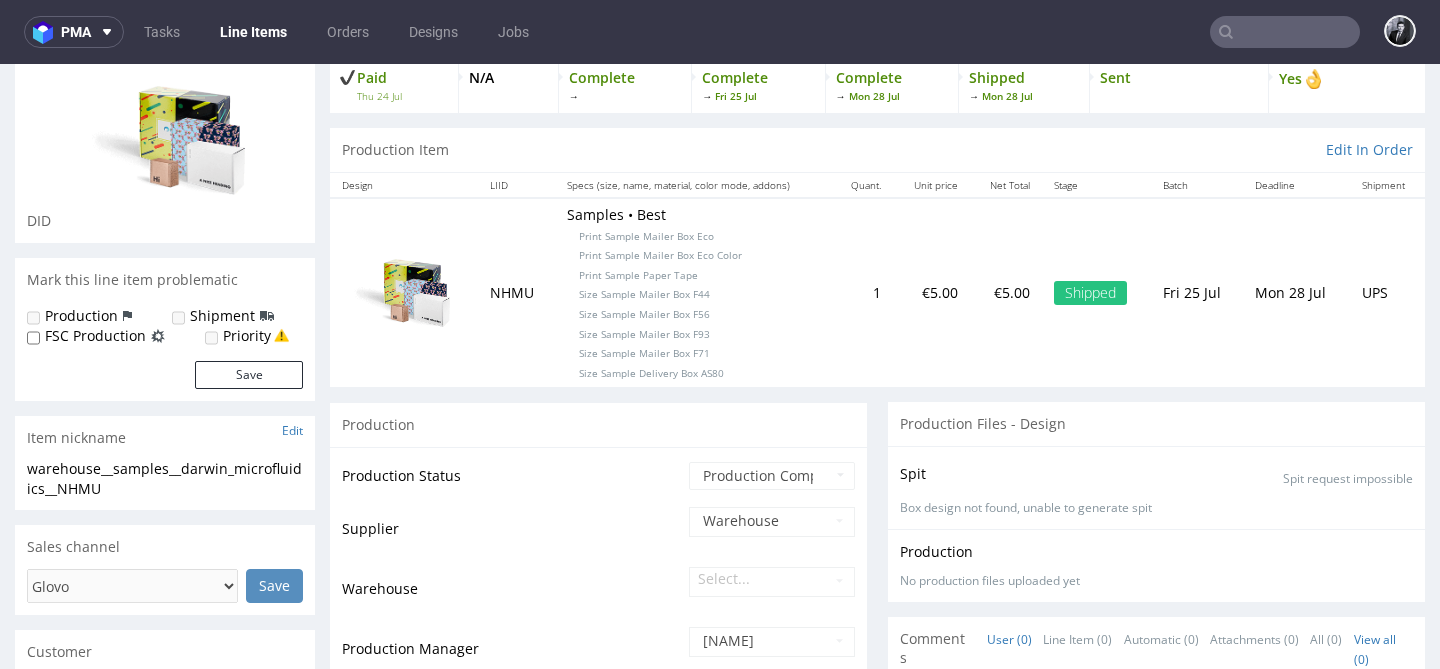 scroll, scrollTop: 0, scrollLeft: 0, axis: both 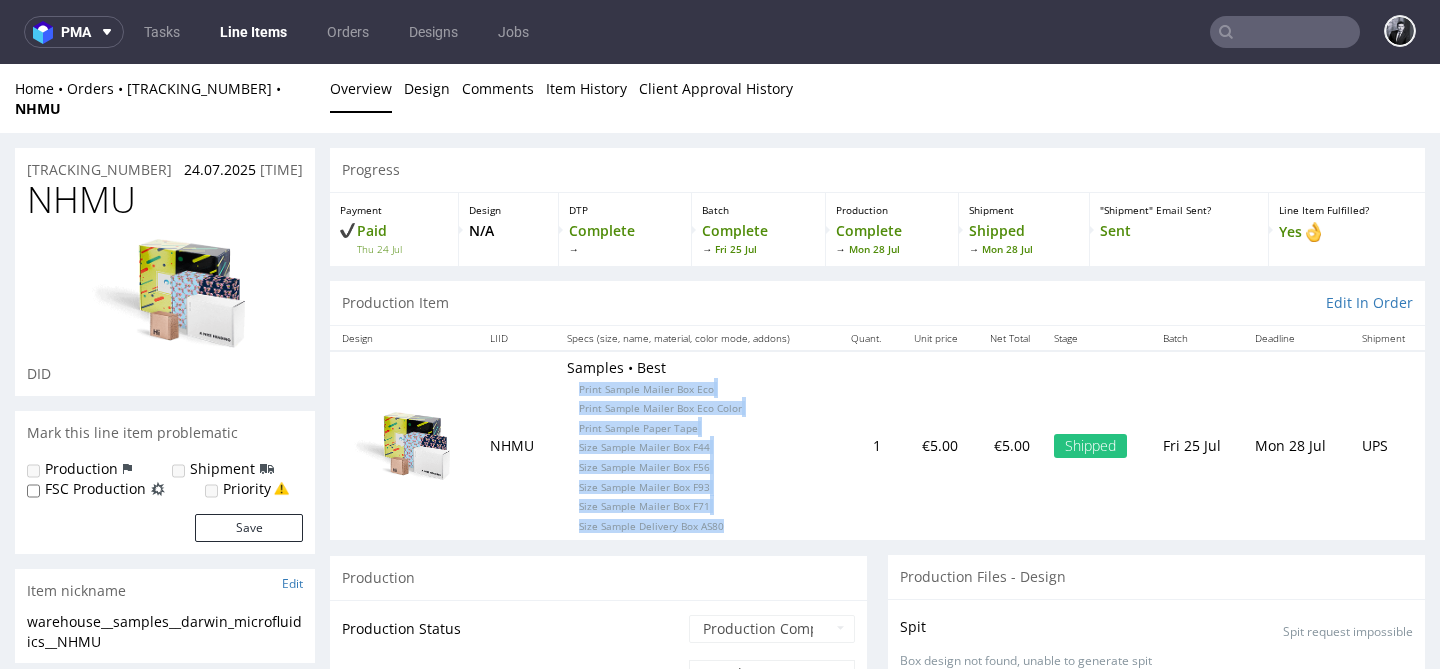 drag, startPoint x: 722, startPoint y: 511, endPoint x: 570, endPoint y: 373, distance: 205.29977 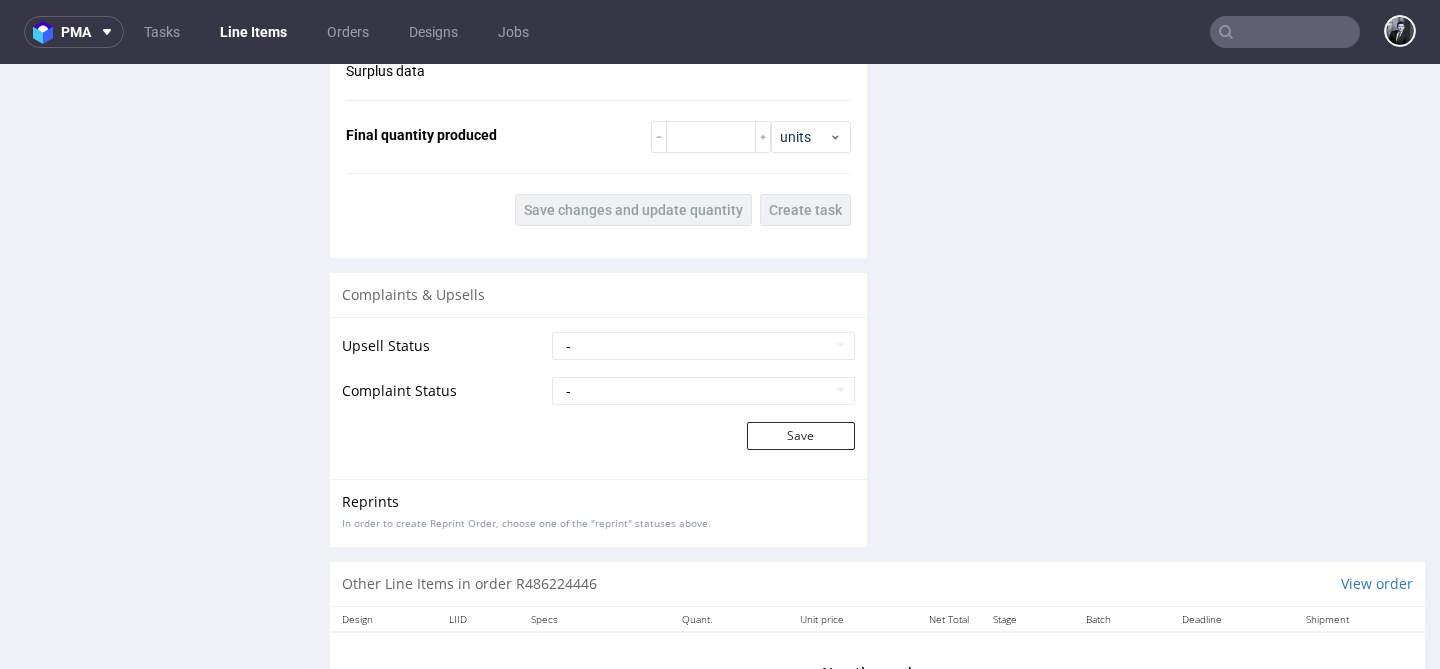 scroll, scrollTop: 2355, scrollLeft: 0, axis: vertical 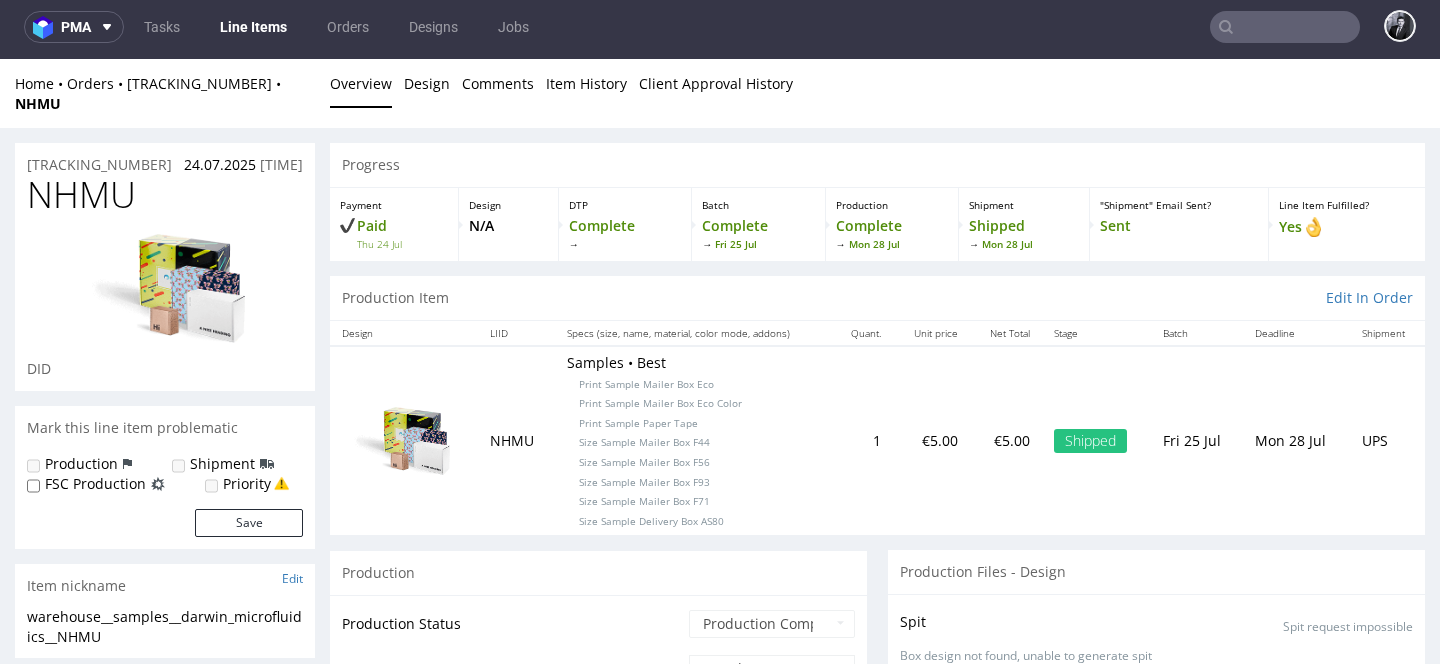 click on "Samples • Best Print Sample Mailer Box Eco Print Sample Mailer Box Eco Color Print Sample Paper Tape Size Sample Mailer Box F44 Size Sample Mailer Box F56 Size Sample Mailer Box F93 Size Sample Mailer Box F71 Size Sample Delivery Box AS80" at bounding box center [694, 441] 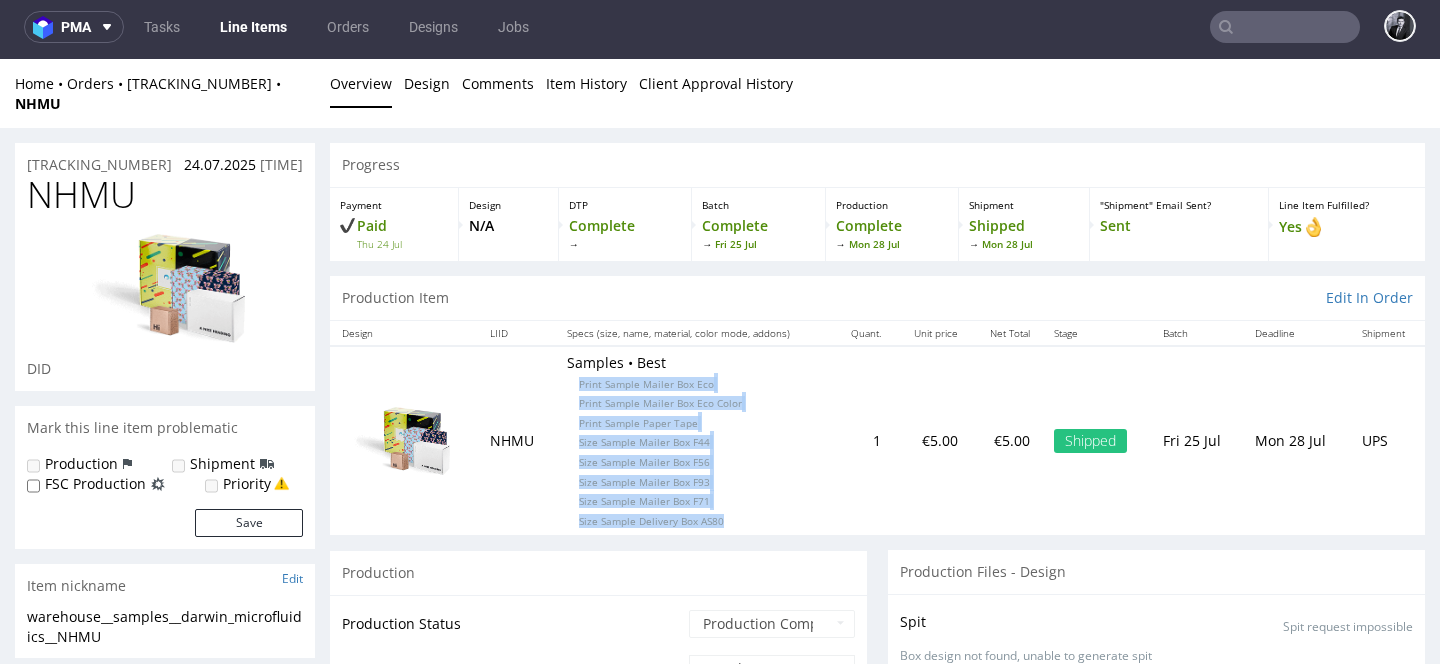 drag, startPoint x: 736, startPoint y: 505, endPoint x: 566, endPoint y: 371, distance: 216.46246 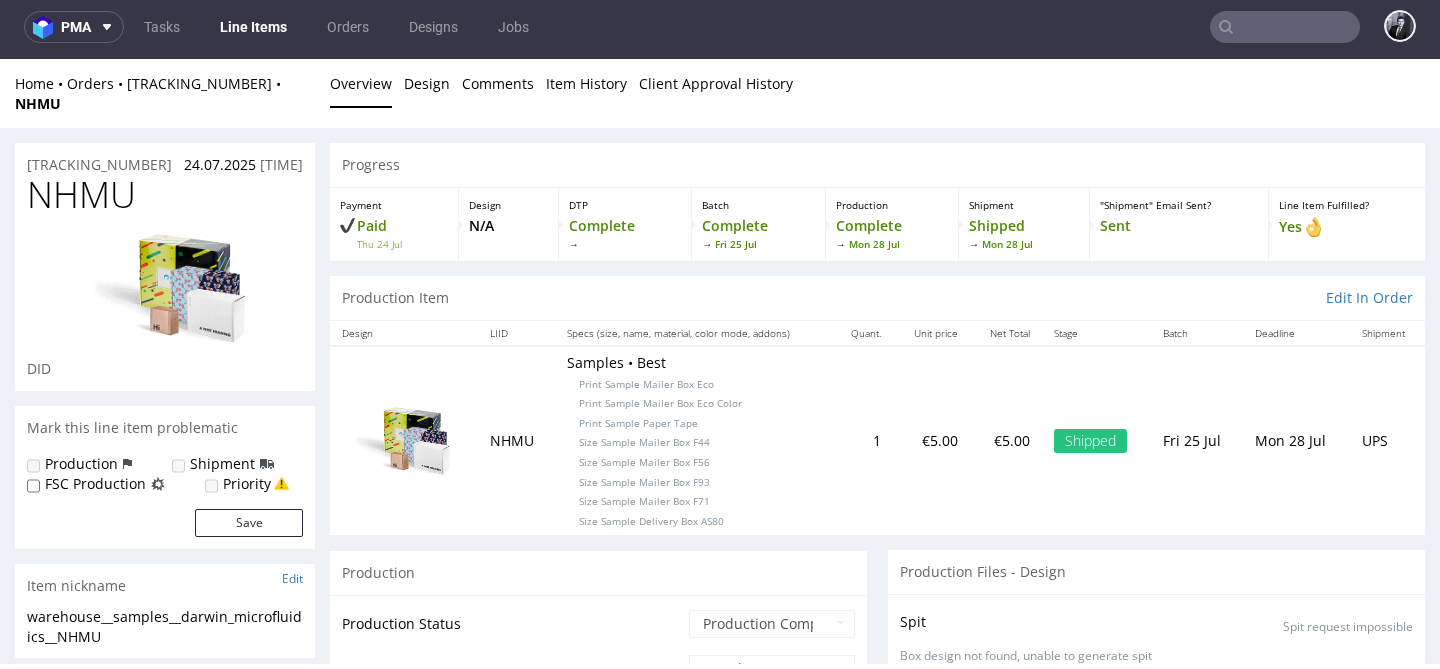 click on "NHMU" at bounding box center [516, 440] 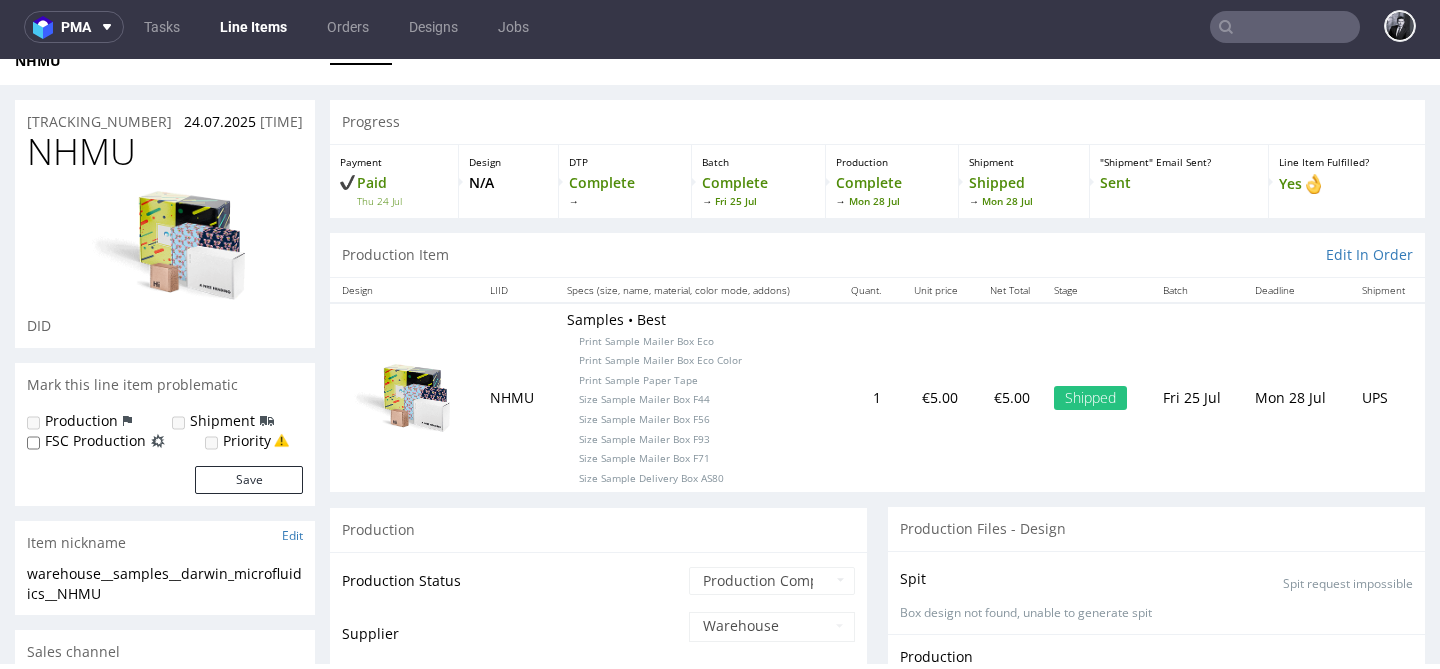 scroll, scrollTop: 65, scrollLeft: 0, axis: vertical 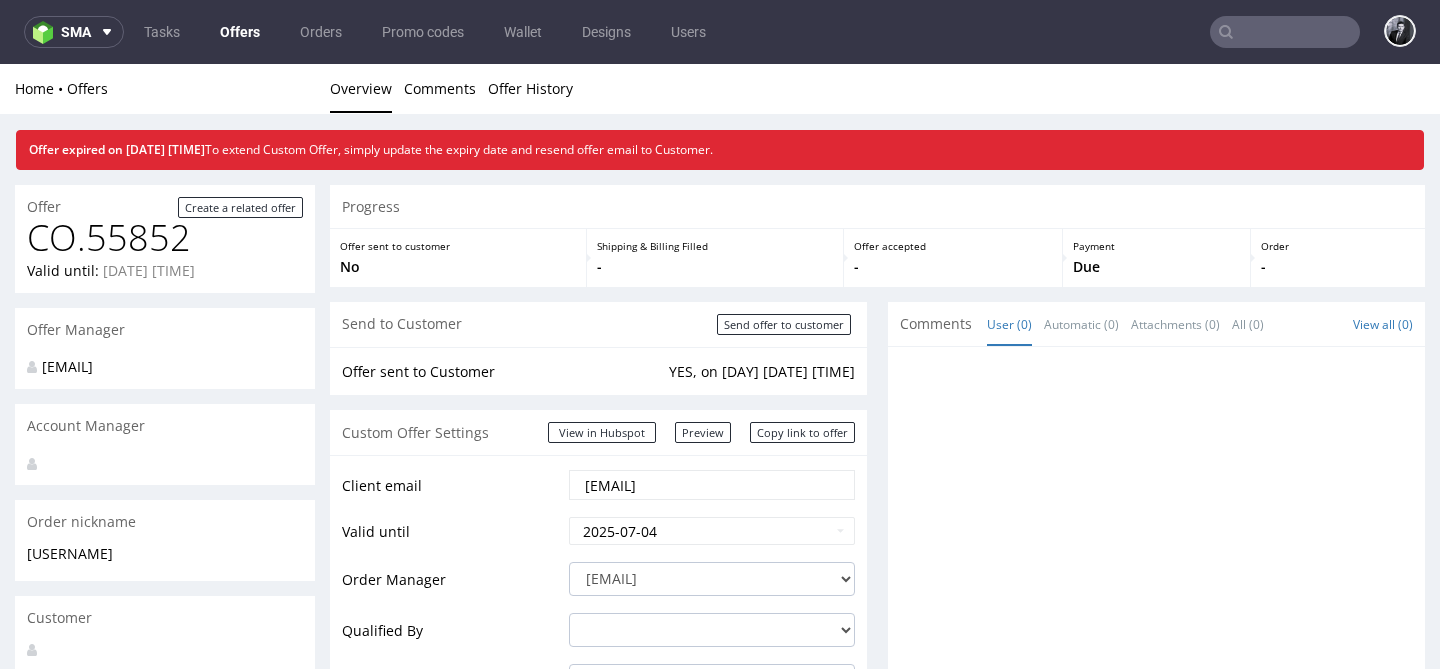 click on "Offers" at bounding box center [240, 32] 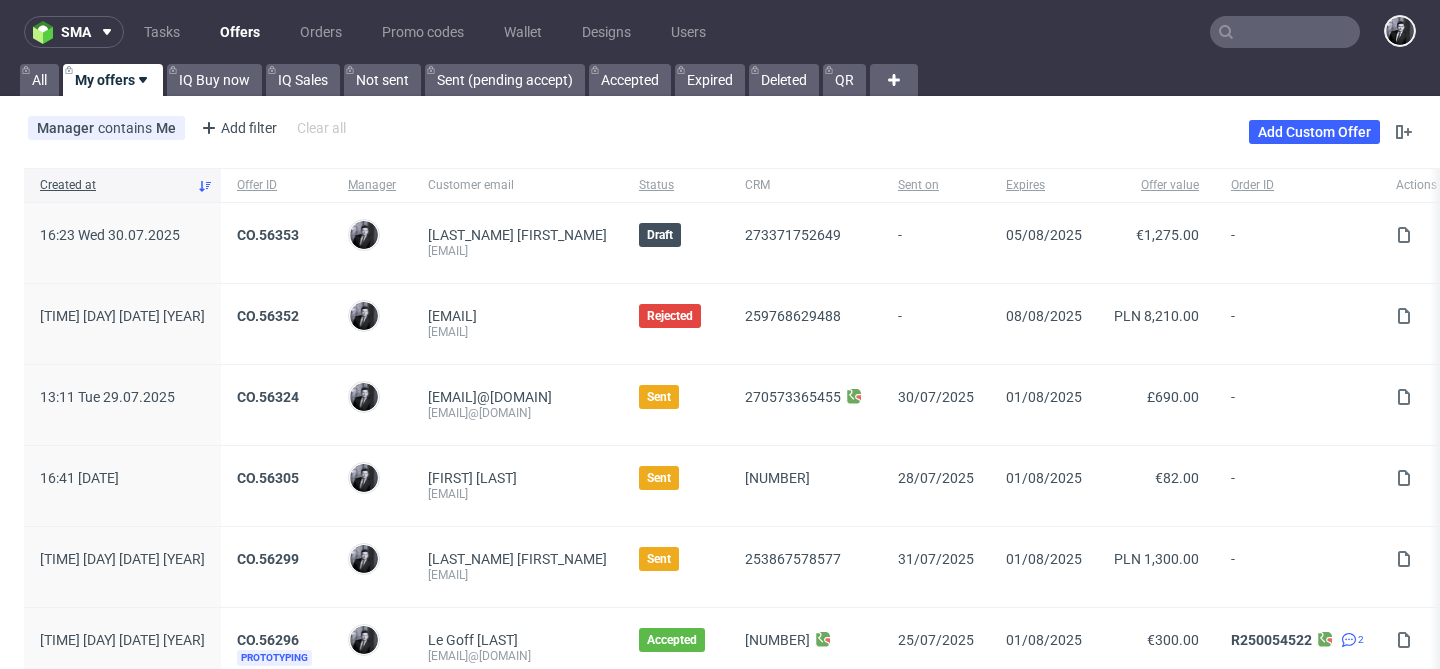 scroll, scrollTop: 64, scrollLeft: 0, axis: vertical 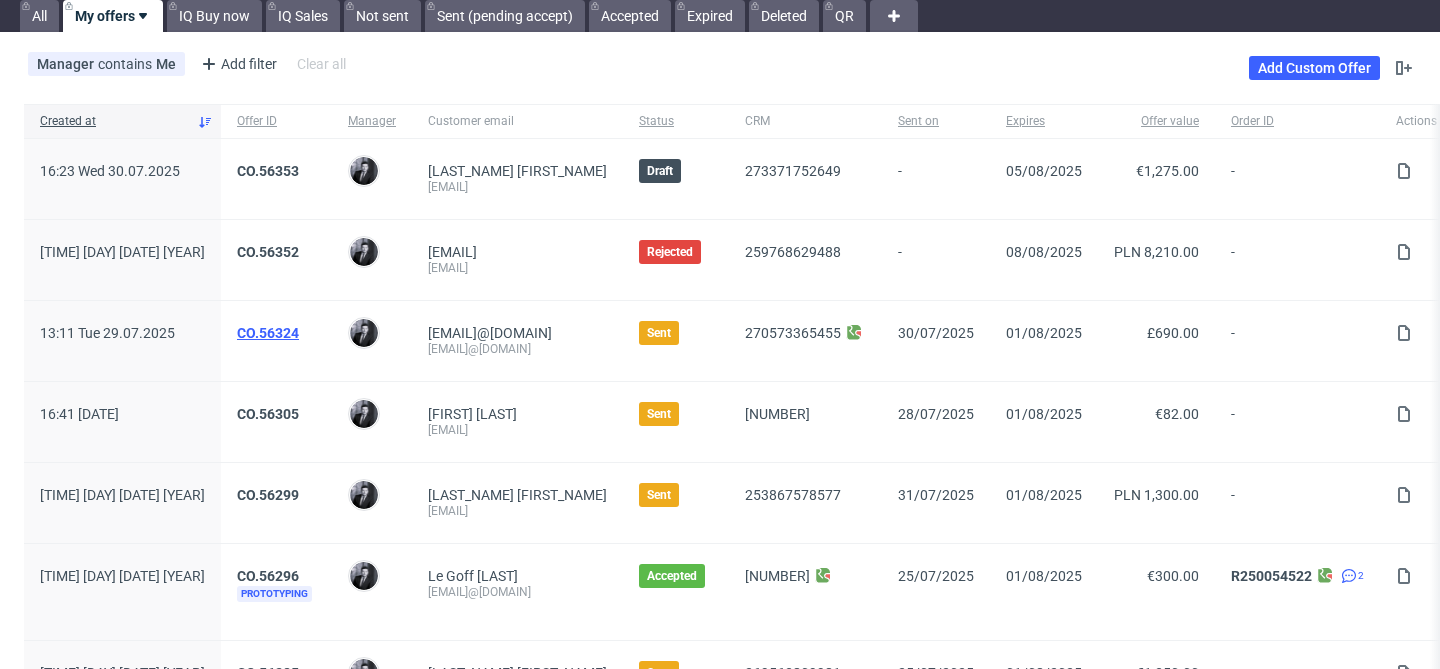click on "CO.56324" at bounding box center (268, 333) 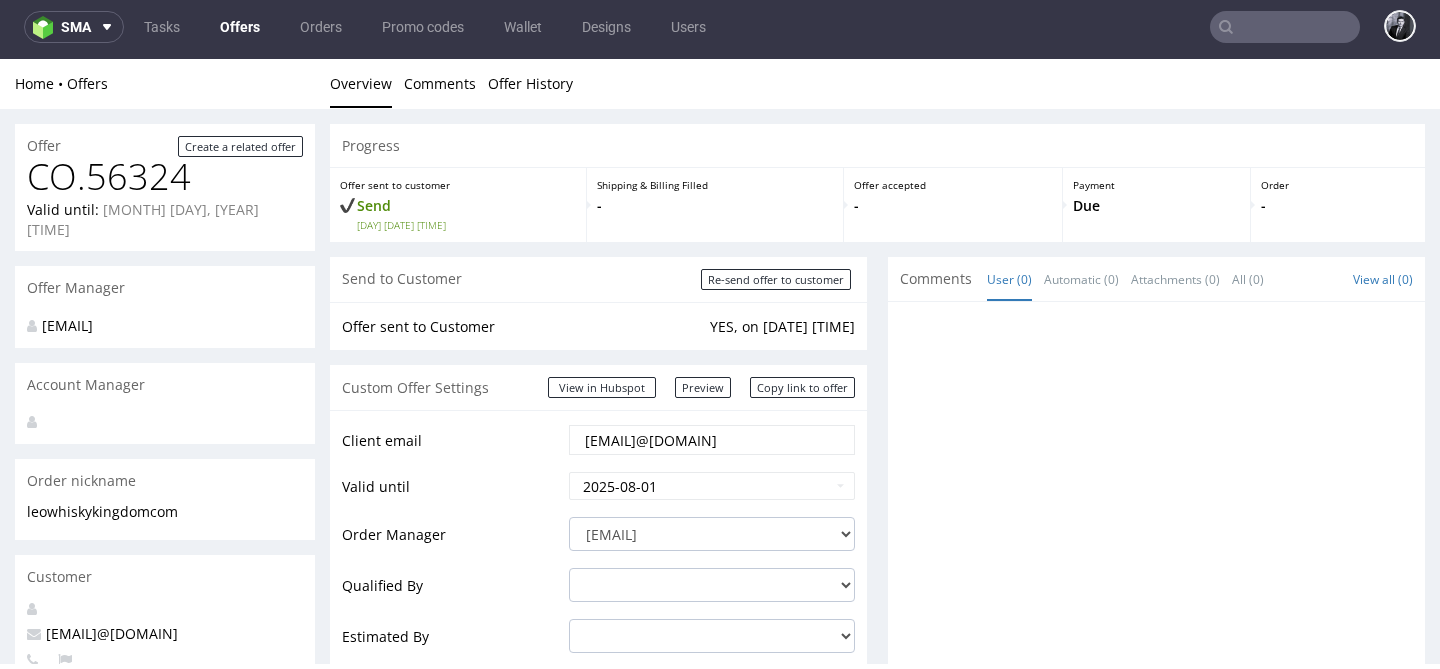 scroll, scrollTop: 5, scrollLeft: 0, axis: vertical 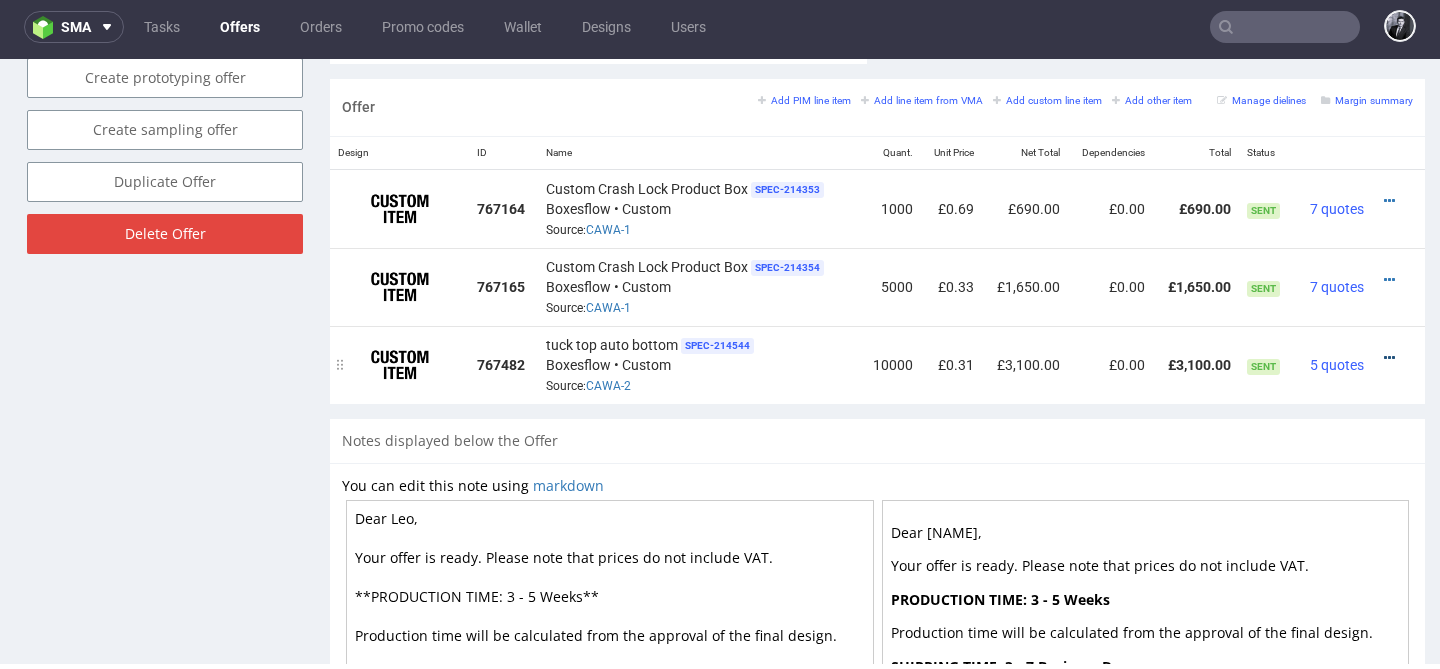click at bounding box center (1389, 358) 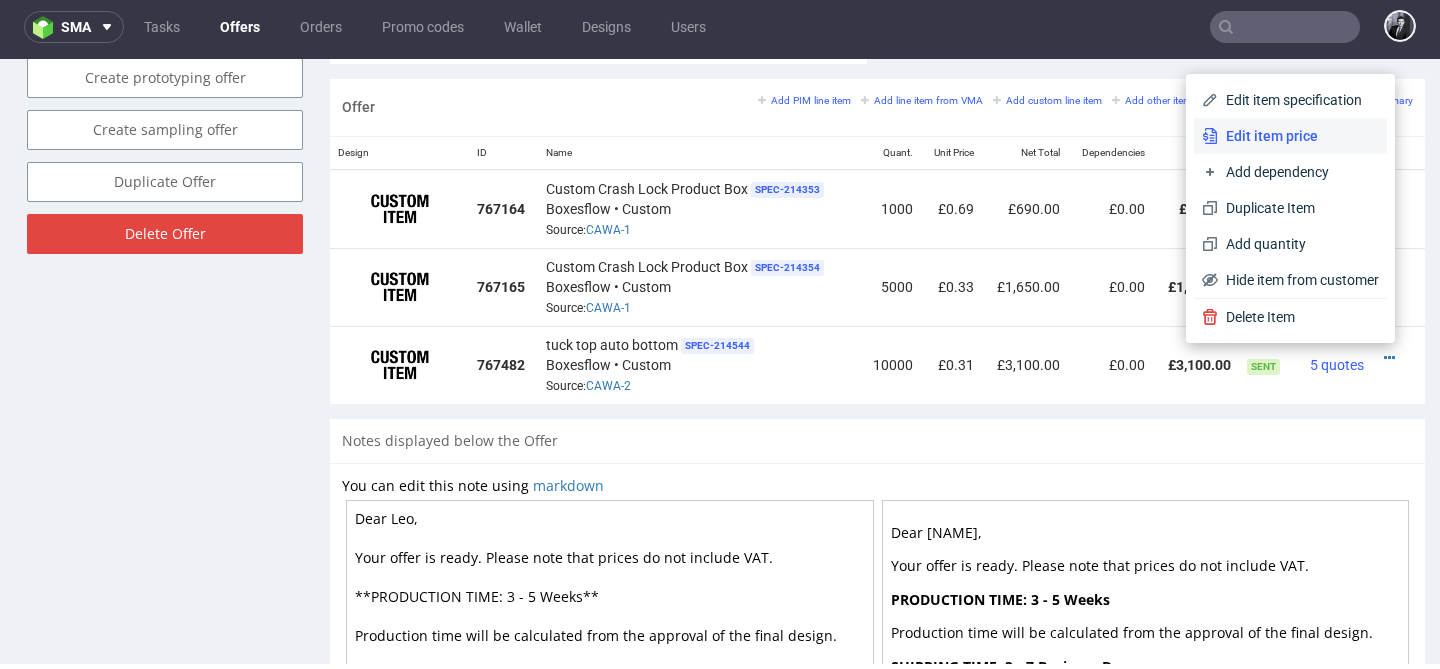 click on "Edit item price" at bounding box center [1298, 136] 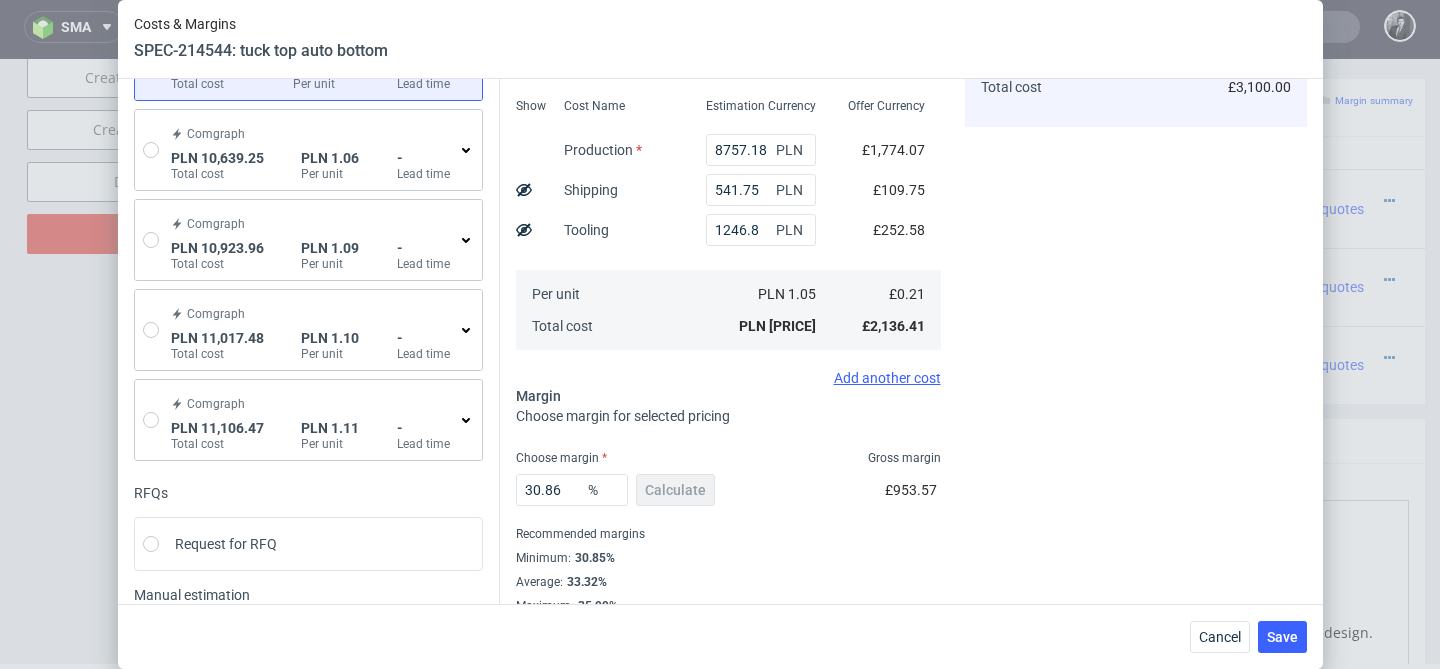 scroll, scrollTop: 236, scrollLeft: 0, axis: vertical 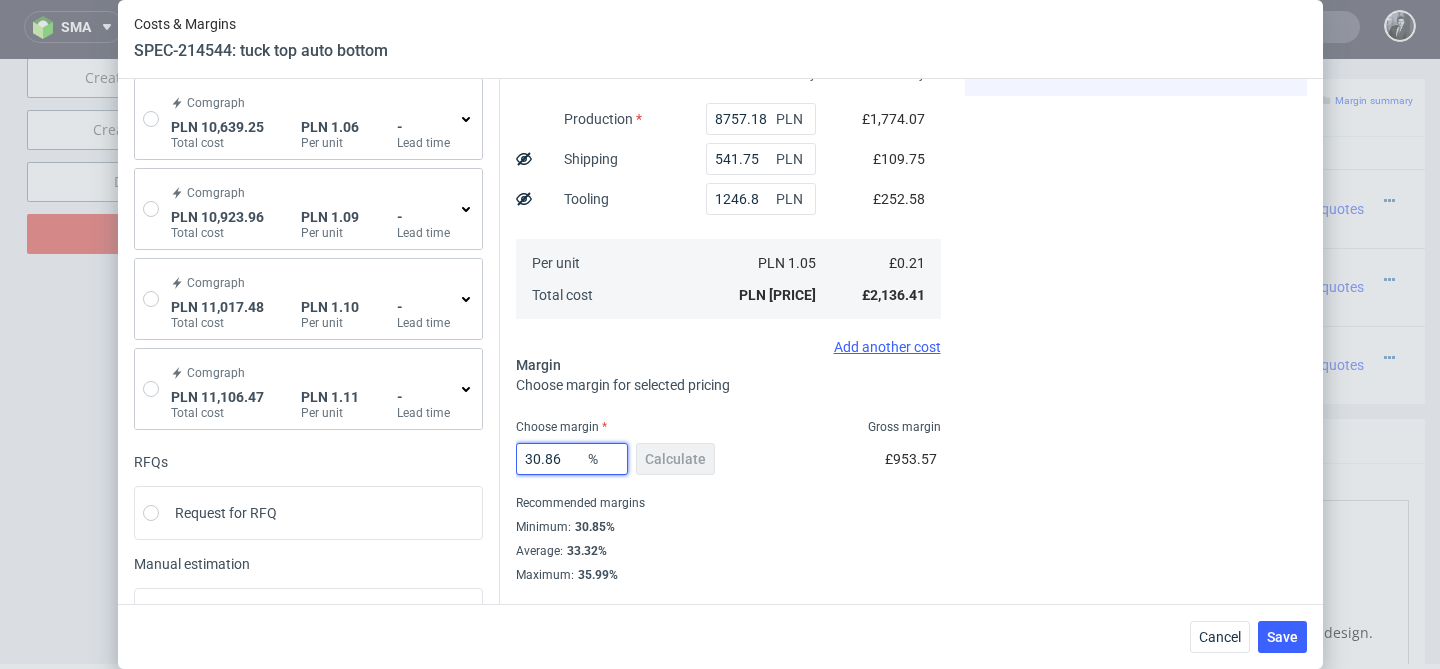 drag, startPoint x: 567, startPoint y: 449, endPoint x: 499, endPoint y: 449, distance: 68 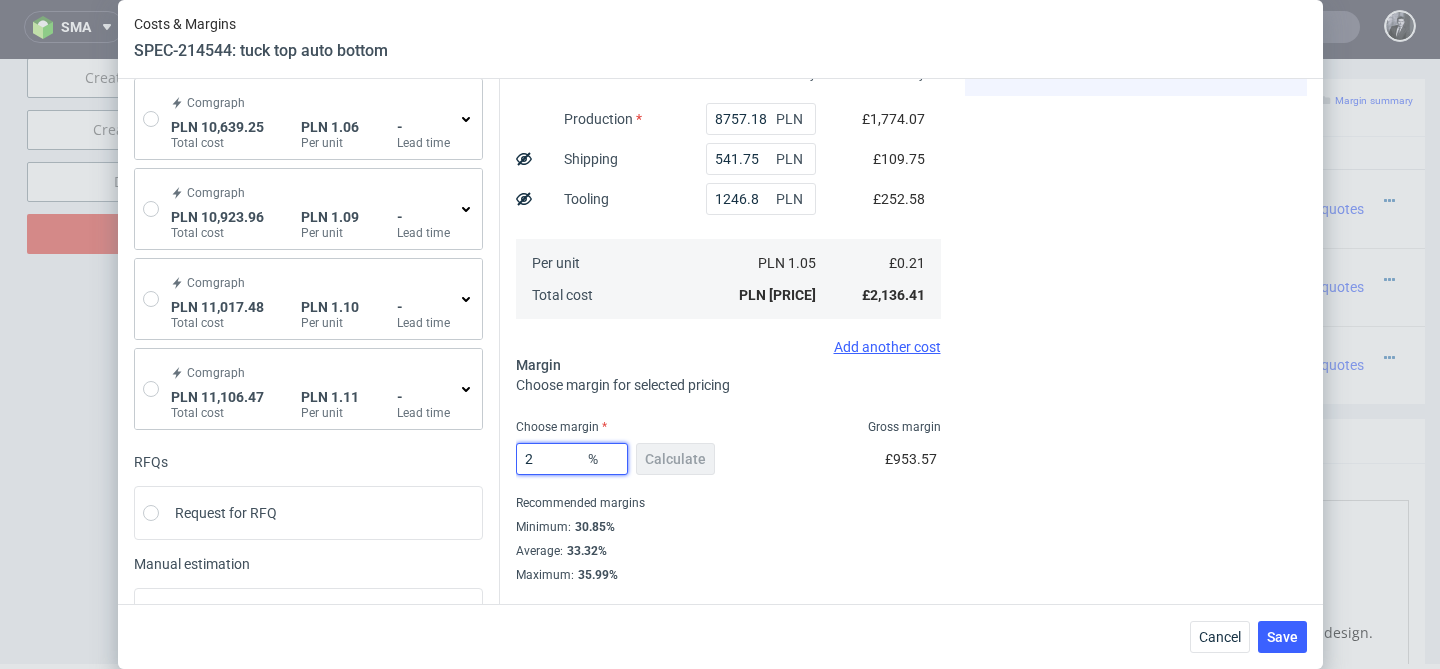 type on "25" 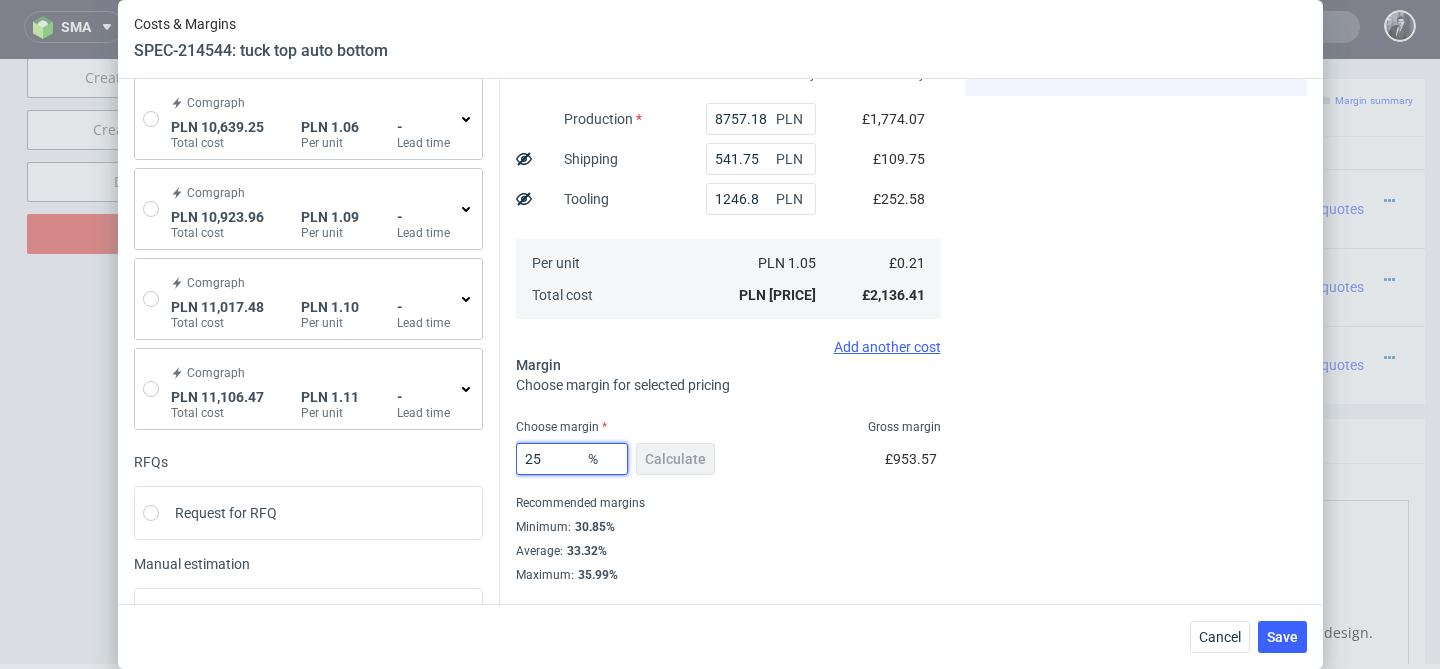 type on "0.29" 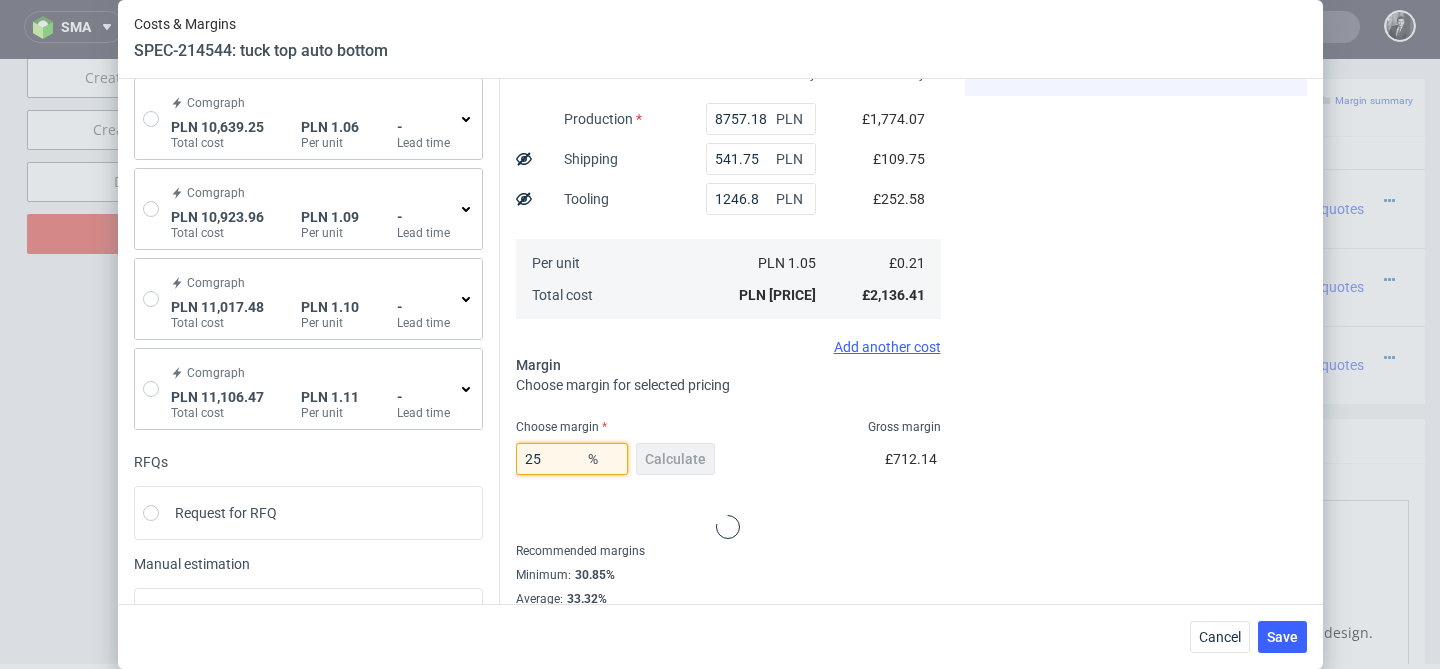 type on "25" 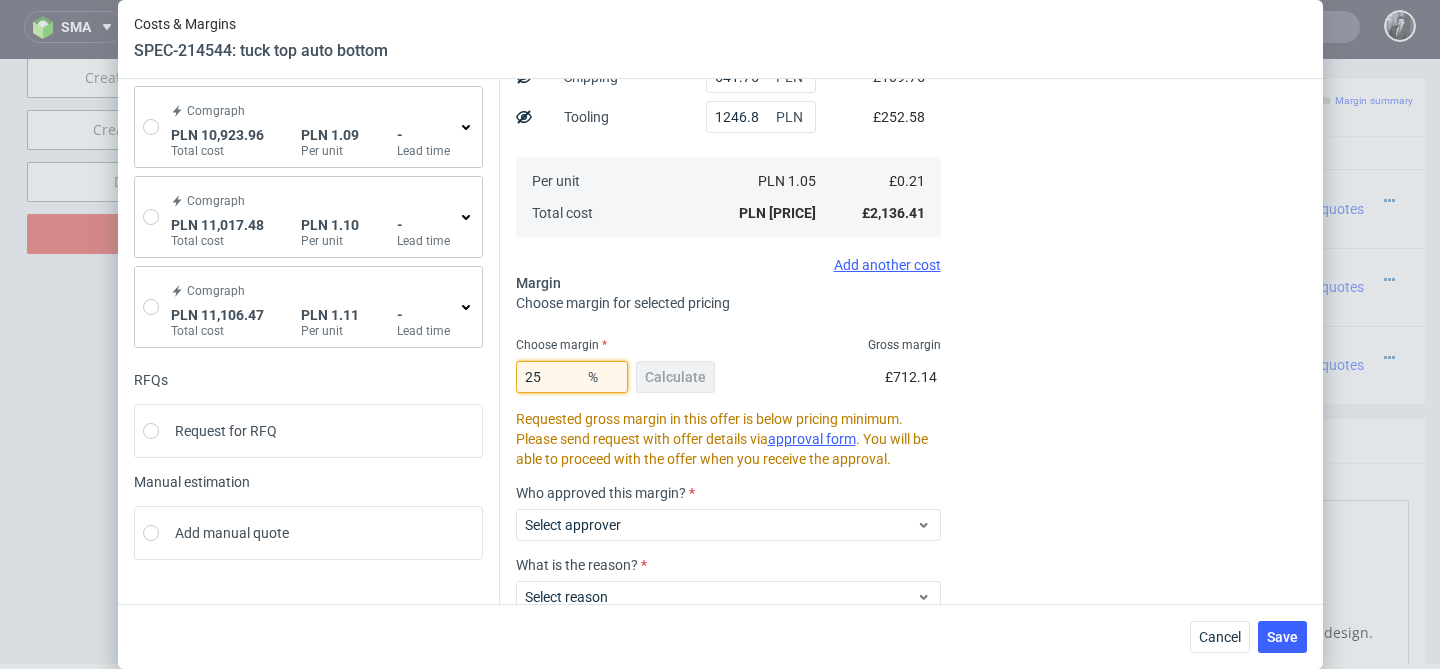 scroll, scrollTop: 451, scrollLeft: 0, axis: vertical 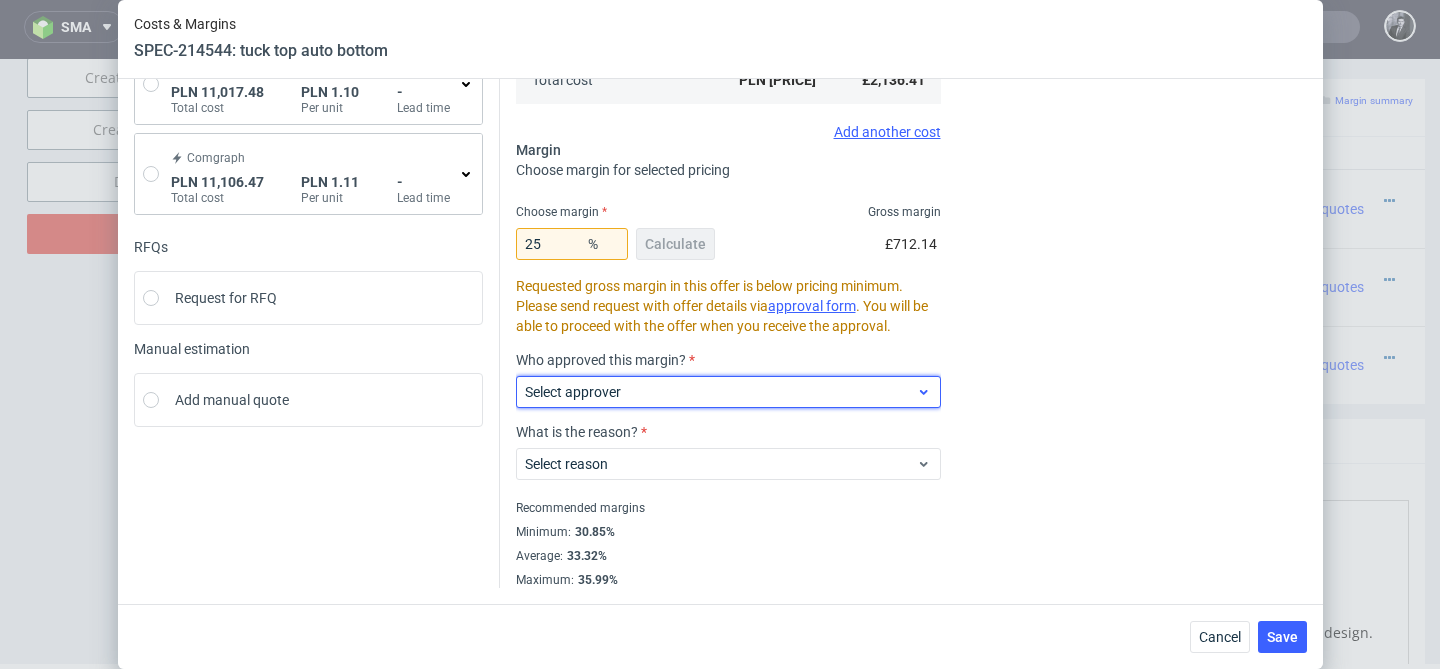 click on "Select approver" at bounding box center [721, 392] 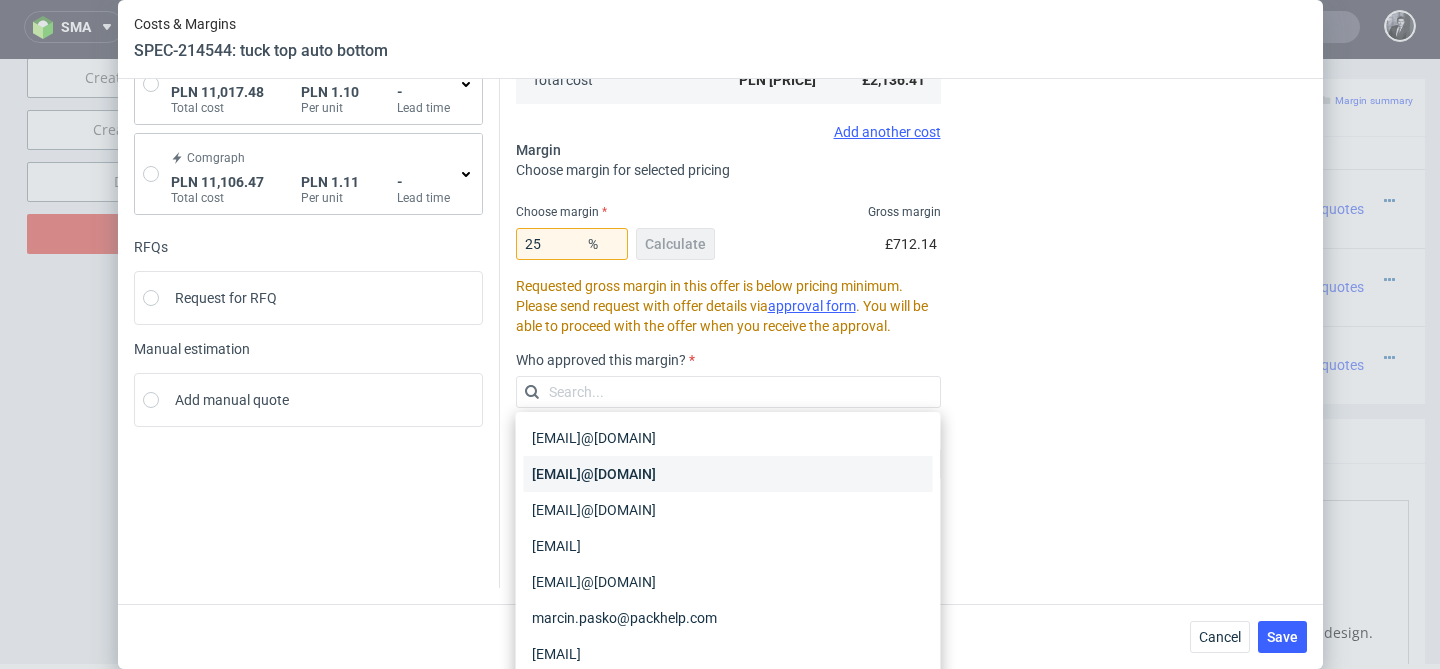 click on "[EMAIL]" at bounding box center (728, 474) 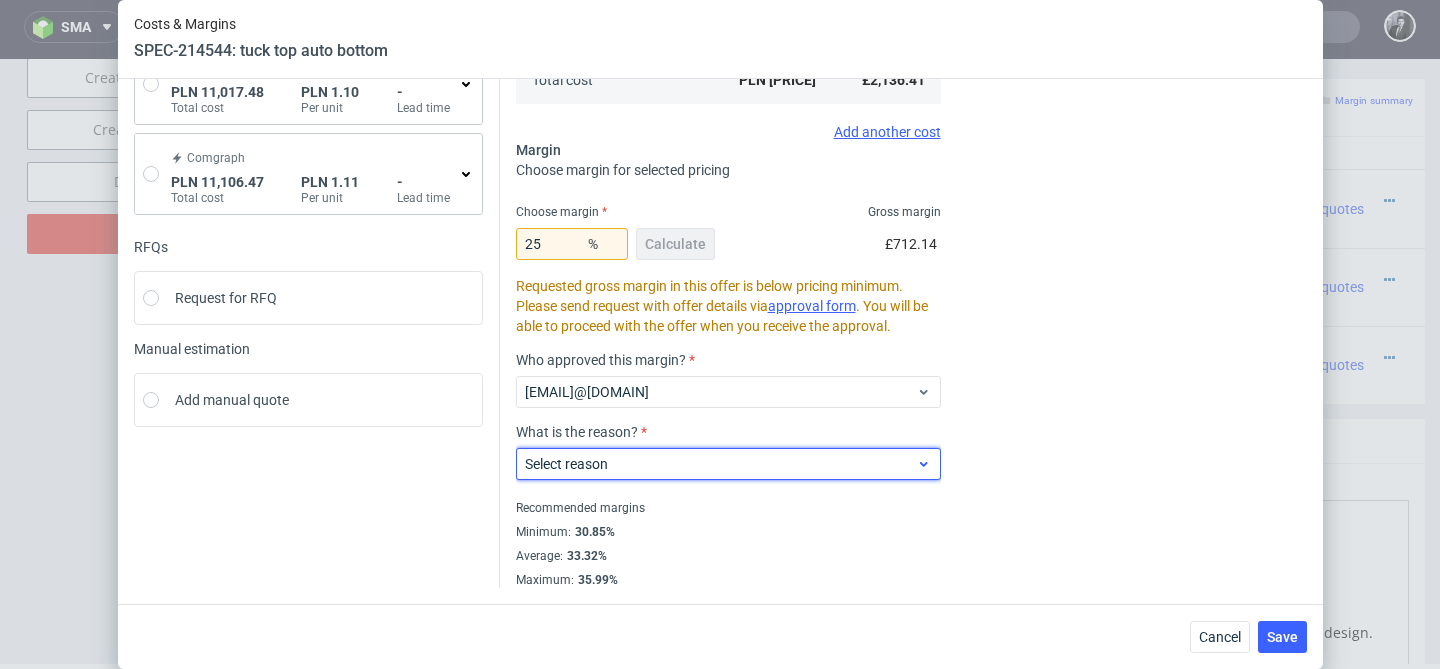click on "Select reason" at bounding box center [721, 464] 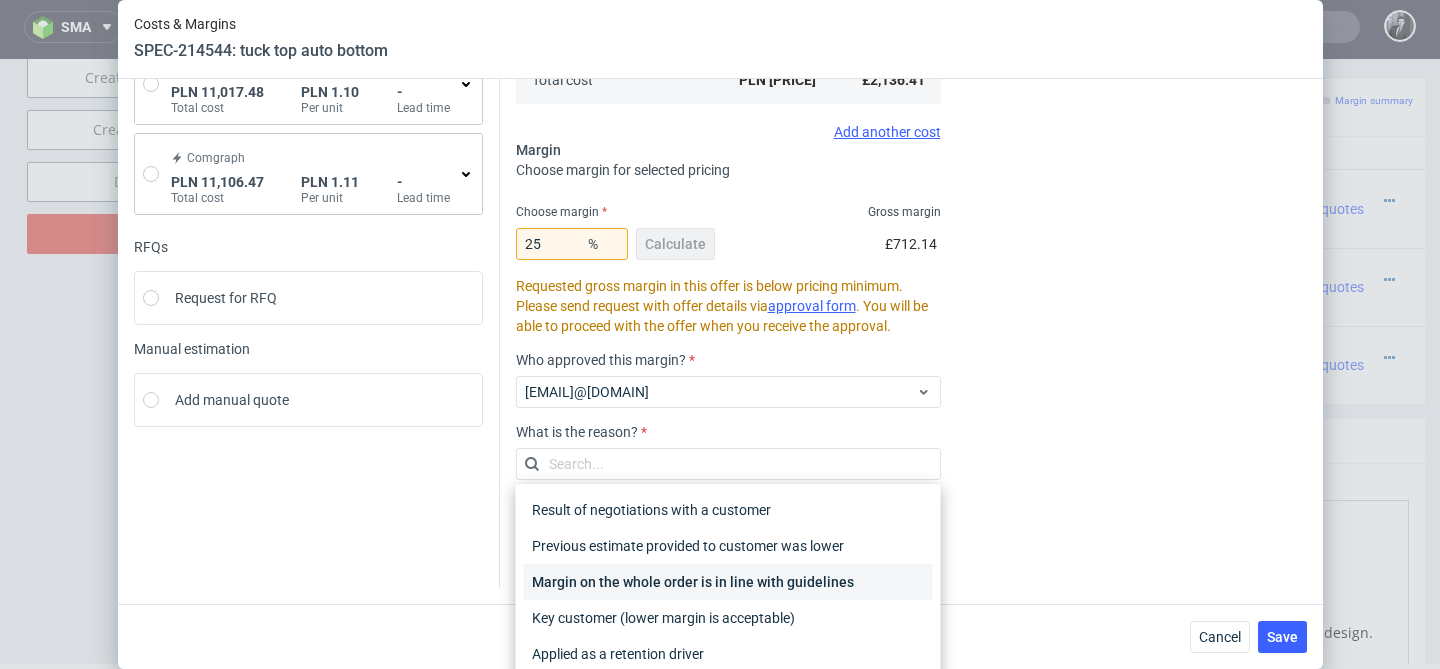 click on "Margin on the whole order is in line with guidelines" at bounding box center (728, 582) 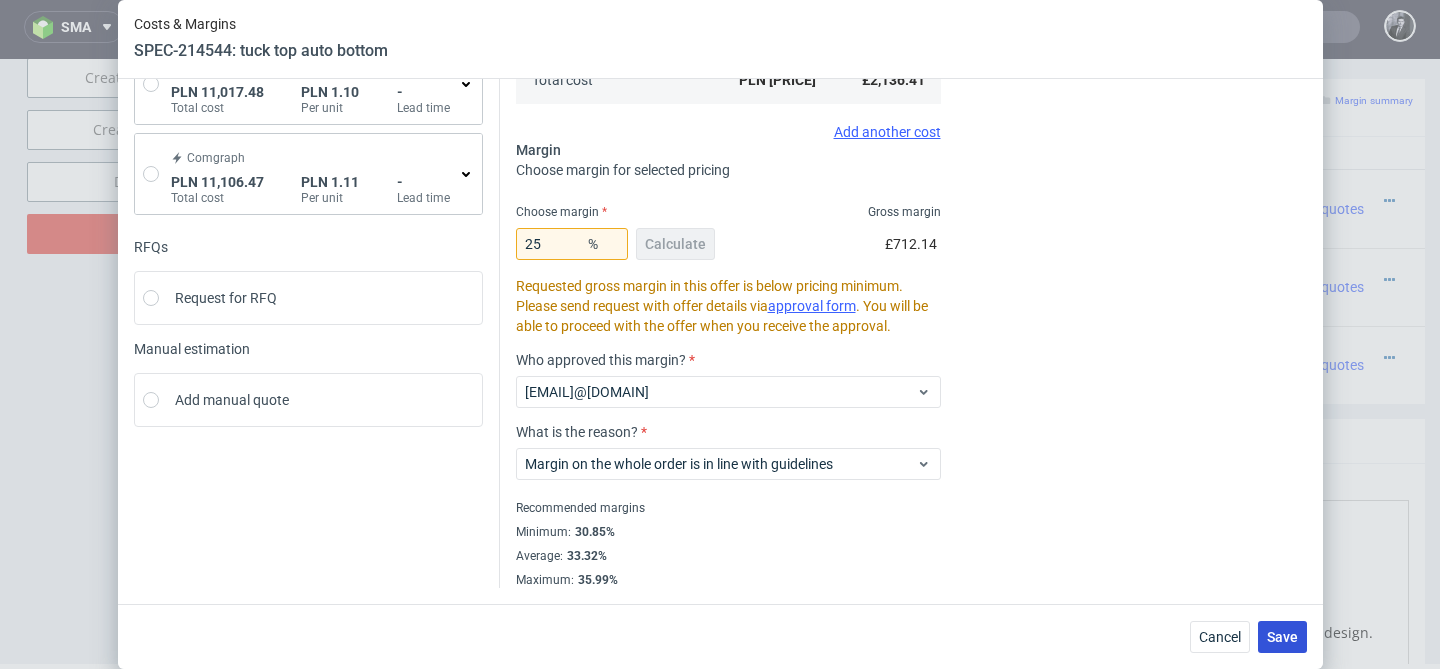 click on "Save" at bounding box center [1282, 637] 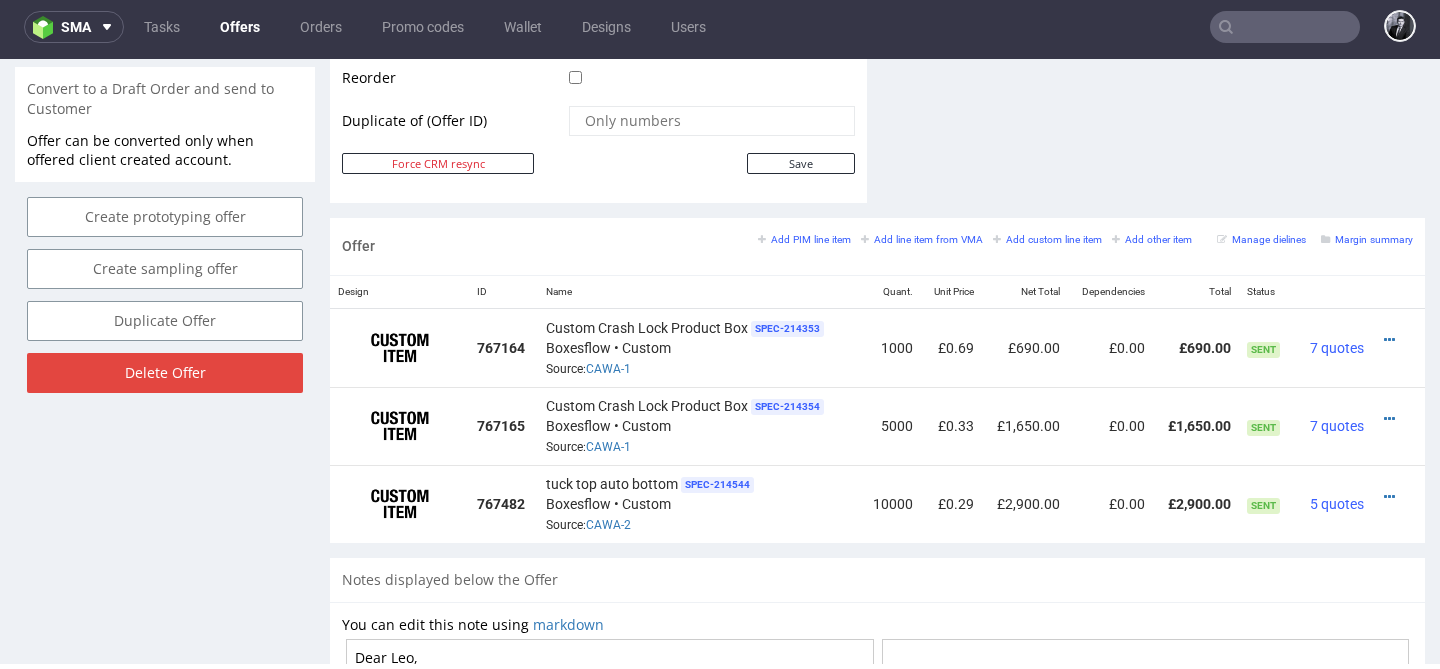 scroll, scrollTop: 1040, scrollLeft: 0, axis: vertical 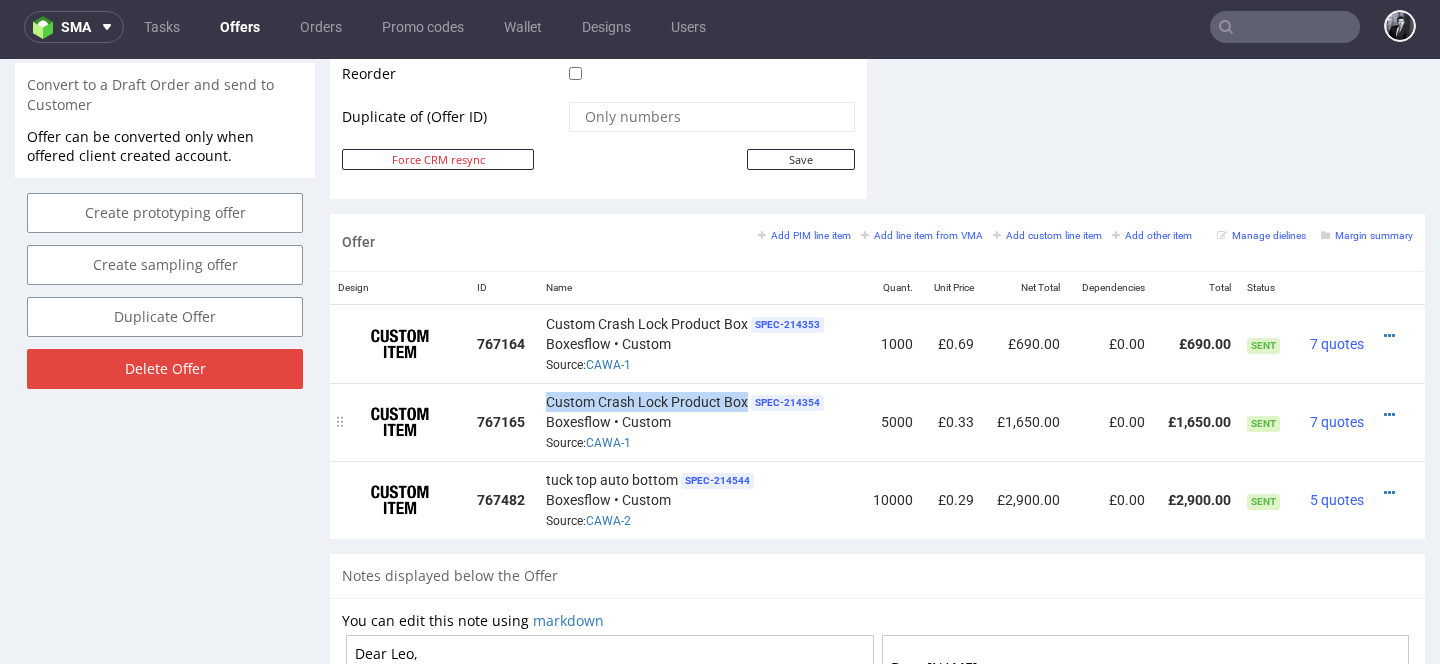 drag, startPoint x: 744, startPoint y: 397, endPoint x: 545, endPoint y: 398, distance: 199.00252 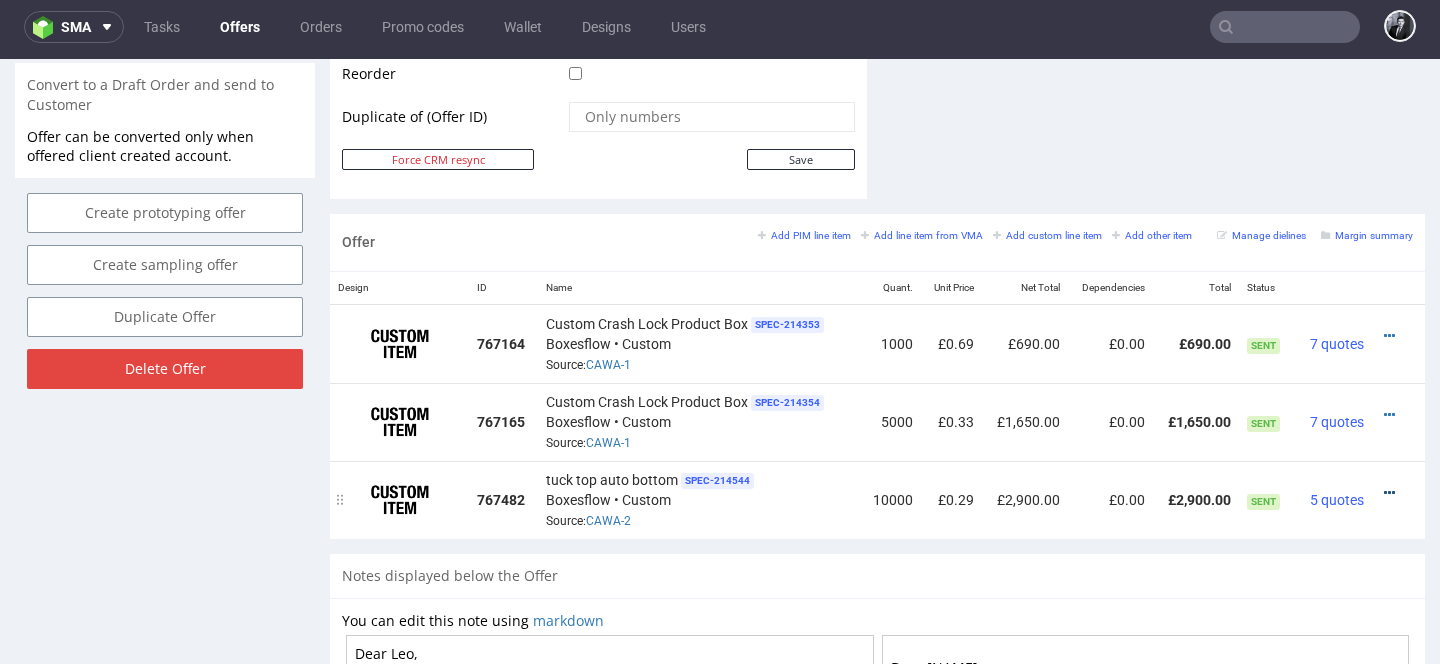 click at bounding box center (1389, 493) 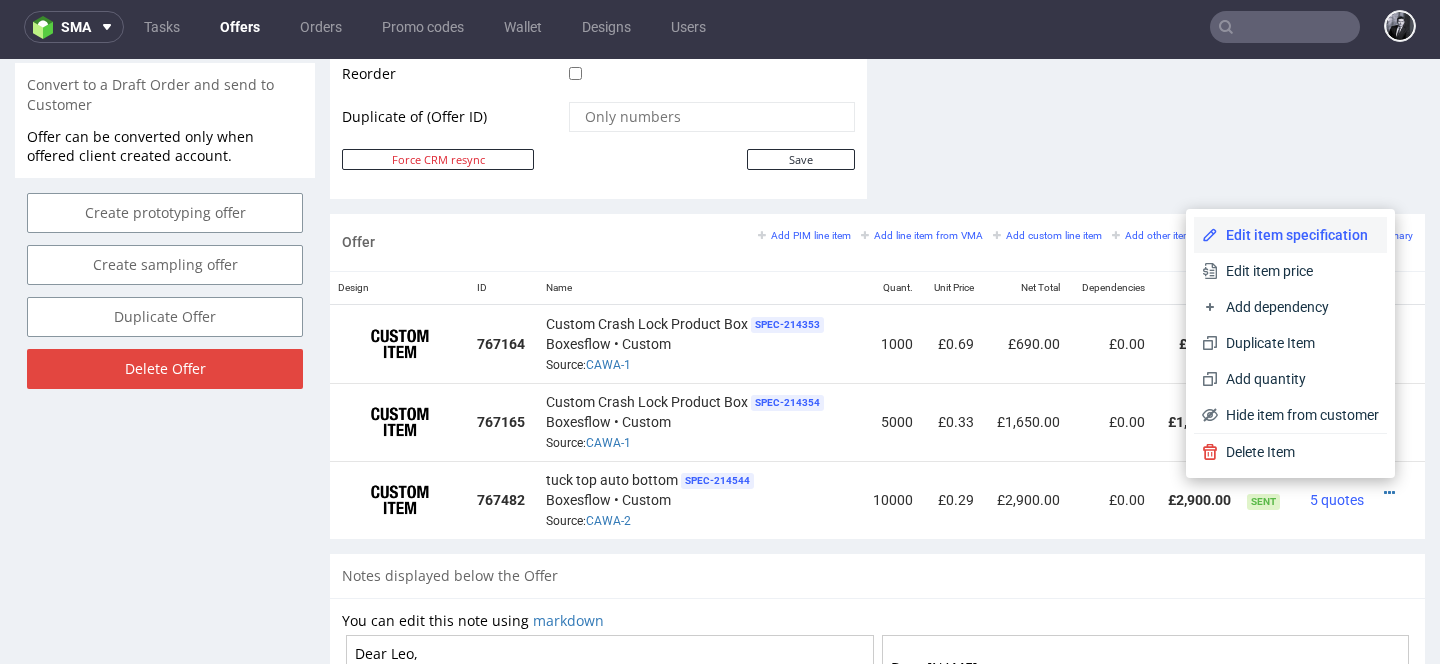 click on "Edit item specification" at bounding box center [1290, 235] 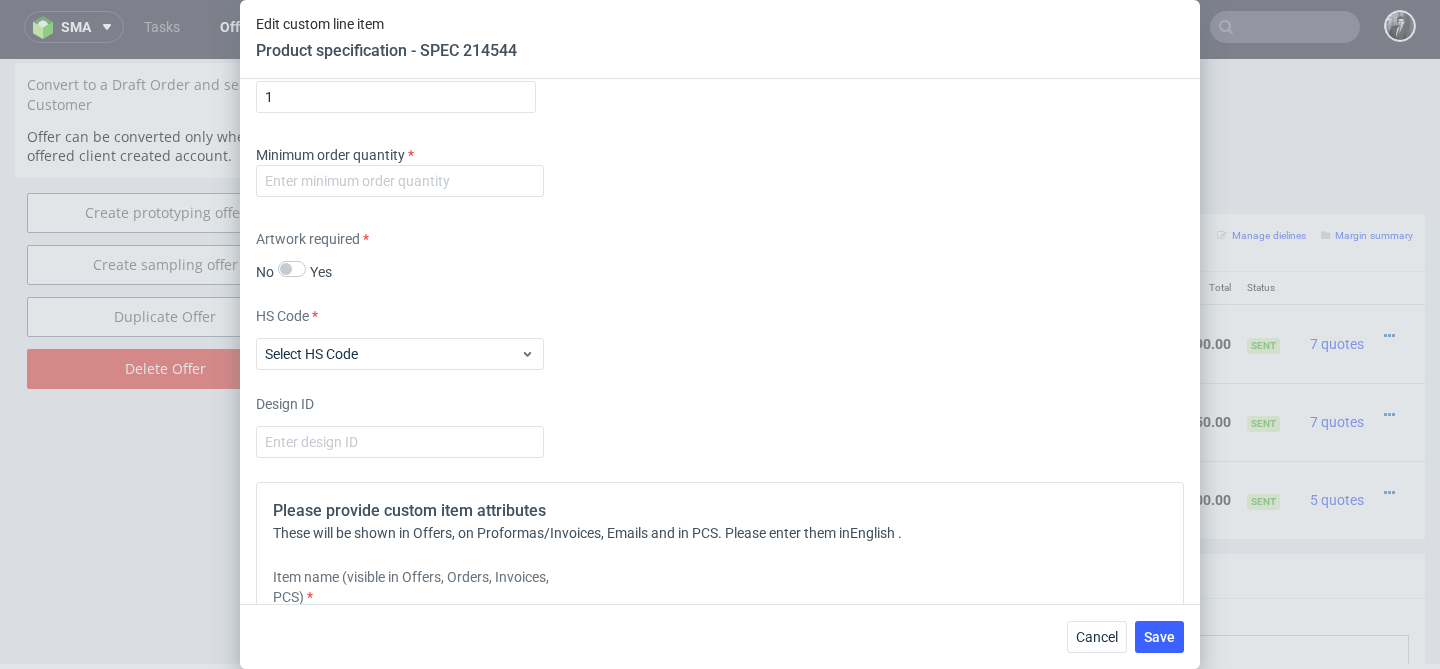 scroll, scrollTop: 1799, scrollLeft: 0, axis: vertical 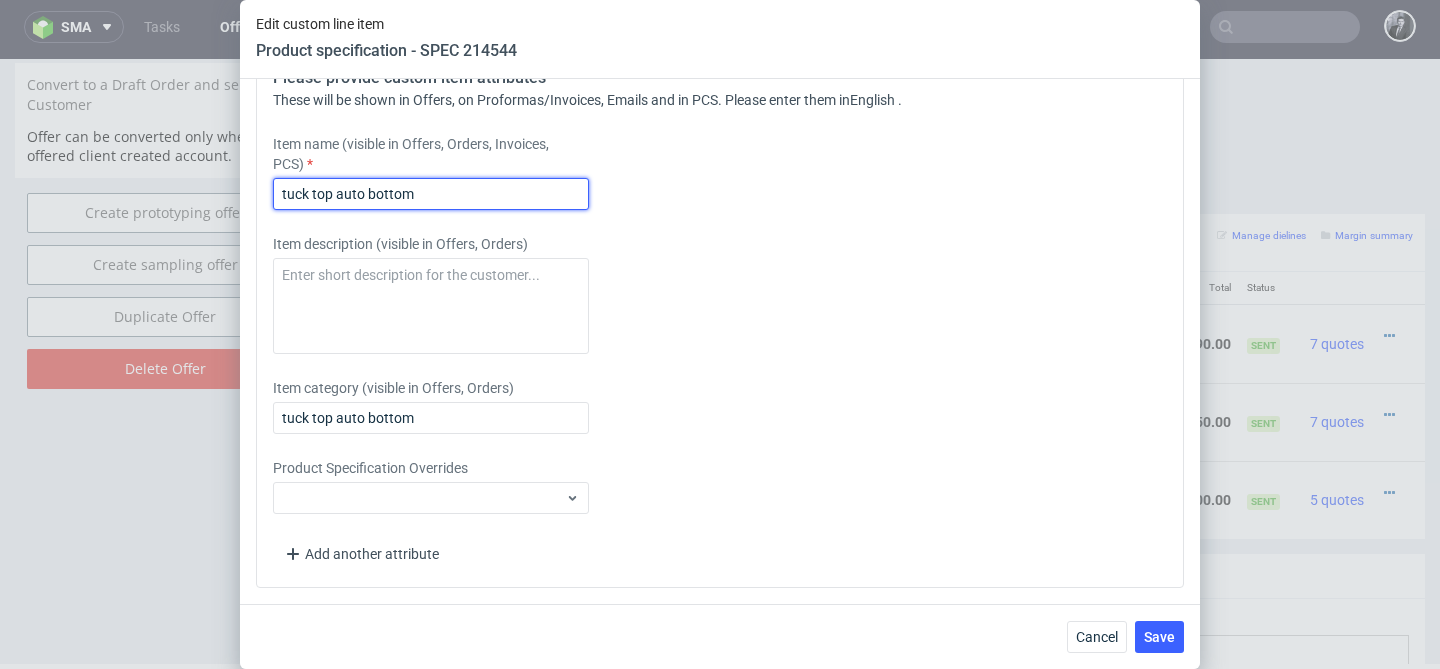 drag, startPoint x: 490, startPoint y: 199, endPoint x: 211, endPoint y: 198, distance: 279.0018 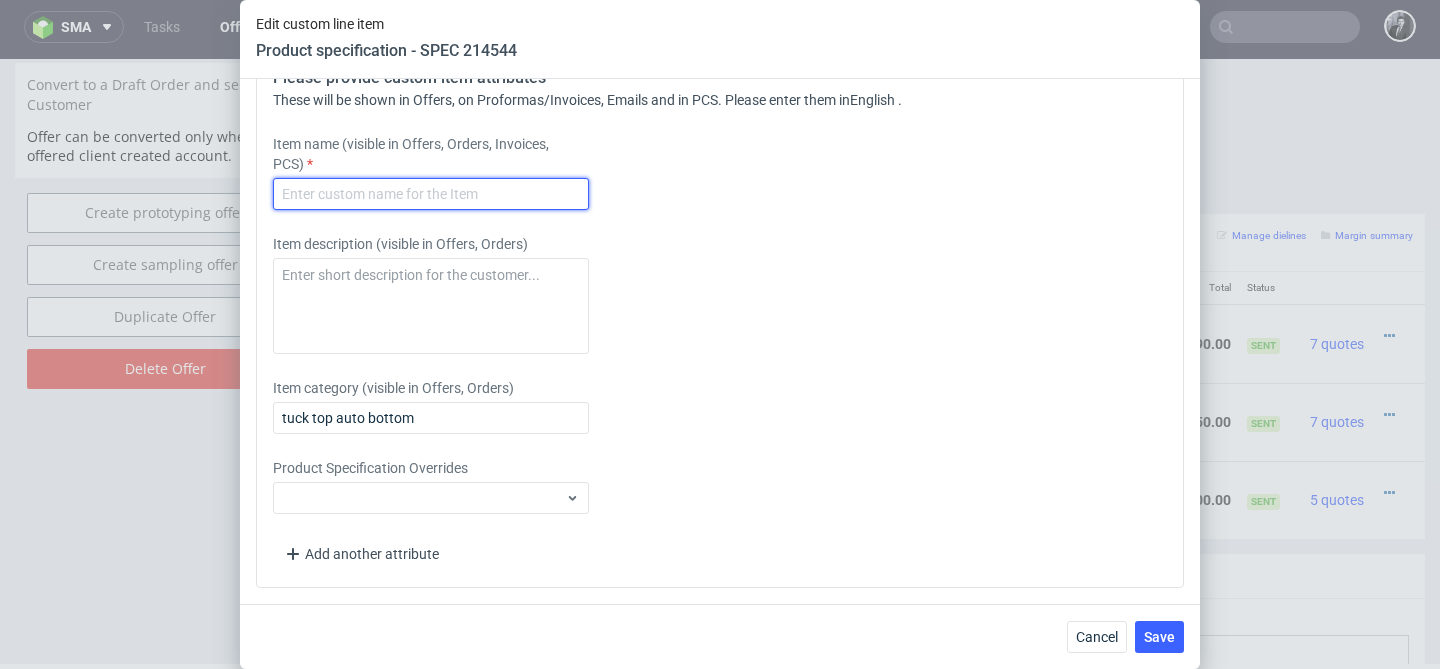 paste on "Custom Crash Lock Product Box" 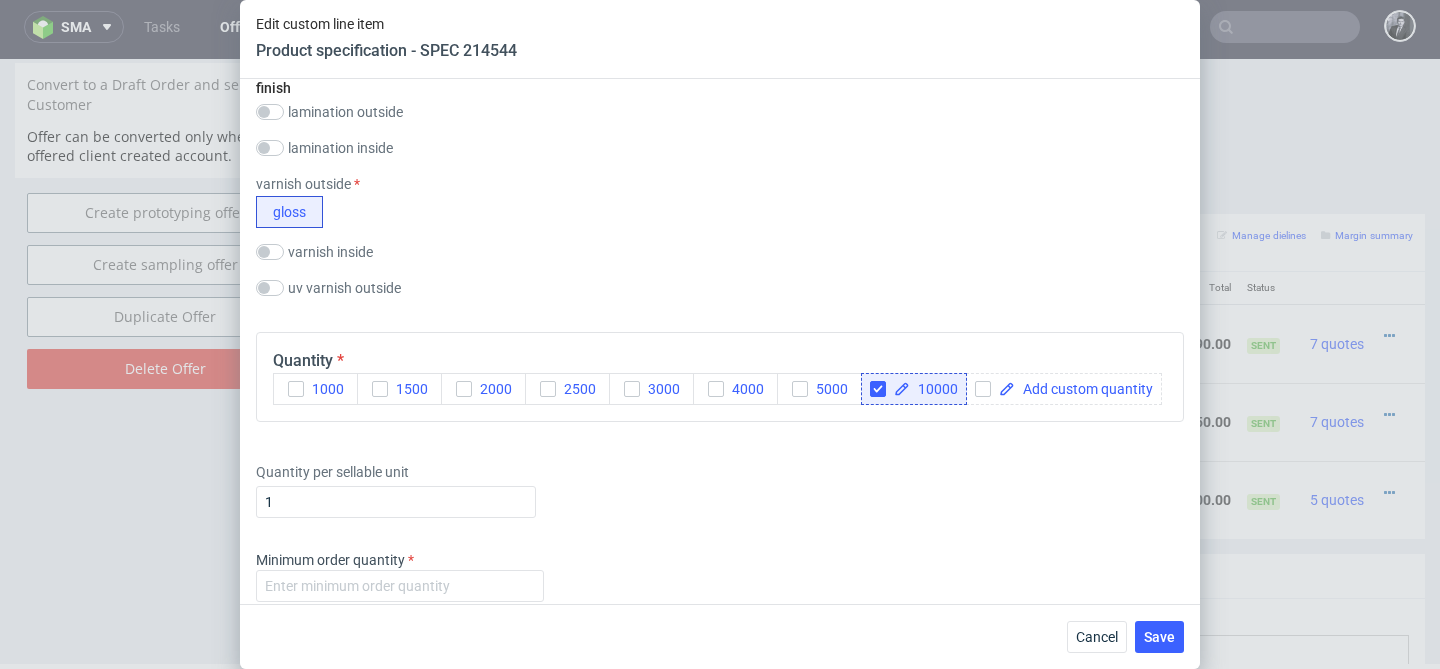 scroll, scrollTop: 972, scrollLeft: 0, axis: vertical 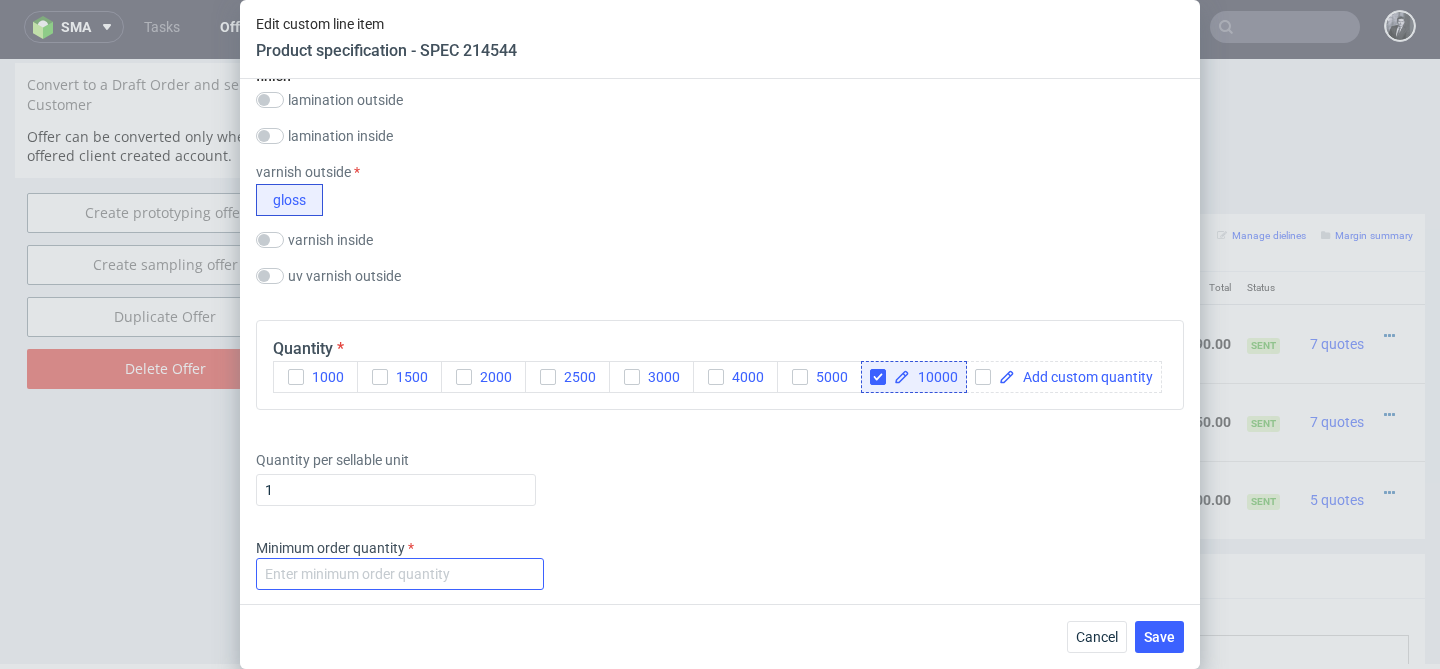 type on "Custom Crash Lock Product Box" 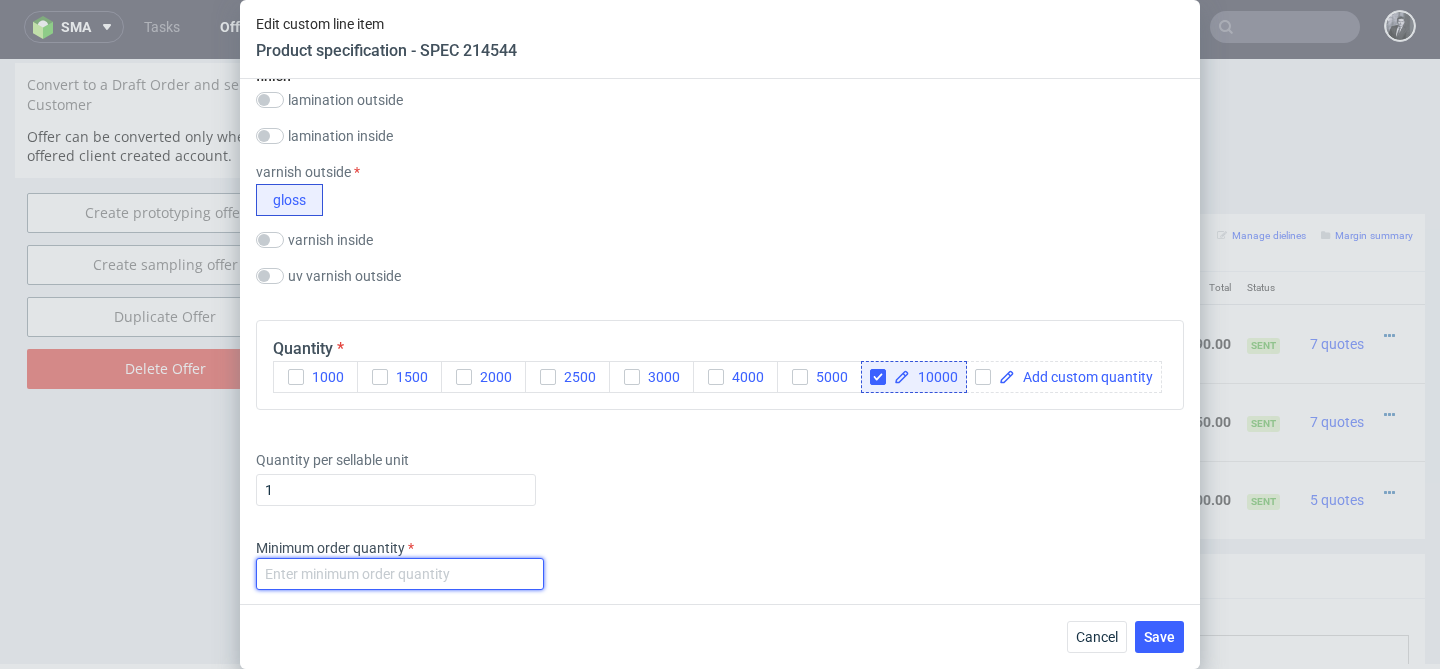 click at bounding box center [400, 574] 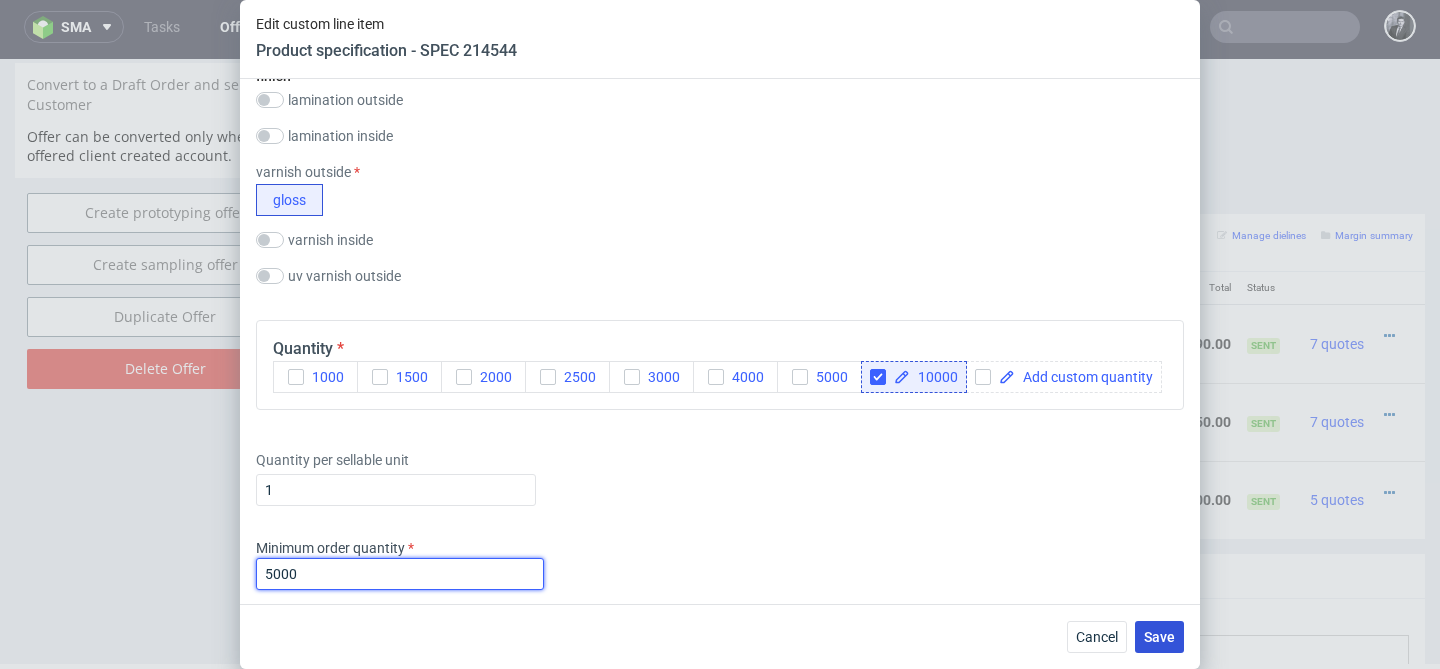 type on "5000" 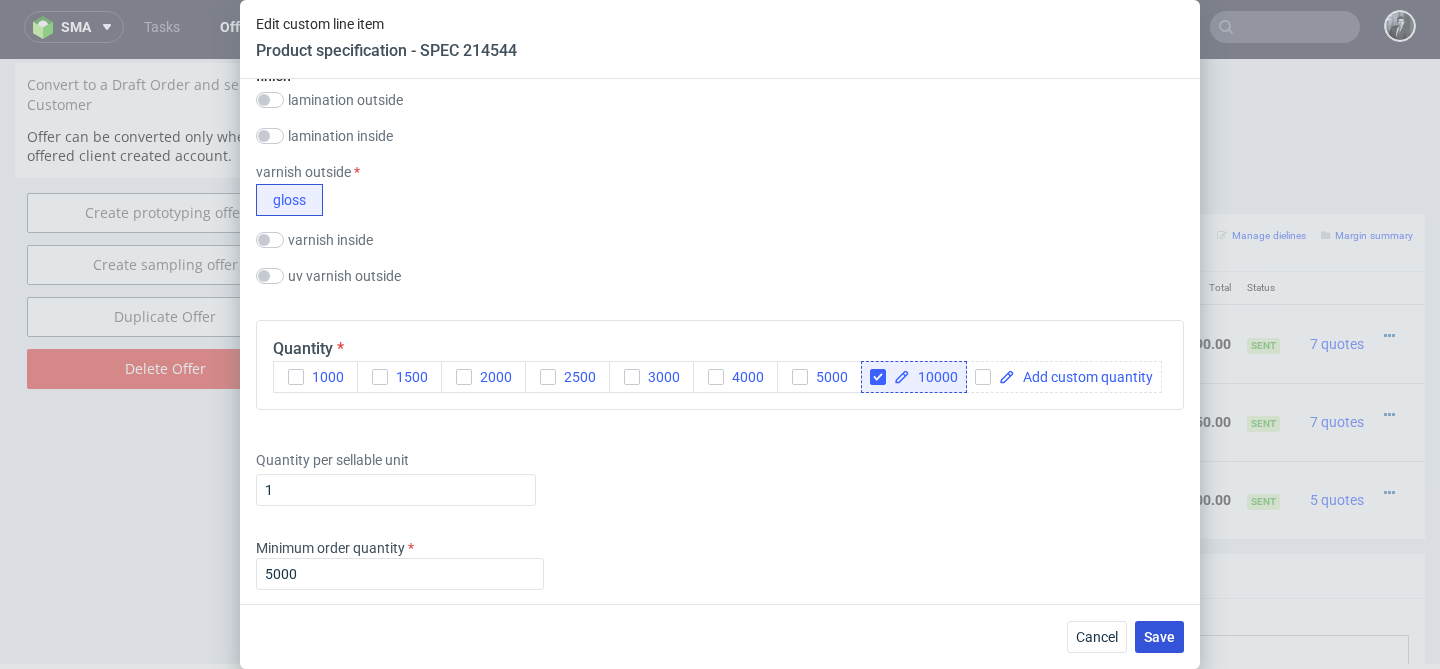 click on "Save" at bounding box center [1159, 637] 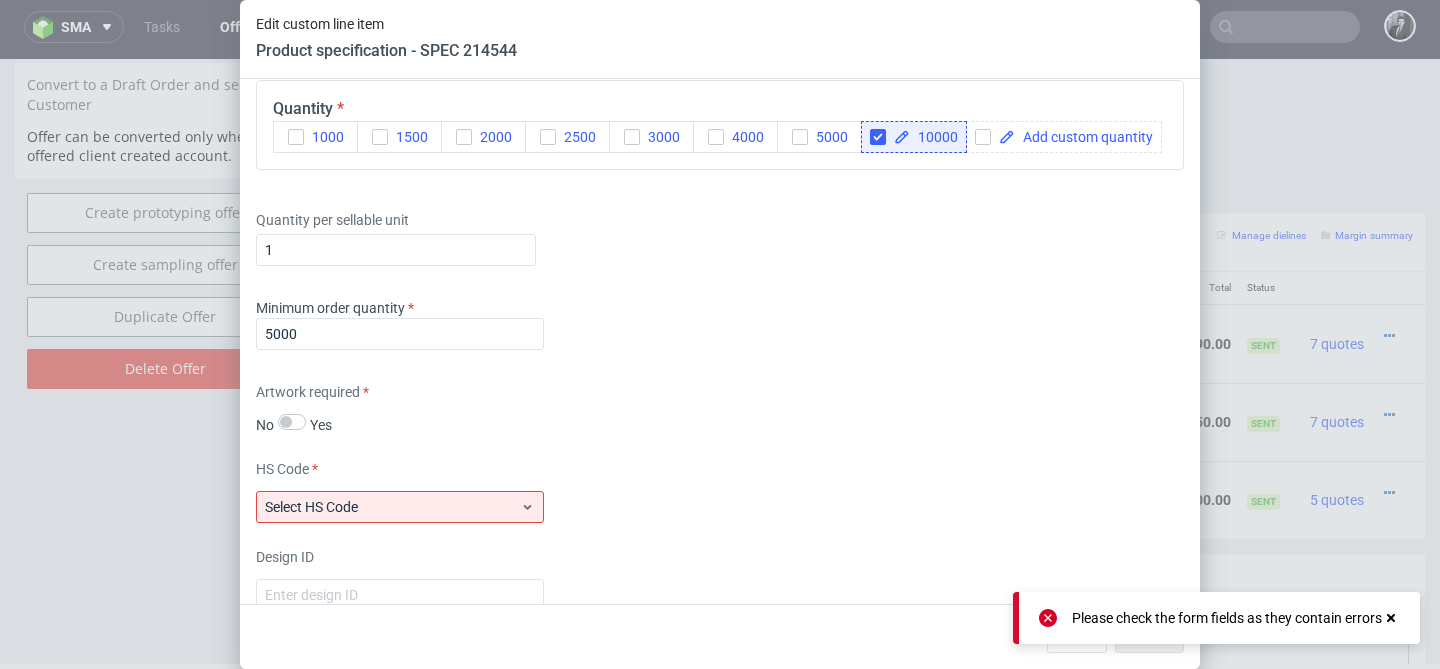 scroll, scrollTop: 1281, scrollLeft: 0, axis: vertical 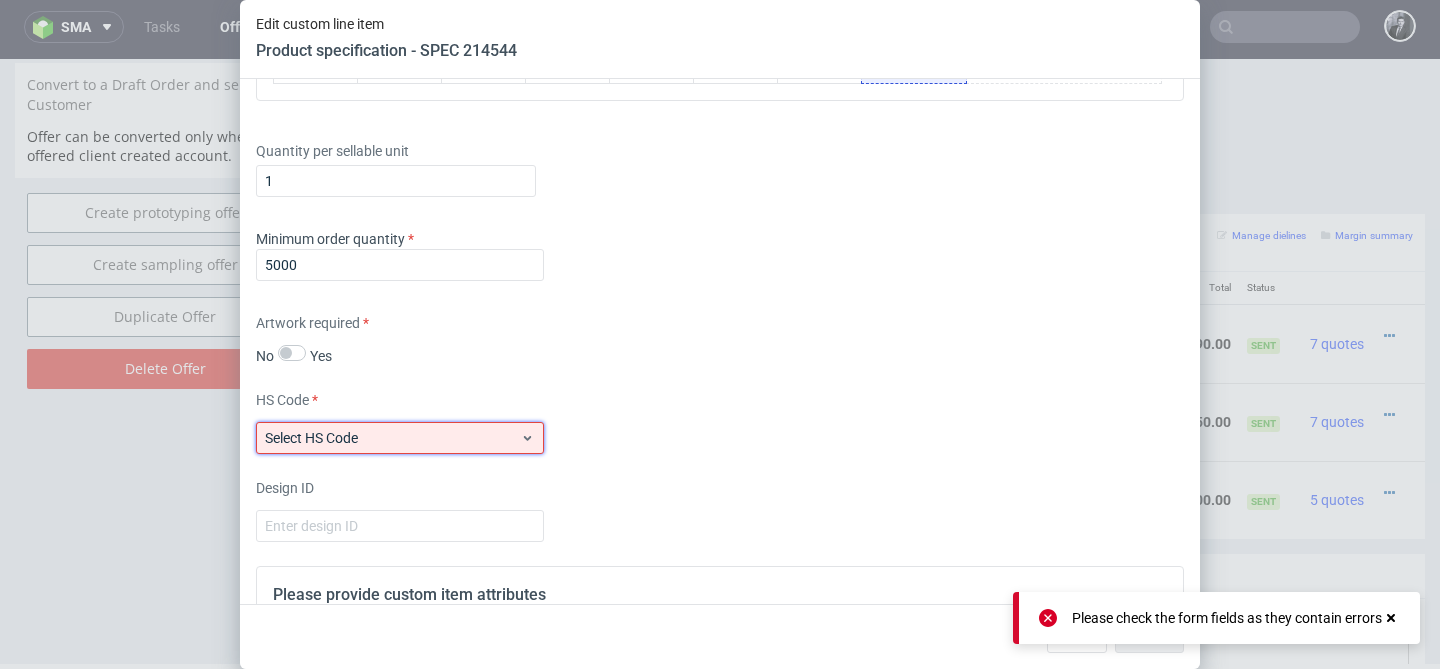 click on "Select HS Code" at bounding box center [392, 438] 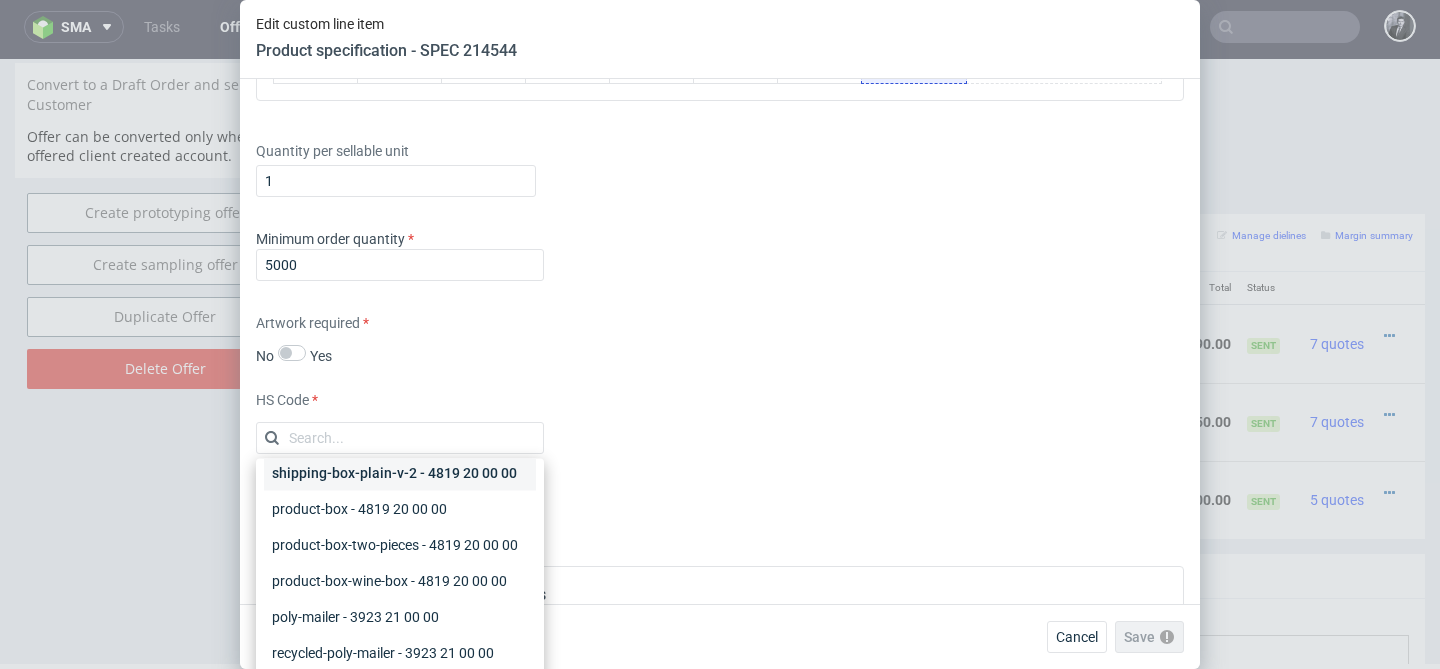 scroll, scrollTop: 411, scrollLeft: 0, axis: vertical 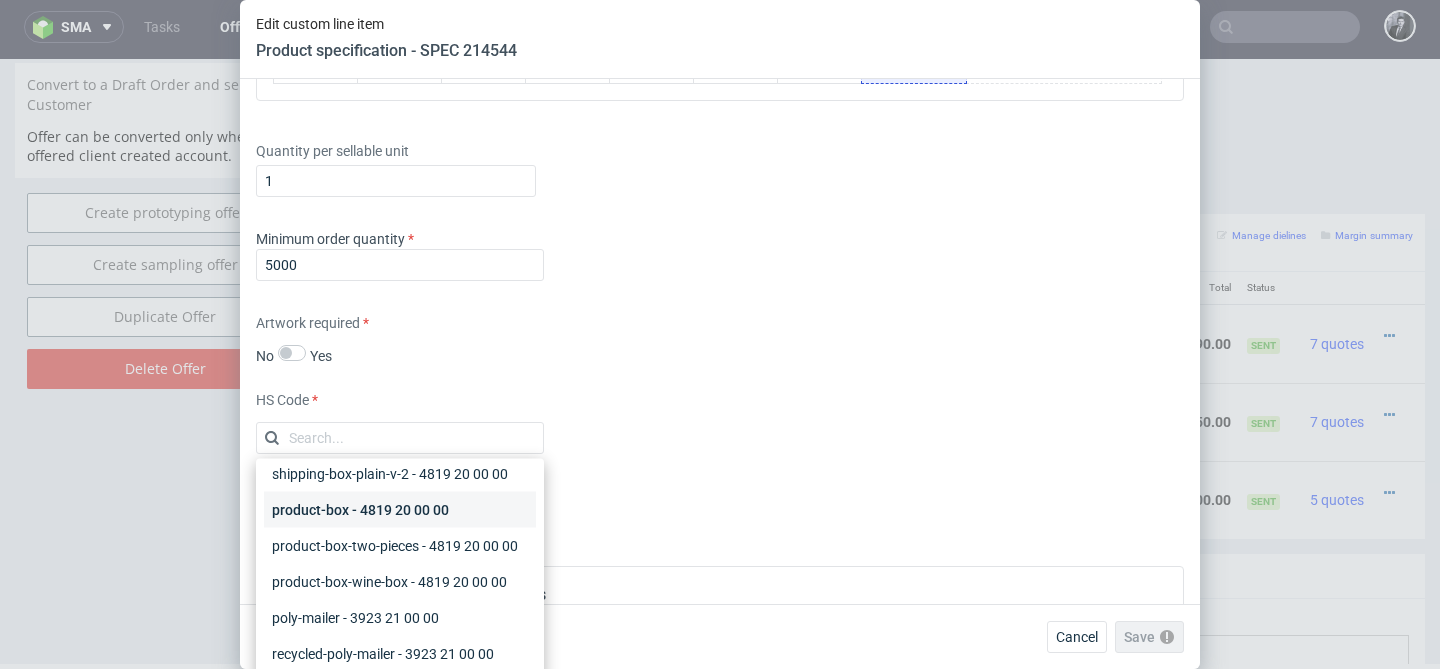 click on "product-box - 4819 20 00 00" at bounding box center (400, 510) 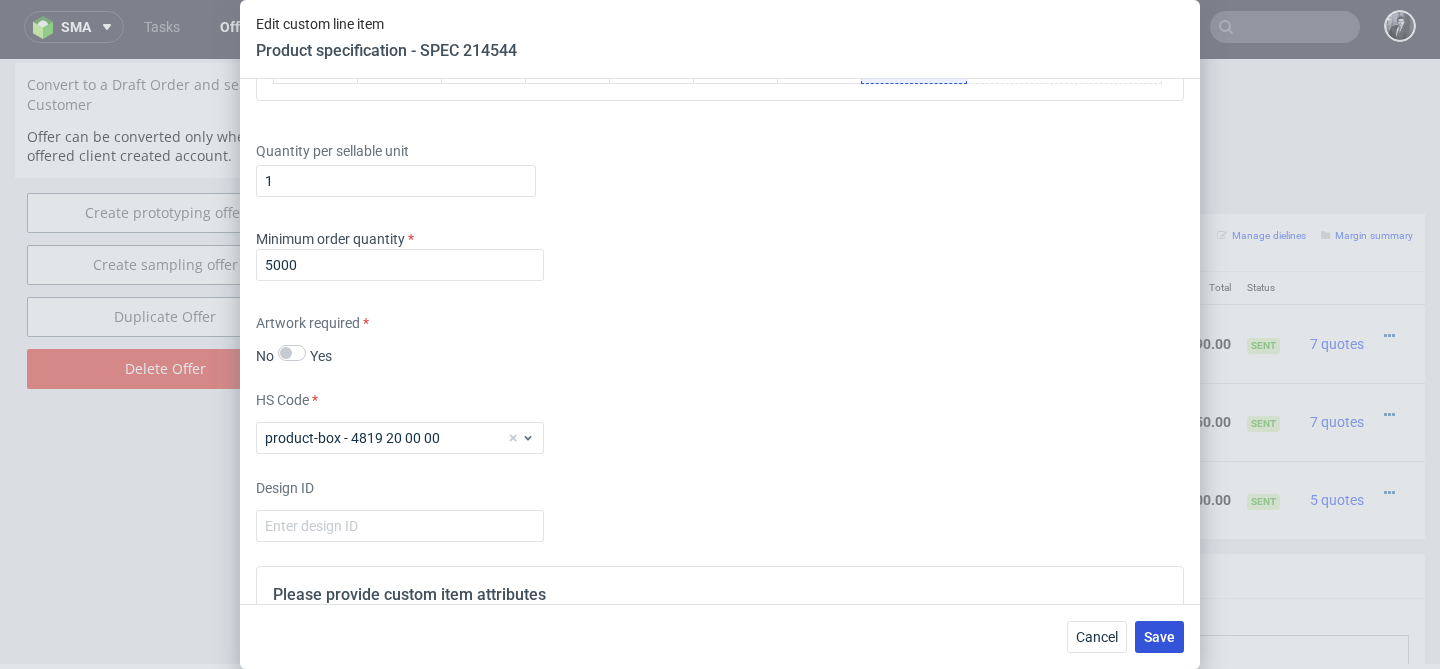 click on "Save" at bounding box center (1159, 637) 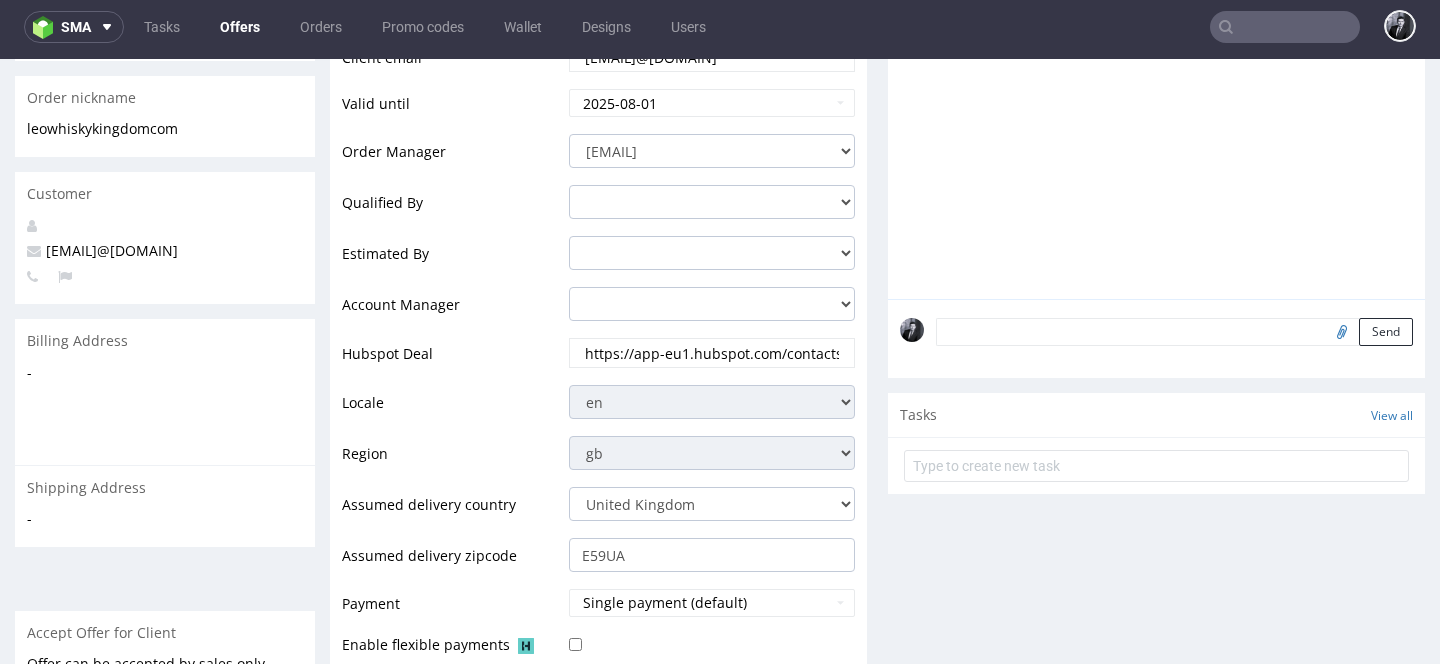 scroll, scrollTop: 0, scrollLeft: 0, axis: both 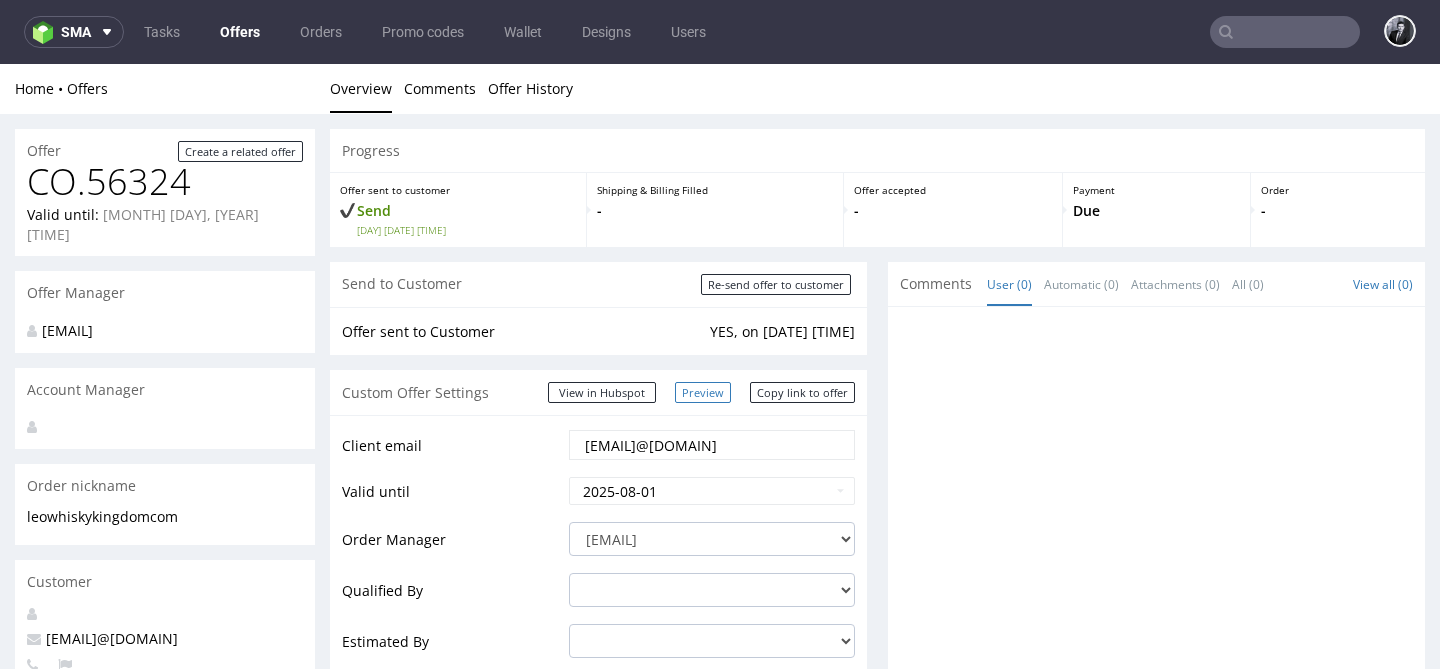click on "Preview" at bounding box center [703, 392] 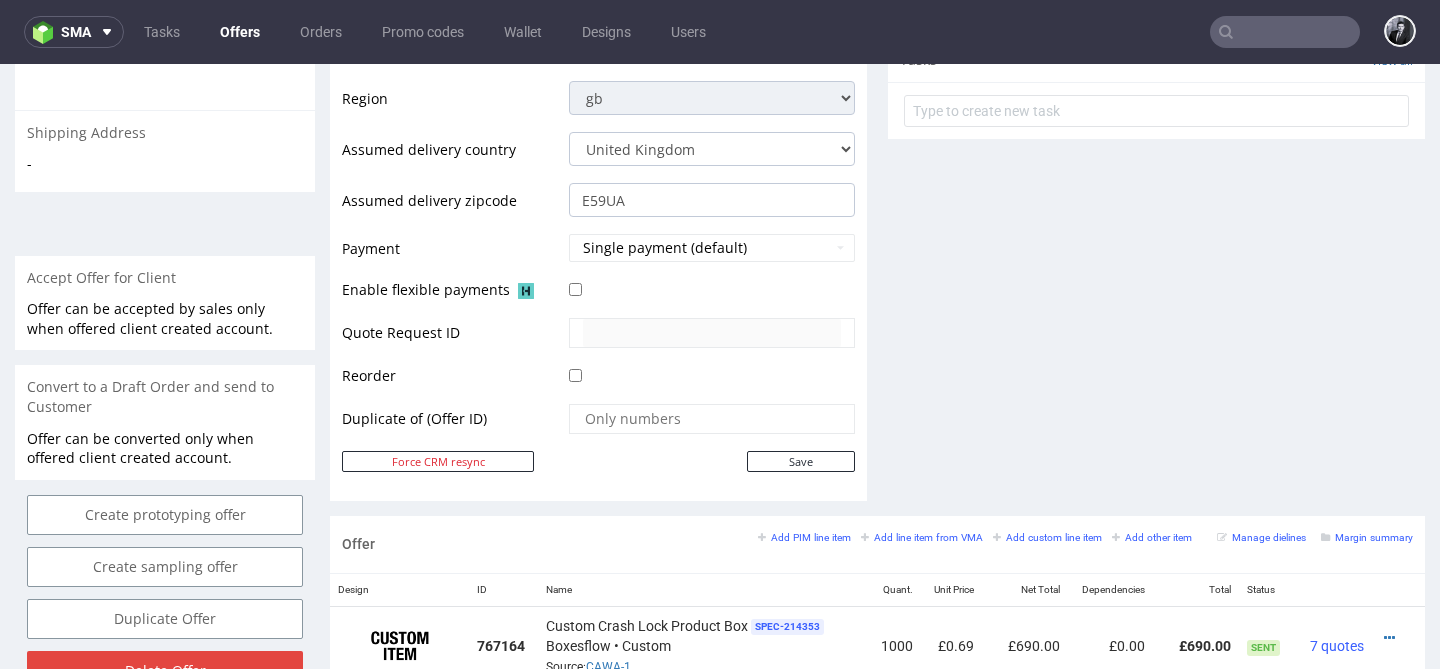 scroll, scrollTop: 763, scrollLeft: 0, axis: vertical 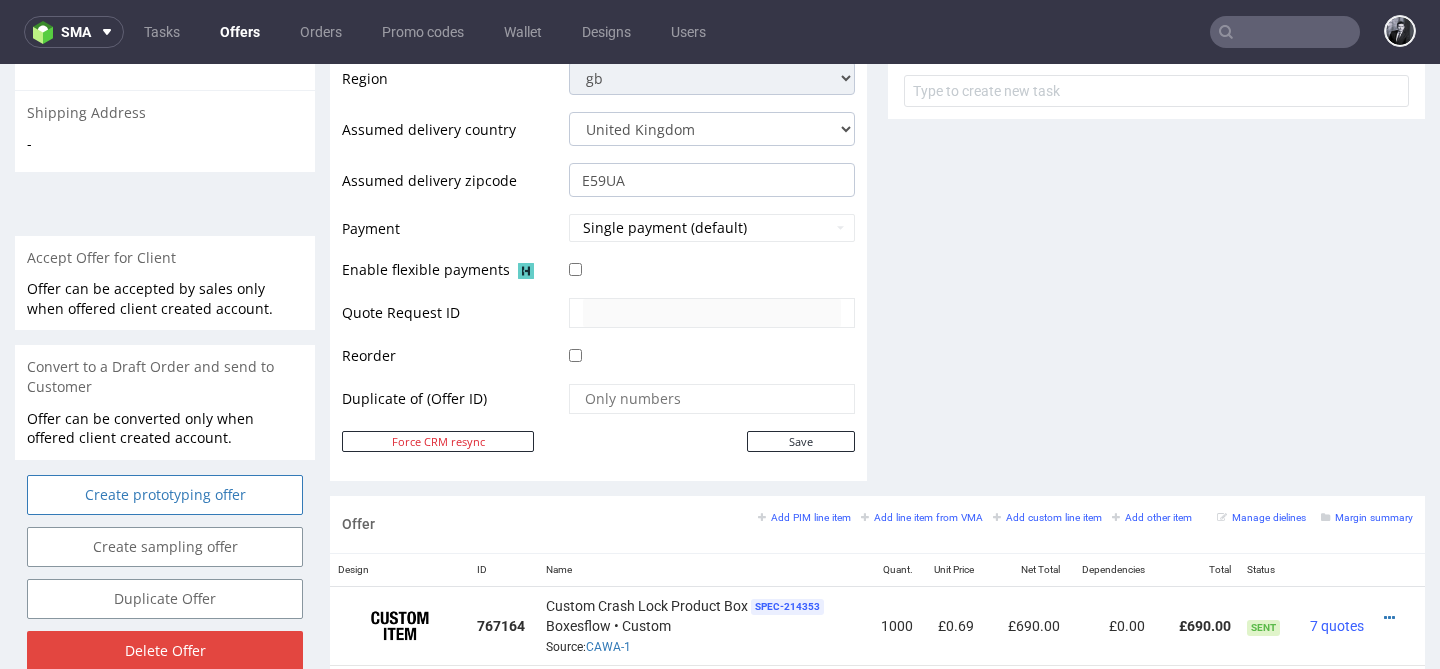 click on "Create prototyping offer" at bounding box center (165, 495) 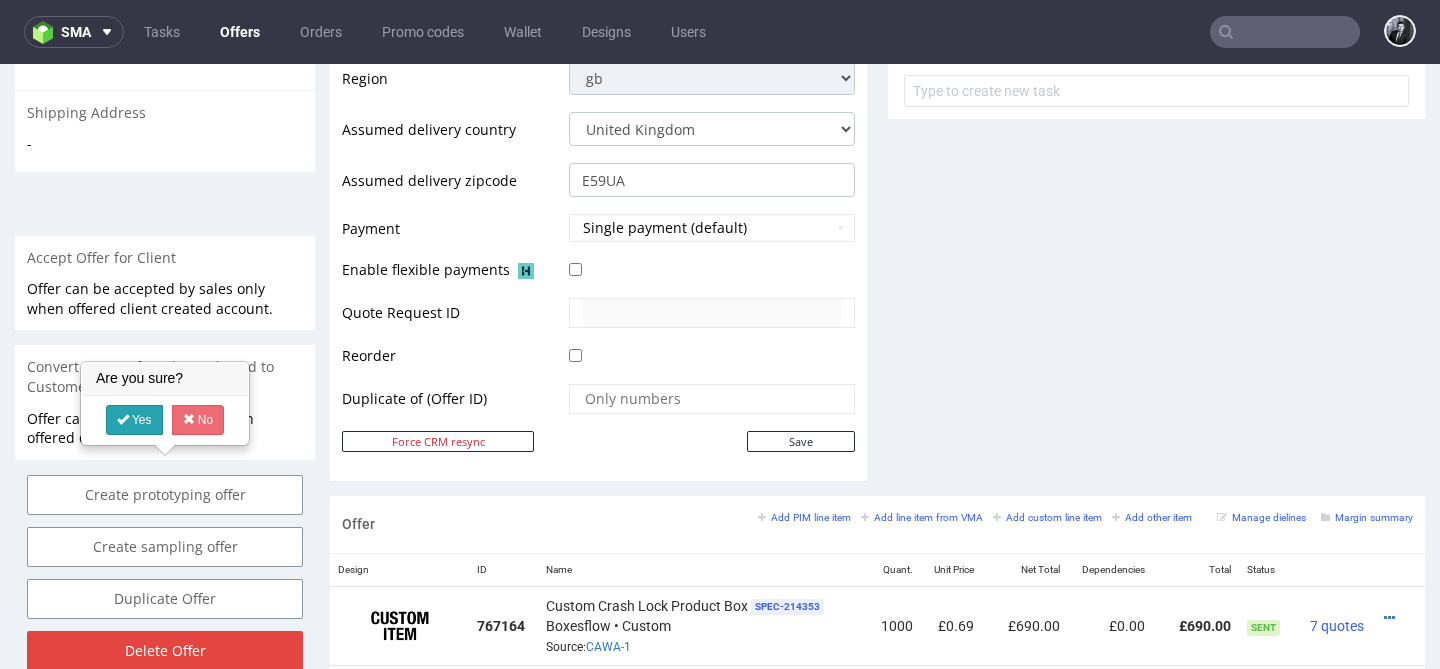 click on "Yes" at bounding box center (134, 420) 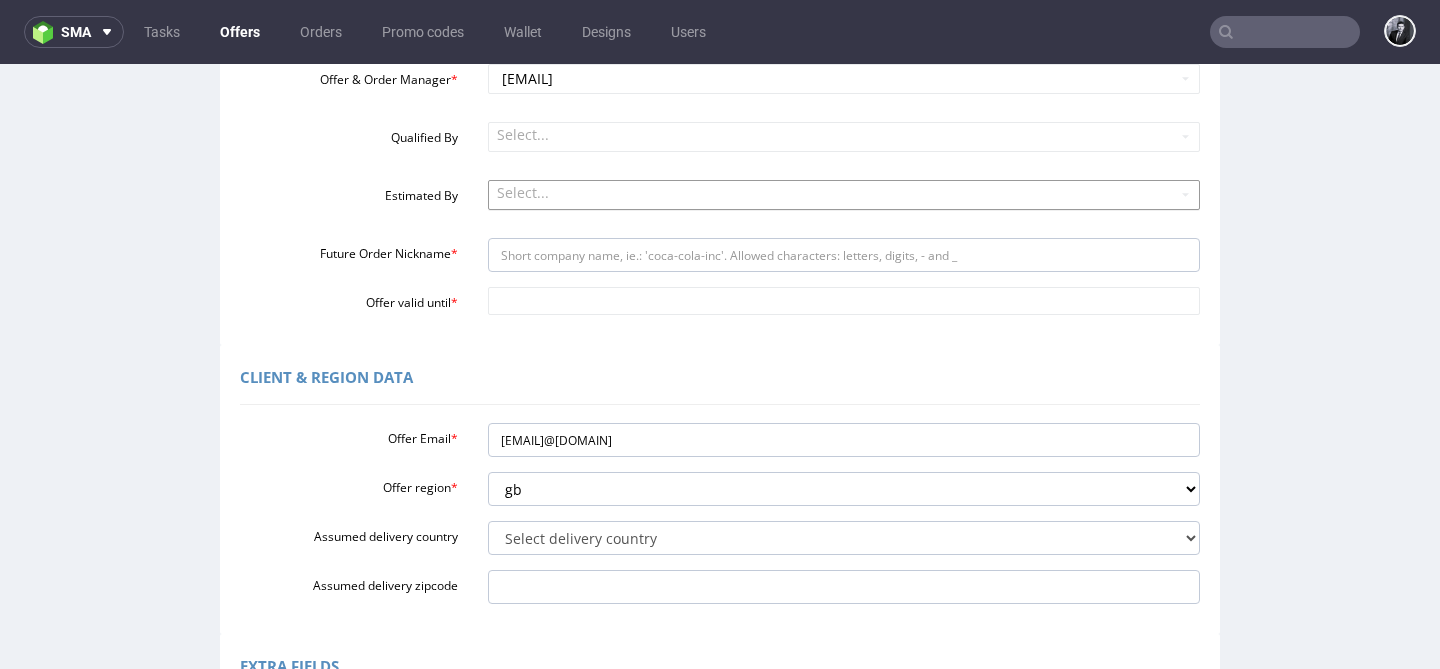 scroll, scrollTop: 291, scrollLeft: 0, axis: vertical 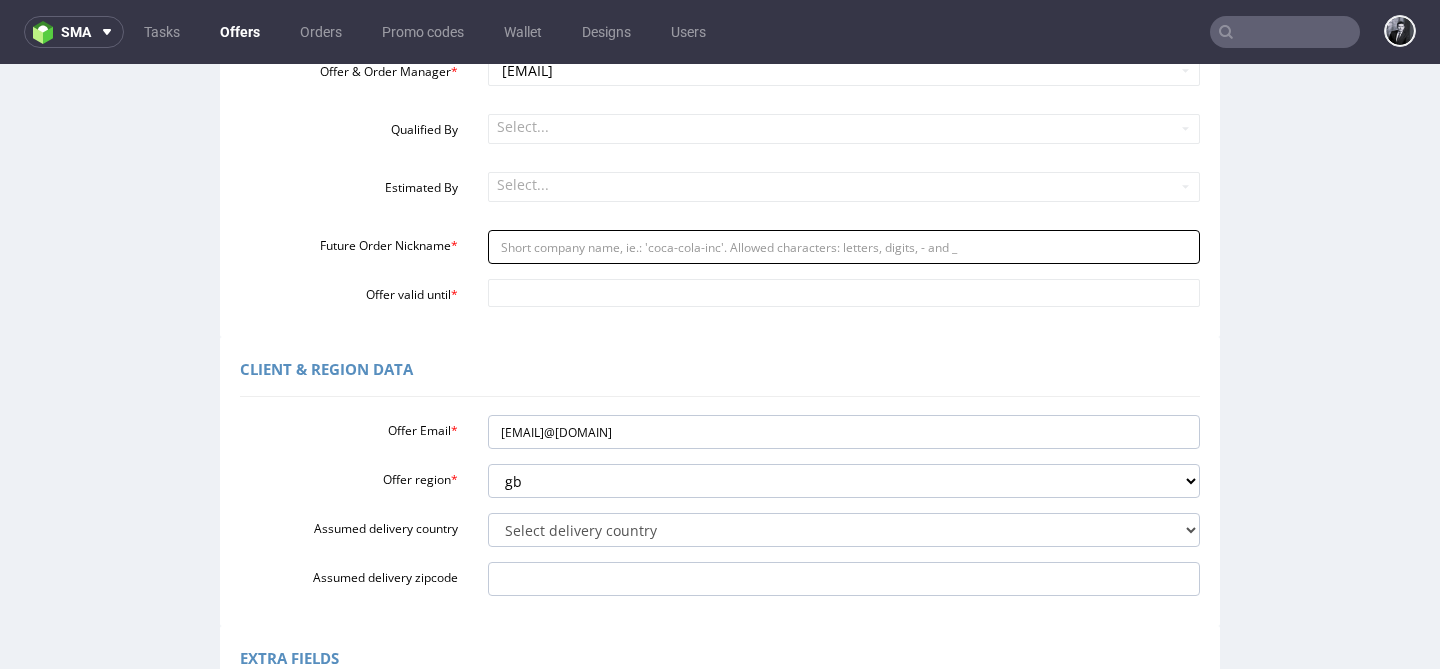 click on "Future Order Nickname  *" at bounding box center [844, 247] 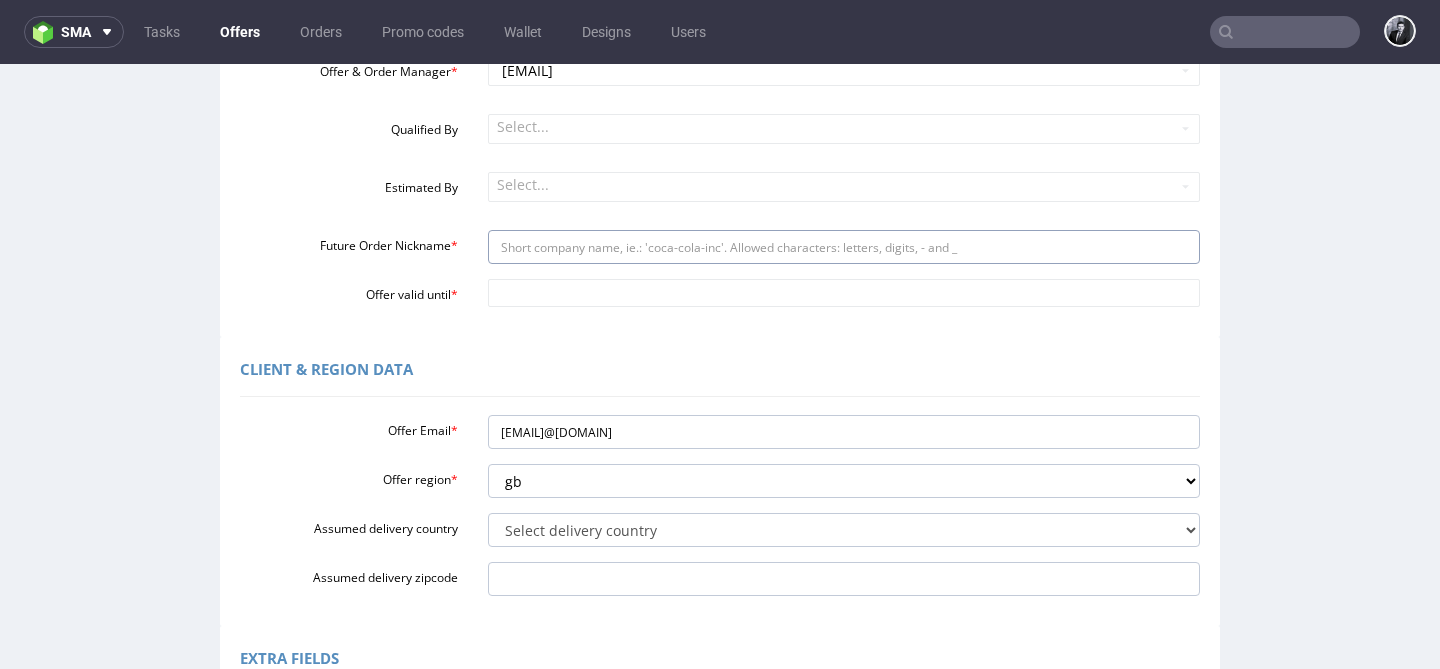 paste on "leowhiskykingdomcom" 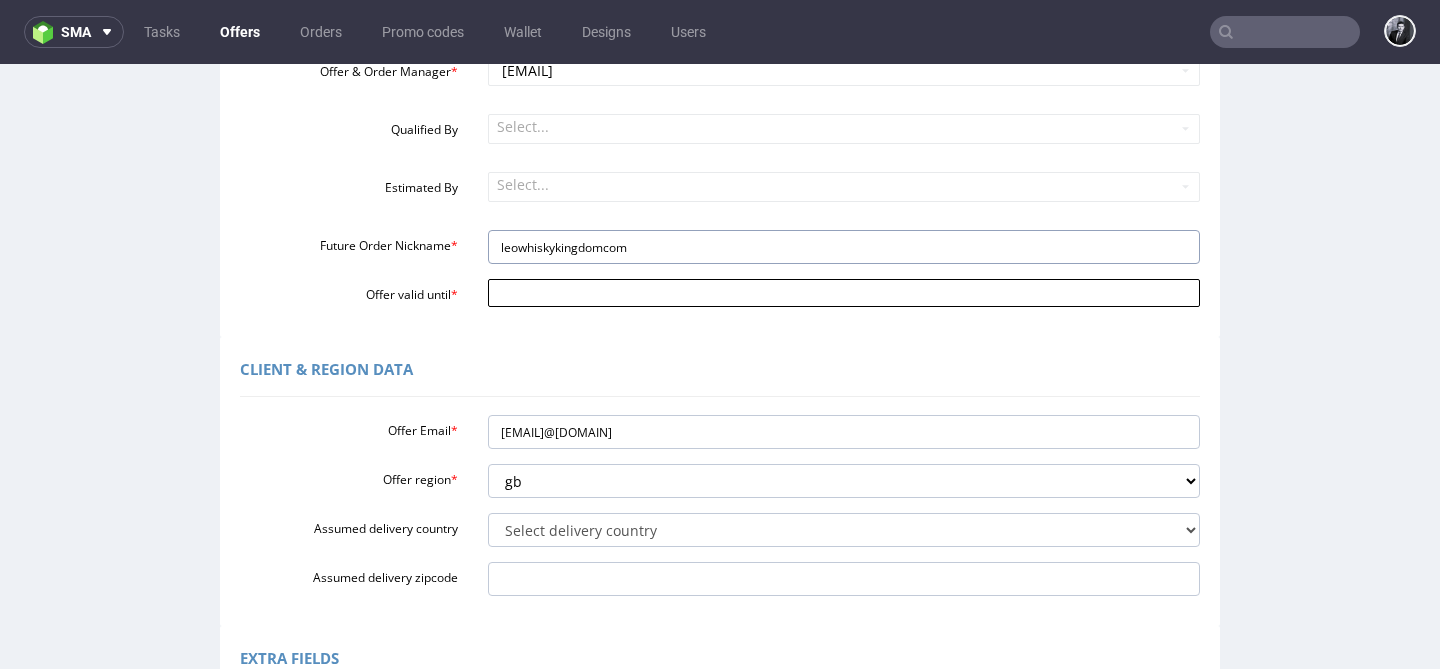 type on "leowhiskykingdomcom" 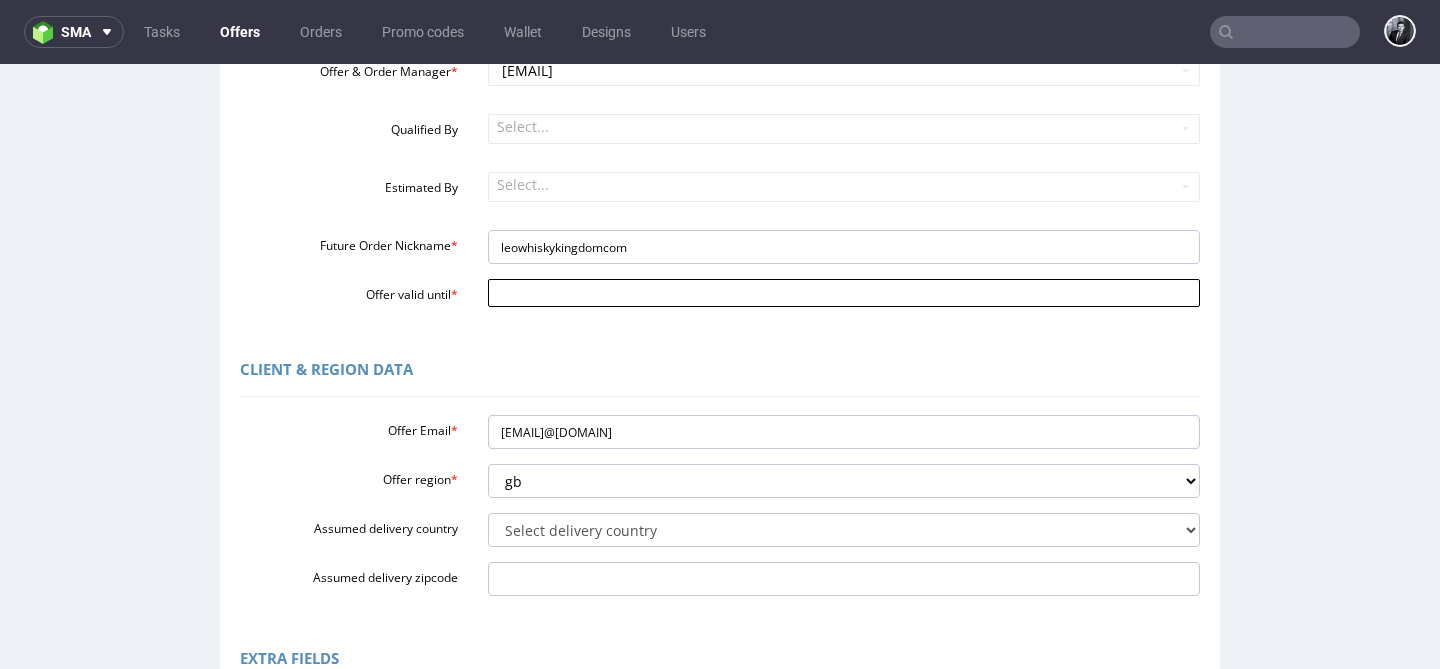 click on "Offer valid until  *" at bounding box center (844, 293) 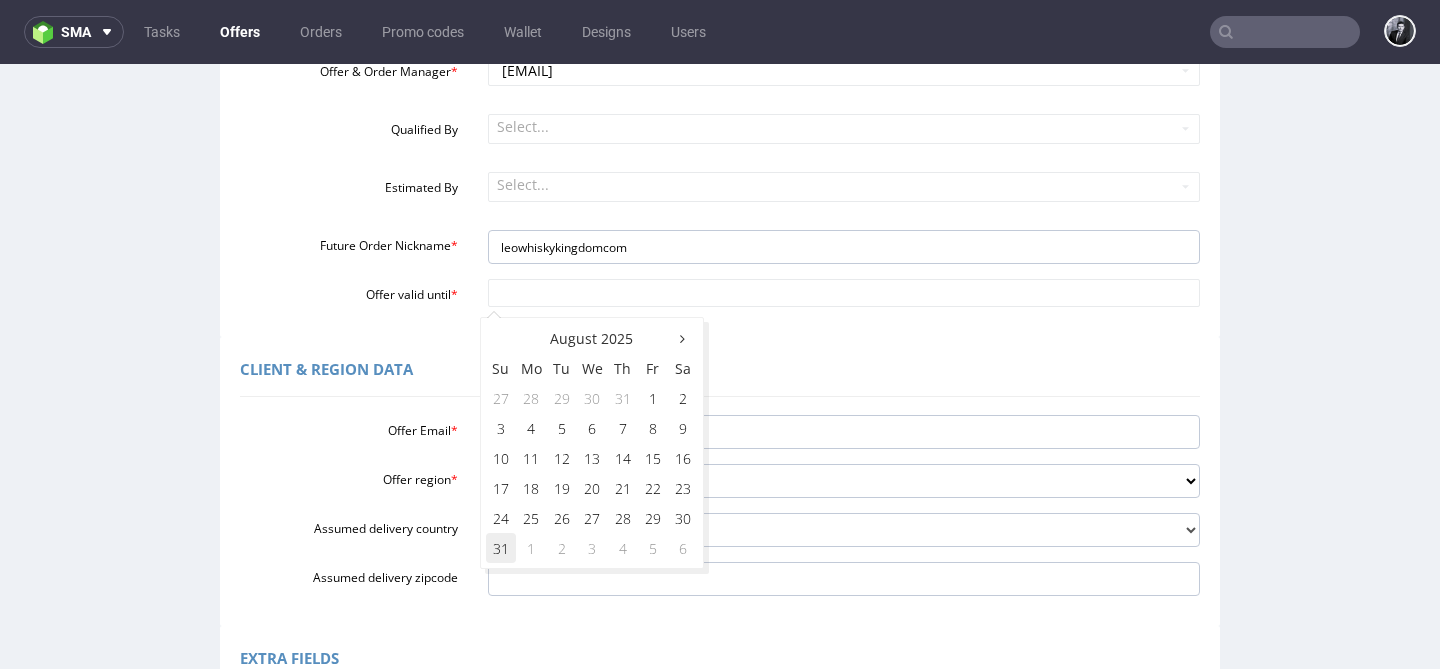 click on "31" at bounding box center [501, 548] 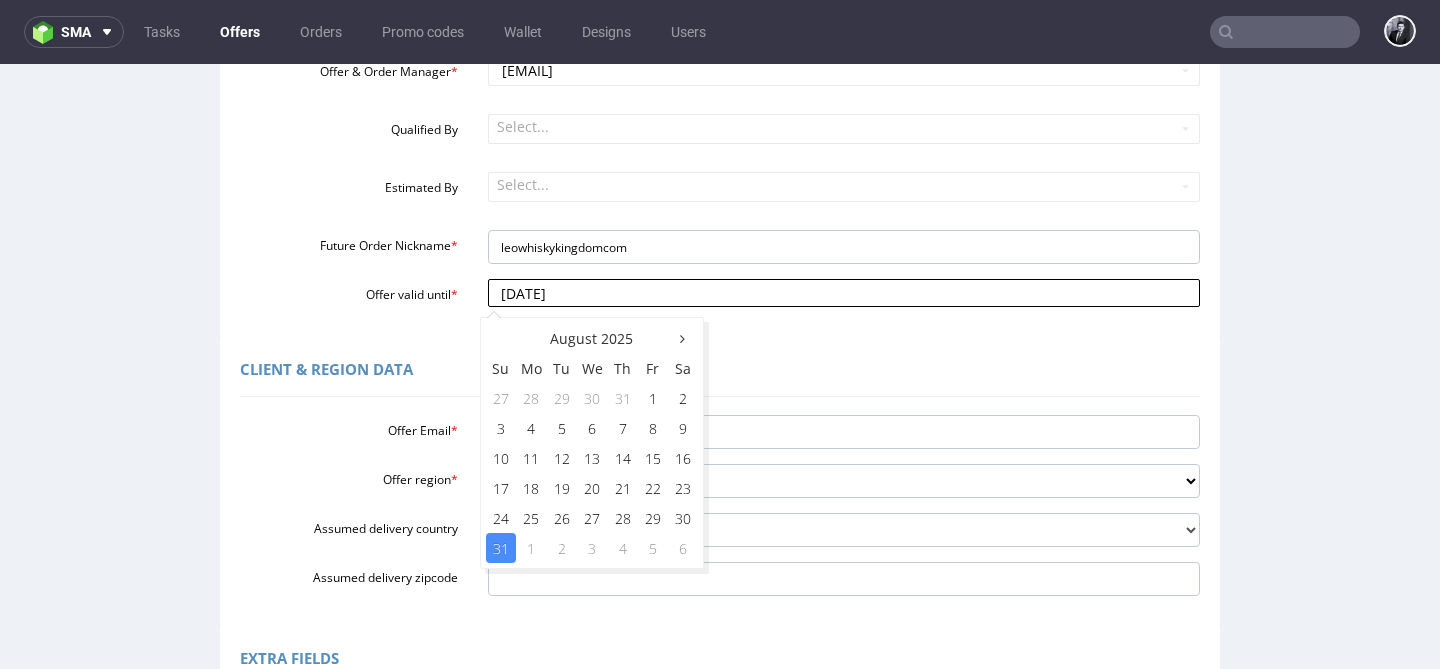click on "2025-08-31" at bounding box center [844, 293] 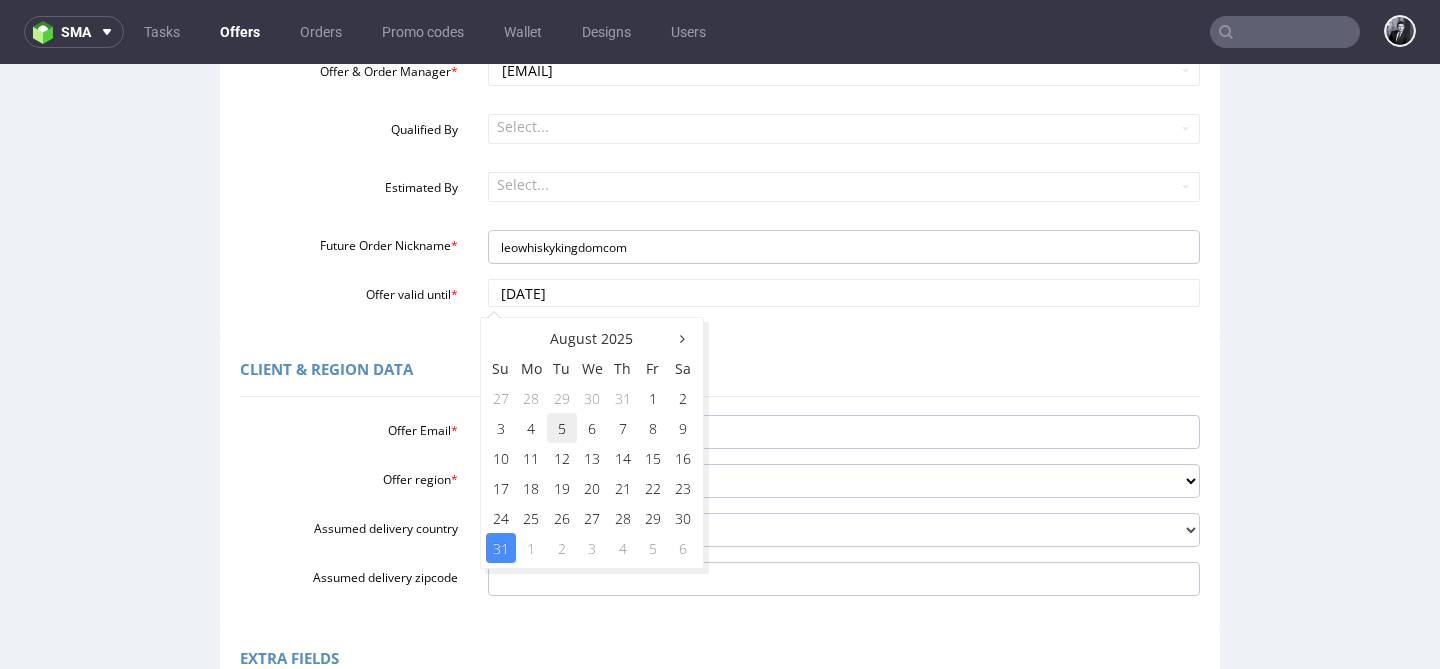 click on "5" at bounding box center (562, 428) 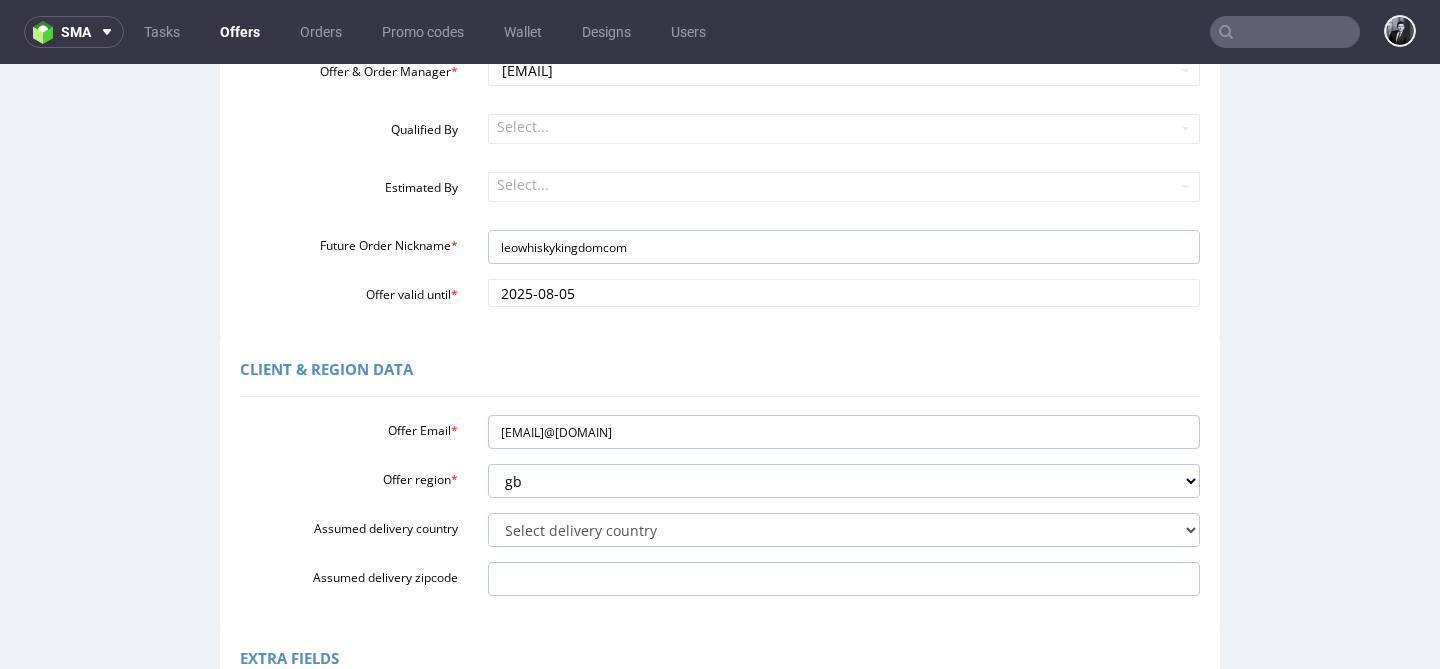 click on "Client & Region data" at bounding box center [720, 373] 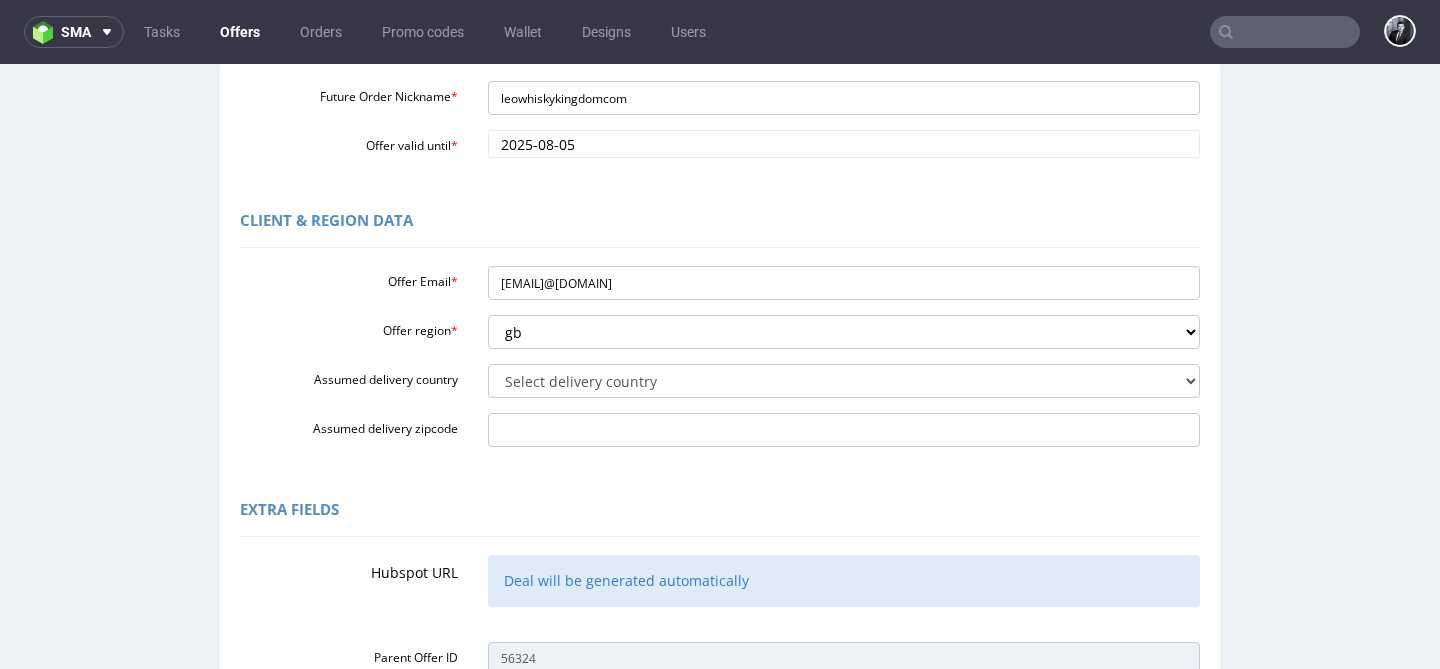 scroll, scrollTop: 447, scrollLeft: 0, axis: vertical 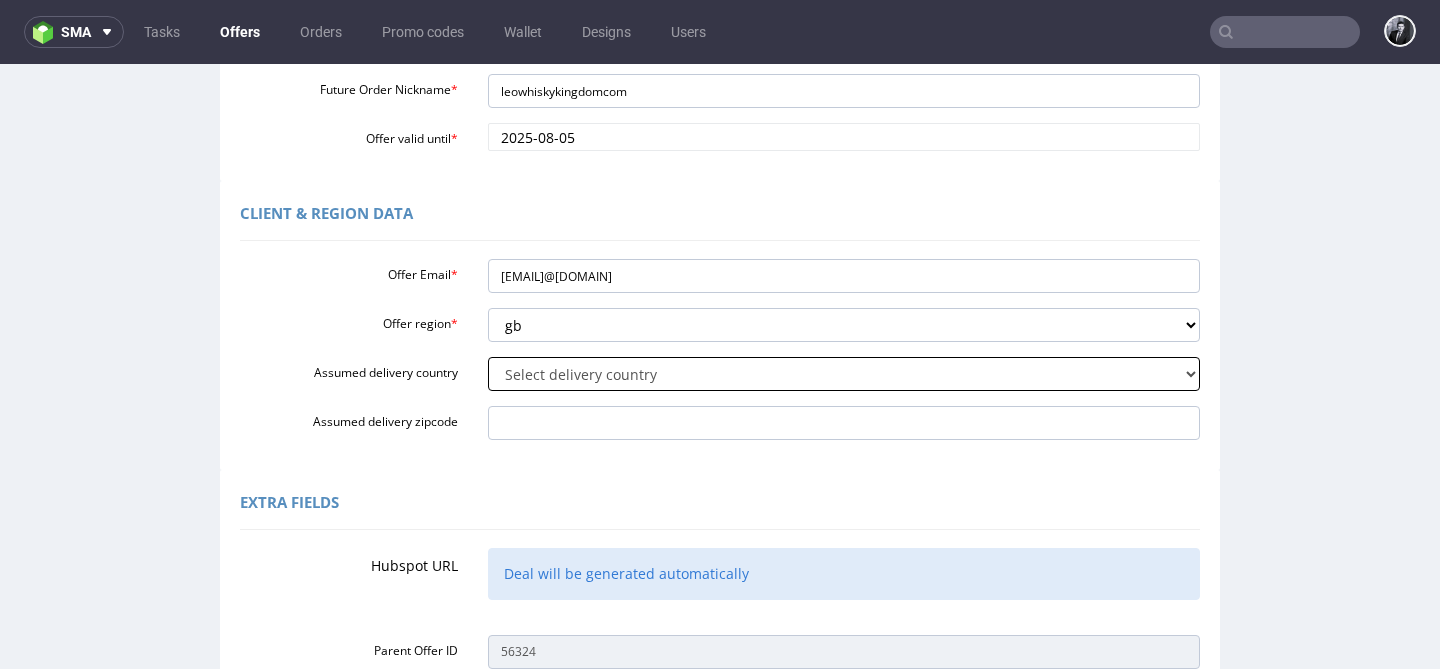 click on "Select delivery country
Andorra
Afghanistan
Anguilla
Albania
Armenia
Antarctica
Argentina
American Samoa
Austria
Australia
Åland Islands
Azerbaijan
Bosnia and Herzegovina
Barbados
Bangladesh
Belgium
Bulgaria
Bahrain
Saint Barthélemy
Brunei Darussalam
Bonaire, Sint Eustatius and Saba
Brazil
Bhutan
Bouvet Island
Belarus
Canada
Cocos (Keeling) Islands
Switzerland
Chile
China
Colombia
Costa Rica
Cuba
Cape Verde
Curaçao
Christmas Island
Cyprus
Czech Republic
Germany
Denmark
Dominican Republic
Algeria
Ecuador
Estonia
Egypt
Western Sahara
Spain
Ethiopia
Finland
Falkland Islands (Malvinas)
Micronesia, Federated States of
Faroe Islands
France
Gabon
United Kingdom
Georgia
French Guiana
Guernsey
Gibraltar
Greenland
Guadeloupe
Greece
South Georgia and the South Sandwich Islands
Guatemala
Guam
Guinea-Bissau
Heard Island and McDonald Islands
Honduras
Croatia
Haiti
Hungary" at bounding box center (844, 374) 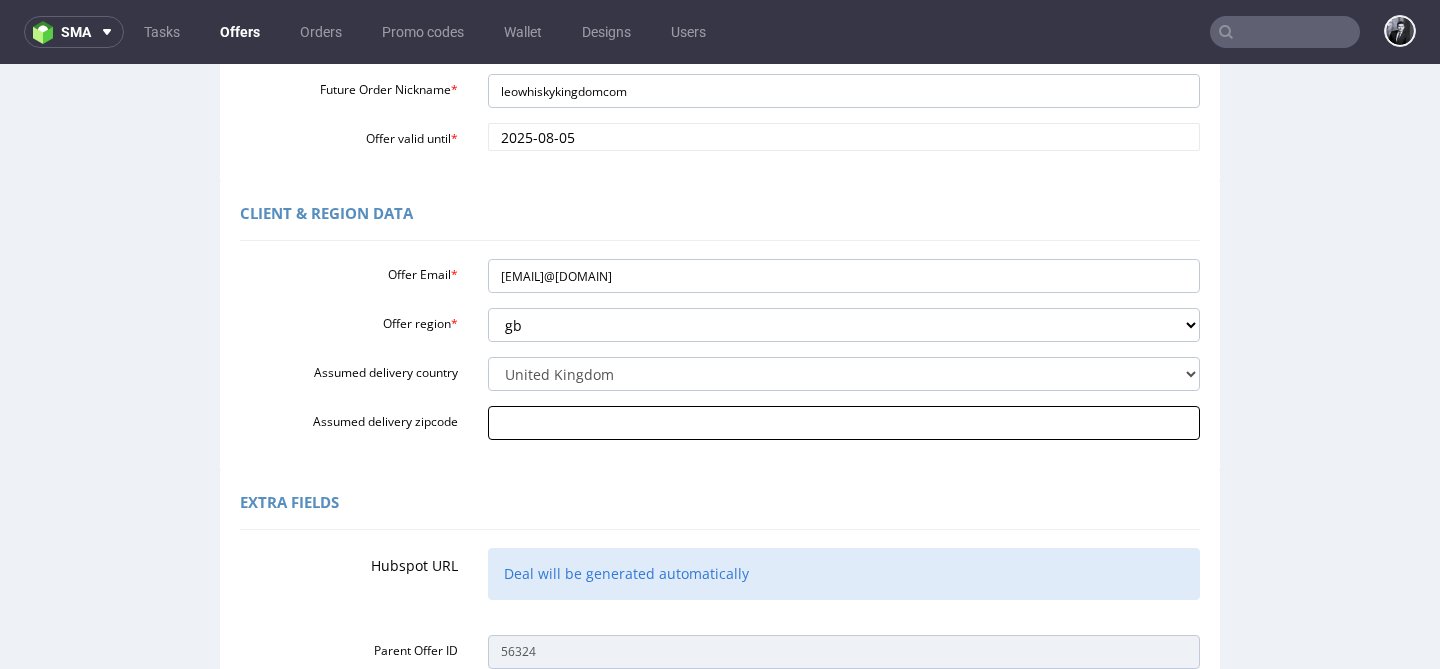 click on "Assumed delivery zipcode" at bounding box center (844, 423) 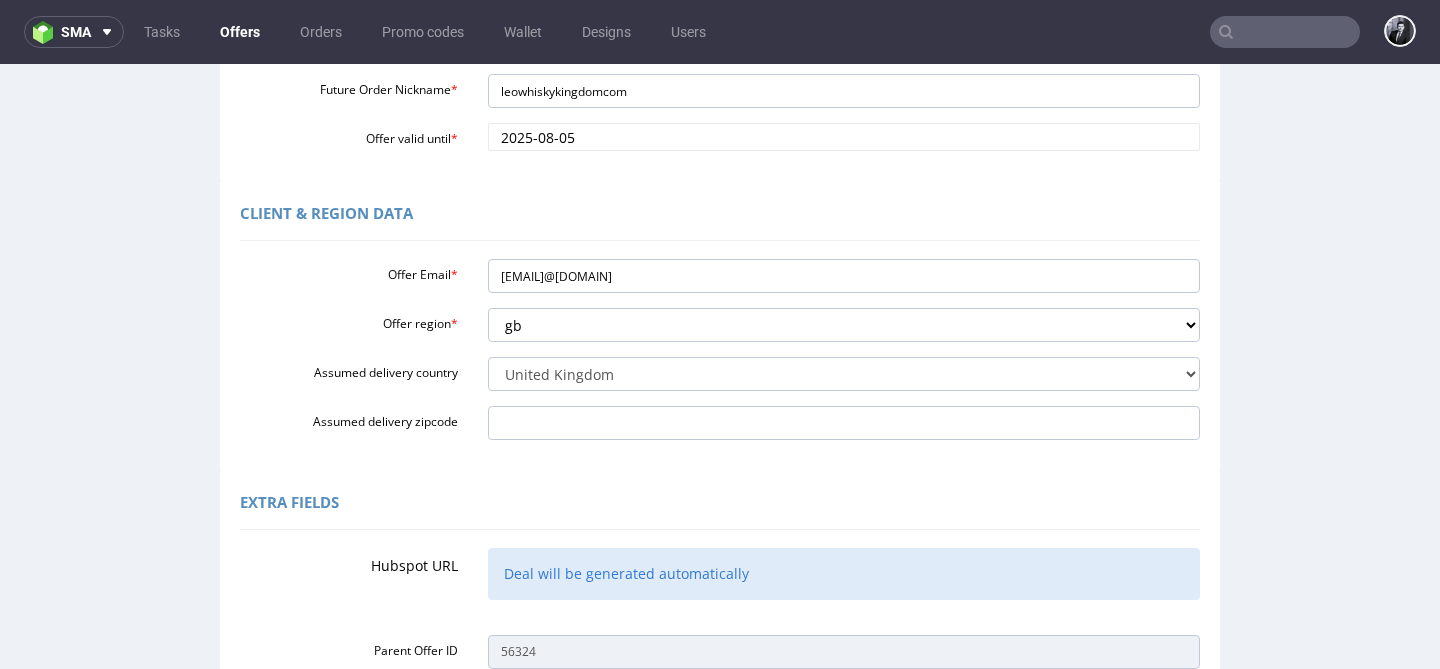 click on "Client & Region data Offer Email  * leo@whiskykingdom.com Offer region  * eu
gb
de
pl
fr
it
es Assumed delivery country Select delivery country
Andorra
Afghanistan
Anguilla
Albania
Armenia
Antarctica
Argentina
American Samoa
Austria
Australia
Åland Islands
Azerbaijan
Bosnia and Herzegovina
Barbados
Bangladesh
Belgium
Bulgaria
Bahrain
Saint Barthélemy
Brunei Darussalam
Bonaire, Sint Eustatius and Saba
Brazil
Bhutan
Bouvet Island
Belarus
Canada
Cocos (Keeling) Islands
Switzerland
Chile
China
Colombia
Costa Rica
Cuba
Cape Verde
Curaçao
Christmas Island
Cyprus
Czech Republic
Germany
Denmark
Dominican Republic
Algeria
Ecuador
Estonia
Egypt
Western Sahara
Spain
Ethiopia
Finland
Falkland Islands (Malvinas)
Micronesia, Federated States of
Faroe Islands
France
Gabon
United Kingdom
Georgia
French Guiana
Guernsey
Gibraltar
Greenland
Guadeloupe
Greece
Guatemala
Guam" at bounding box center [720, 325] 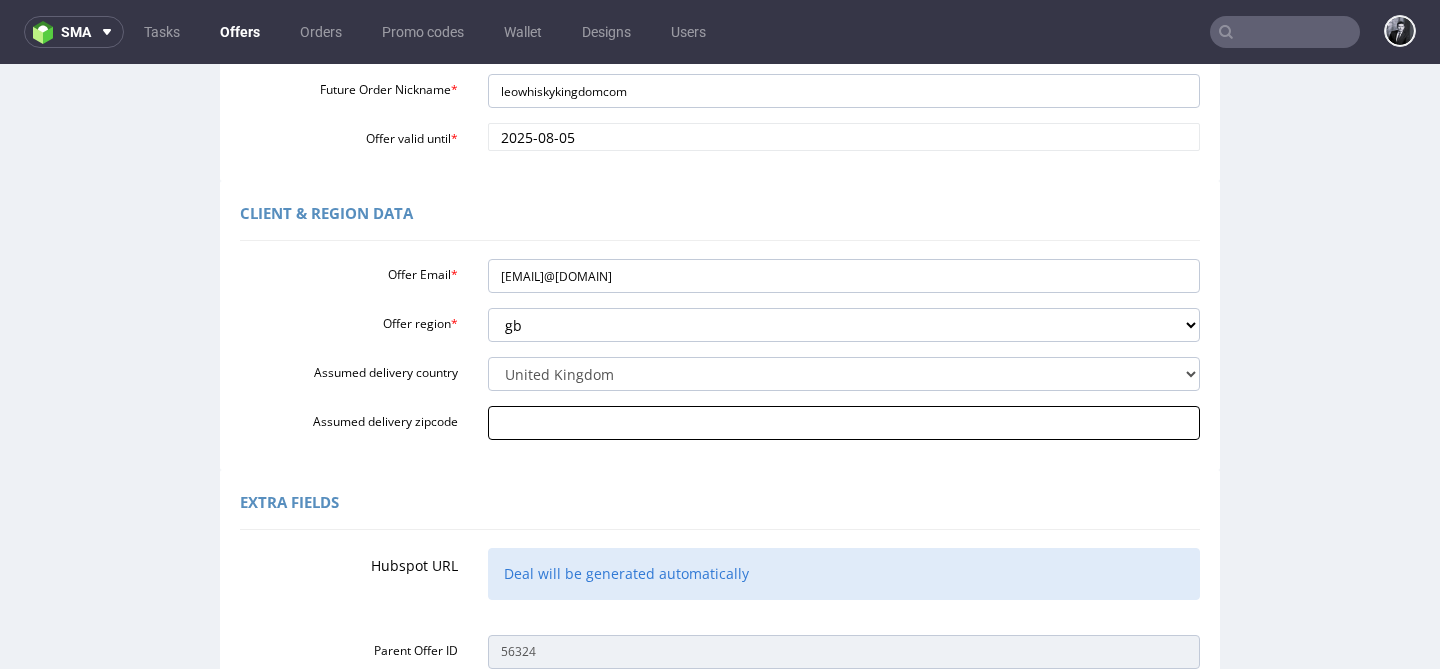 click on "Assumed delivery zipcode" at bounding box center (844, 423) 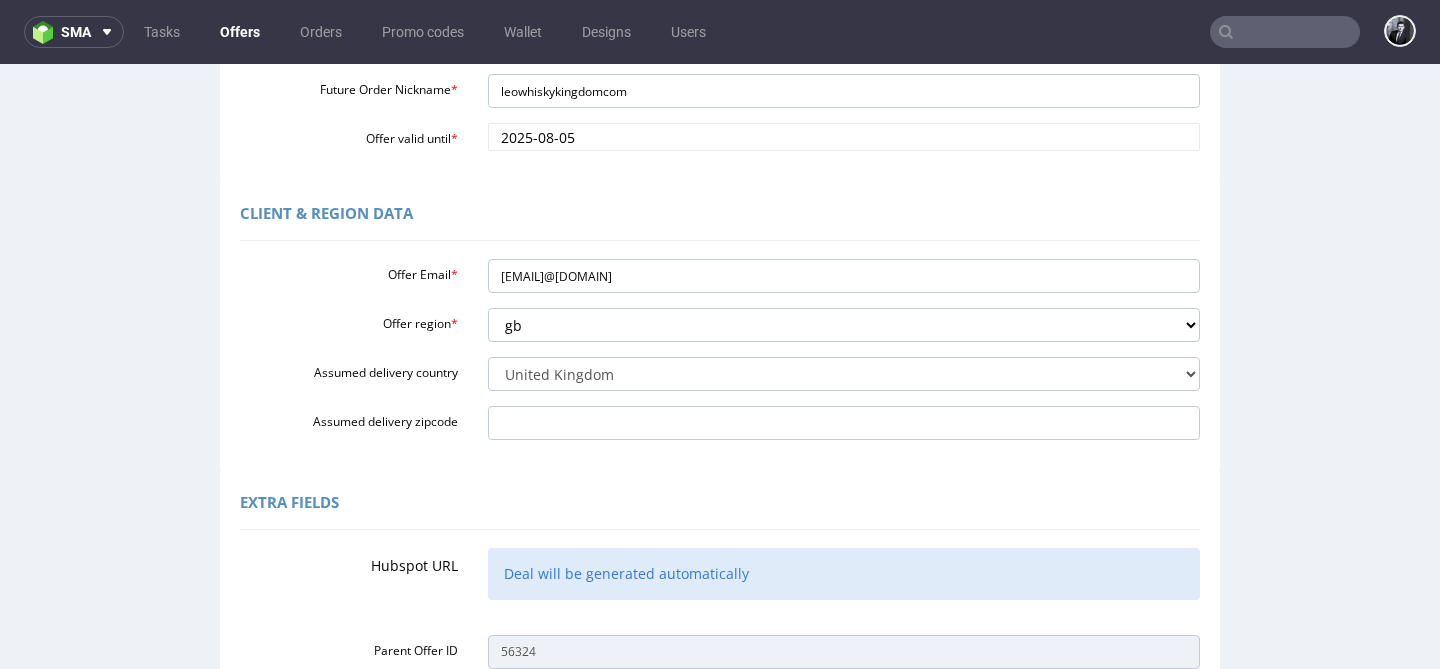 click on "Extra Fields Hubspot URL Deal will be generated automatically  Parent Offer ID 56324 Account Manager
adrian.margula@packhelp.com
alex.lemee@packhelp.com
angelina.marc@packhelp.com
anna.lopatowska@packhelp.com
anna.rzadkowska@packhelp.com
barbara.zalas@packhelp.com
bartlomiej.lesniczuk@packhelp.com
claire.memeh@ckdcent.com
cristina.martinez@packhelp.com
jan.kurlanc@packhelp.com
jozefina.owczarek@packhelp.com
justyna.piekarczyk115@gmail.com
karolina.bednarczyk@packhelp.com
katarzyna.drabczyk@packhelp.com
katarzyna.traczyk@packhelp.com
magdalena.zeniuk@packhelp.com
marcin.pasko@packhelp.com
maria.jaroszynska@packhelp.com
marta.kozlowska@packhelp.com
marta.tomaszewska@packhelp.com
mateusz.winek@packhelp.com
matteo.corsico@packhelp.com
michal.hanecki@packhelp.com
michal.kluczynski@packhelp.com
michal.kusidel@packhelp.com
michal.szycko@packhelp.com
michal.wiszniewski@packhelp.com
mikolaj.olszanski@packhelp.com
monika.pozniak@packhelp.com" at bounding box center [720, 609] 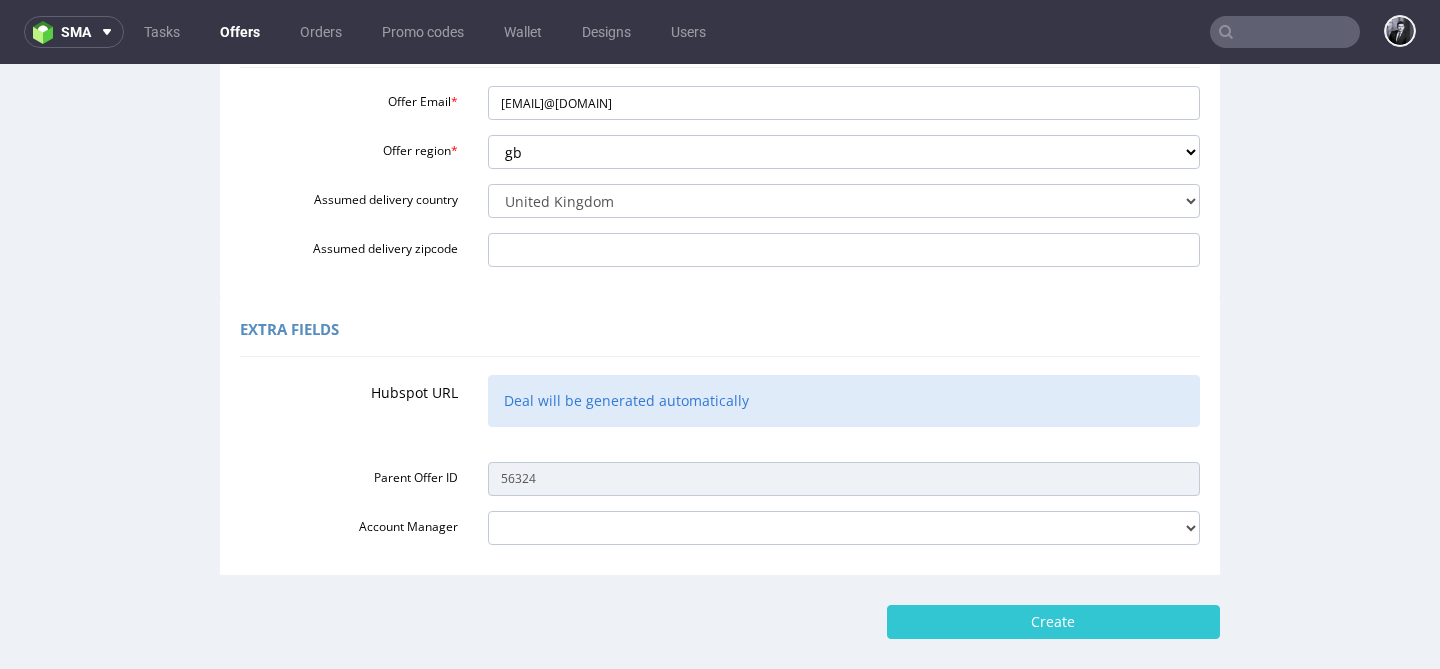 scroll, scrollTop: 720, scrollLeft: 0, axis: vertical 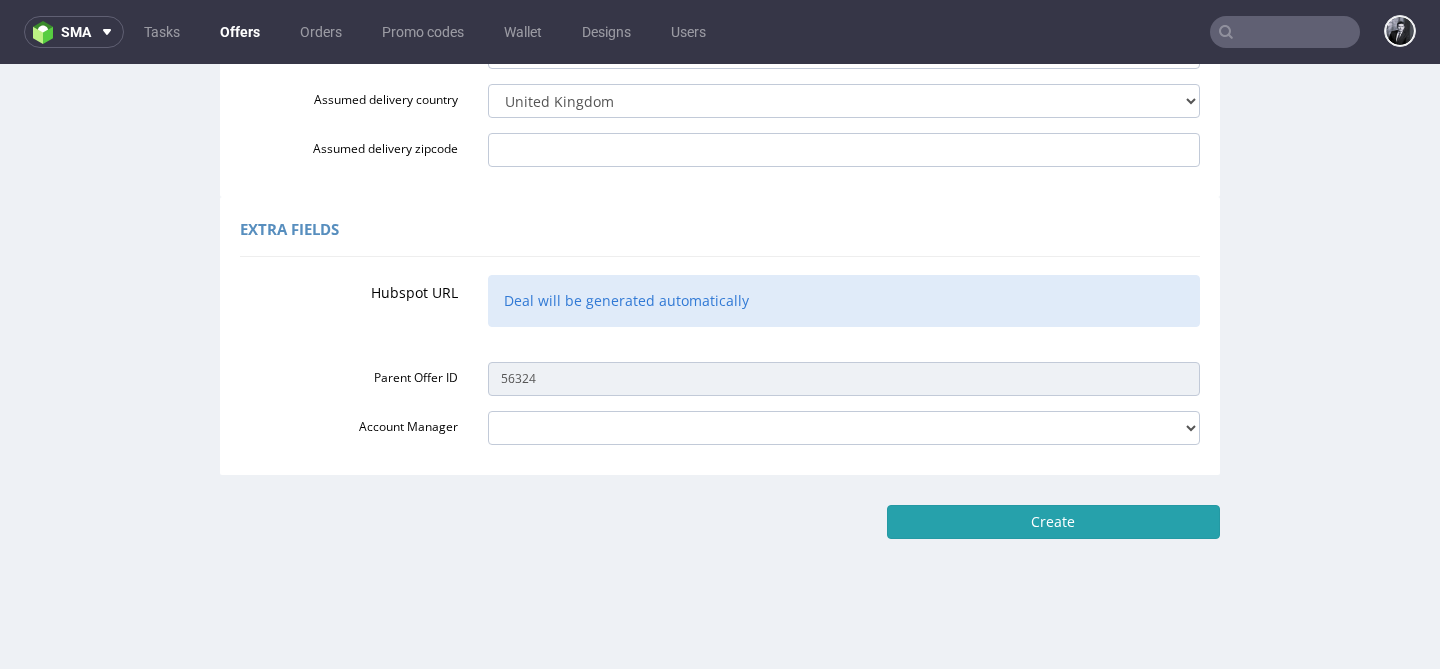 click on "Create" at bounding box center [1053, 522] 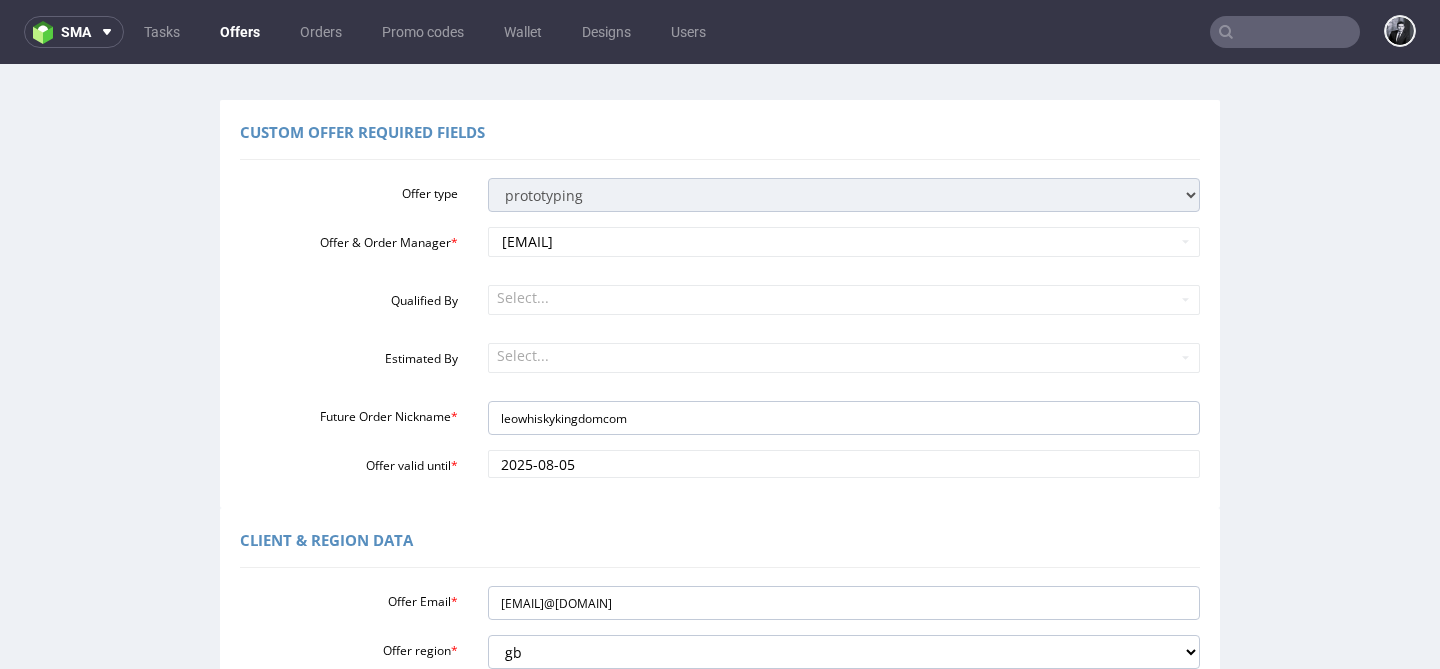 scroll, scrollTop: 84, scrollLeft: 0, axis: vertical 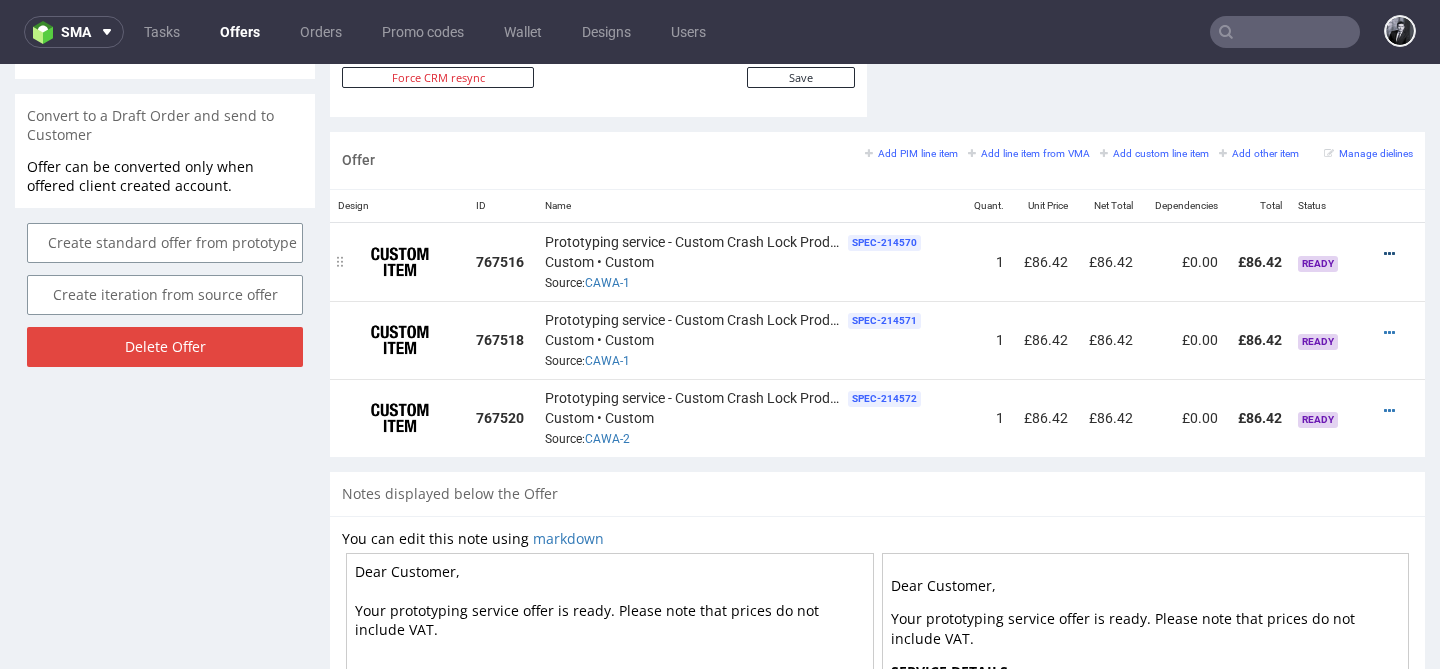 click at bounding box center (1389, 254) 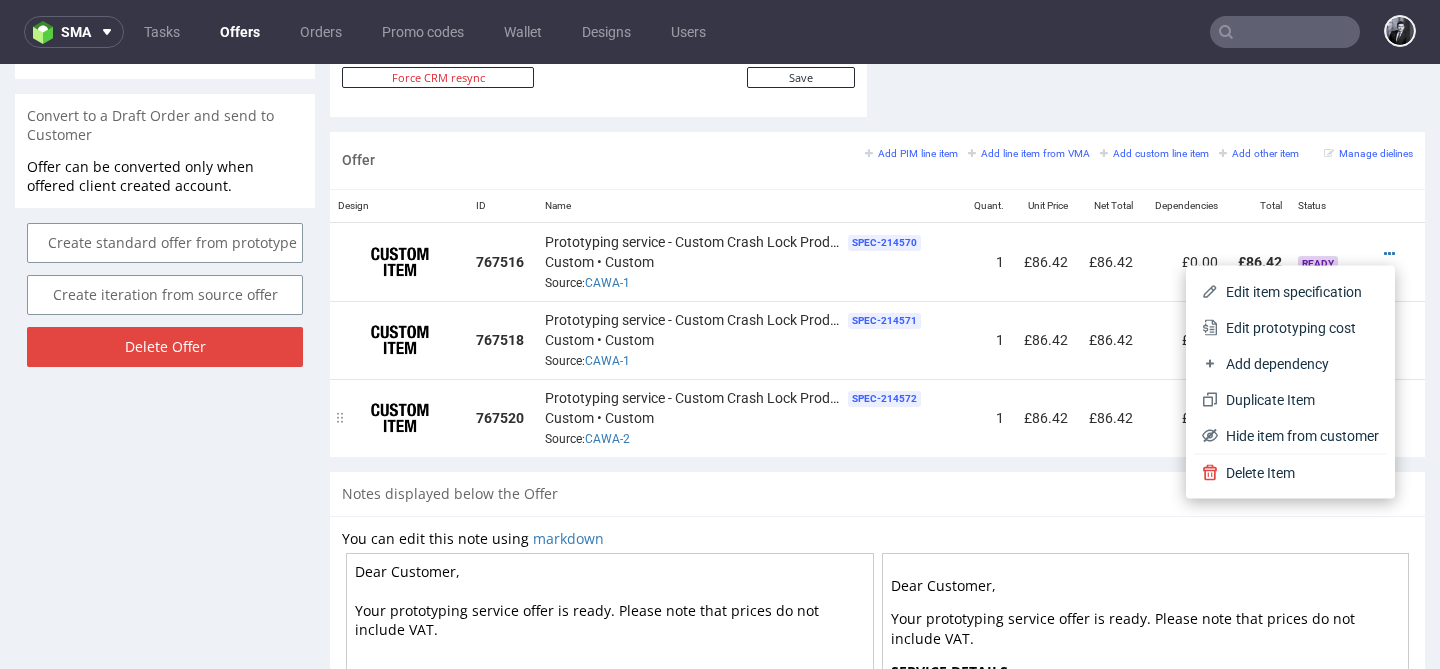 click on "1" at bounding box center (986, 418) 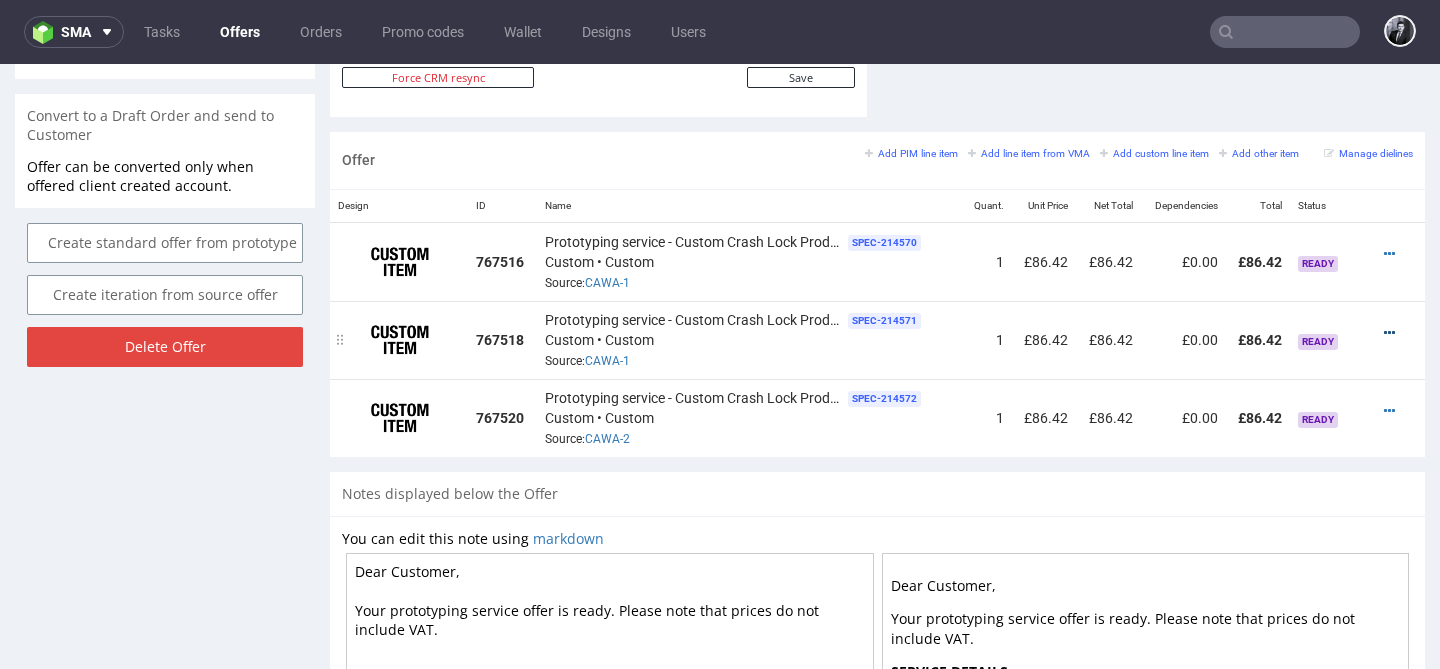 click at bounding box center (1389, 333) 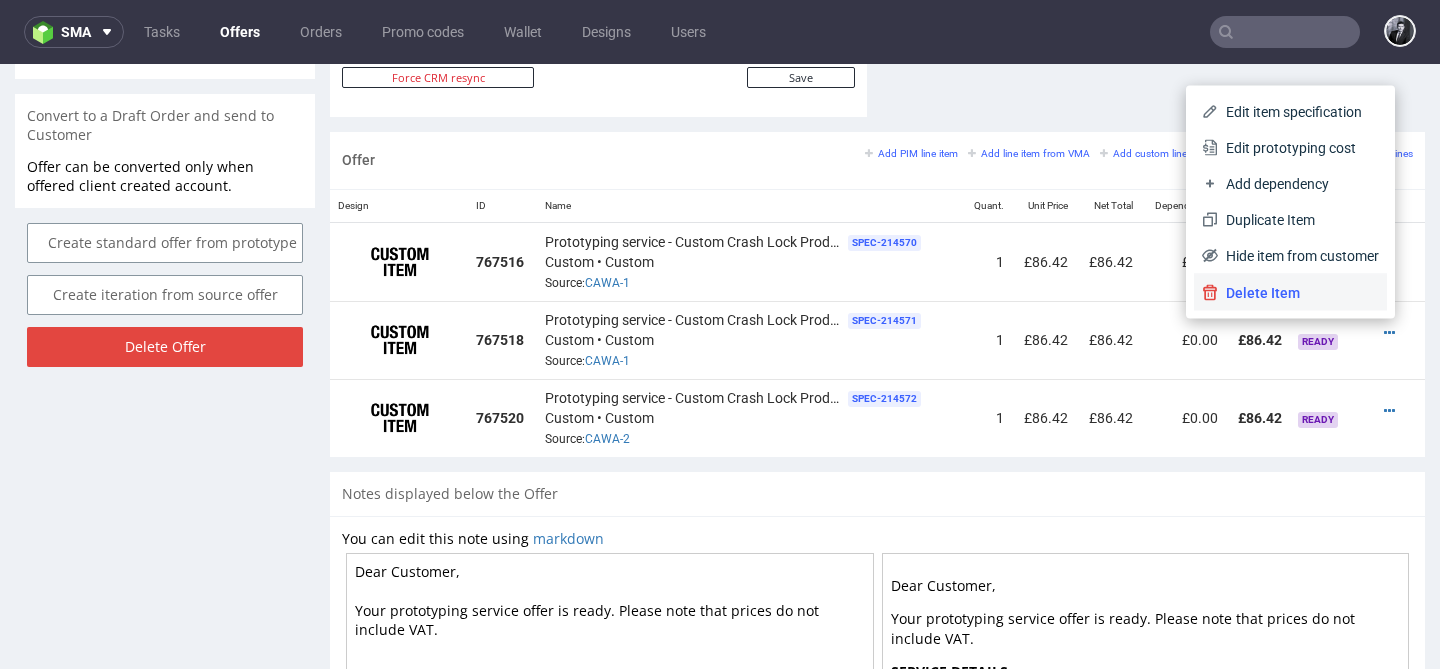 click on "Delete Item" at bounding box center [1290, 293] 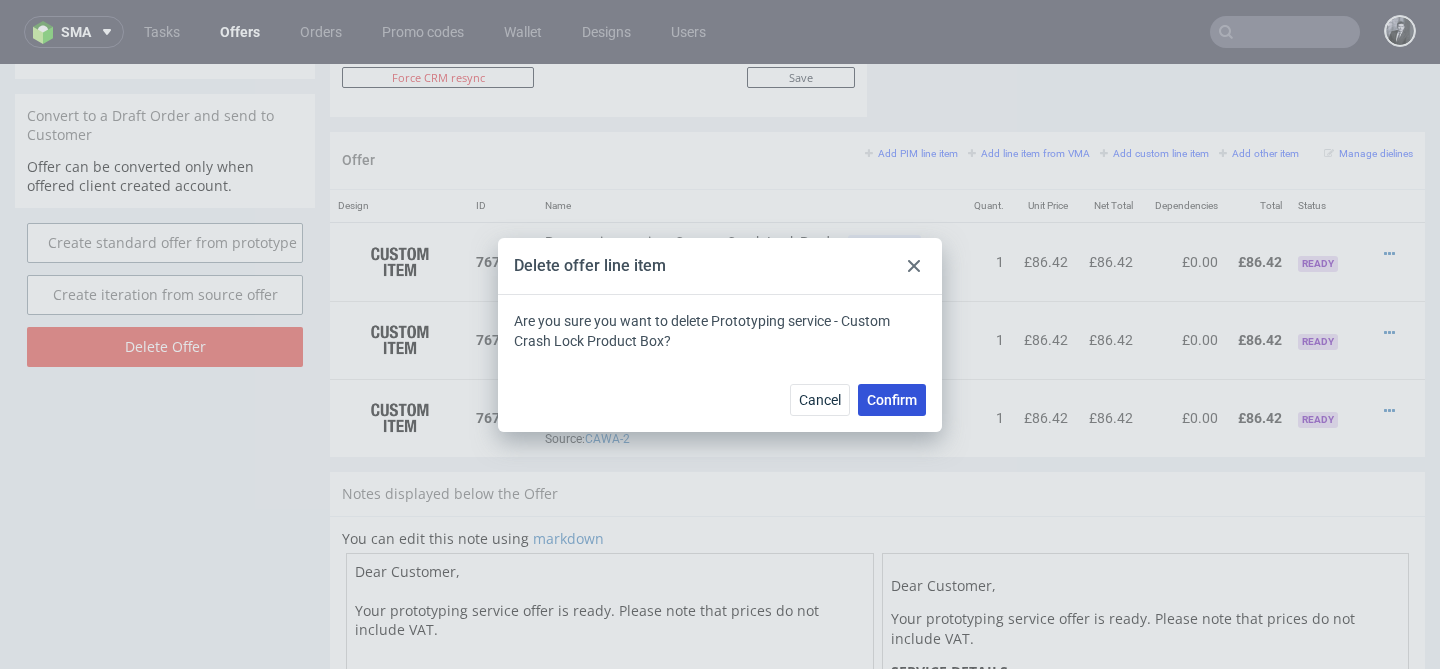 click on "Confirm" at bounding box center (892, 400) 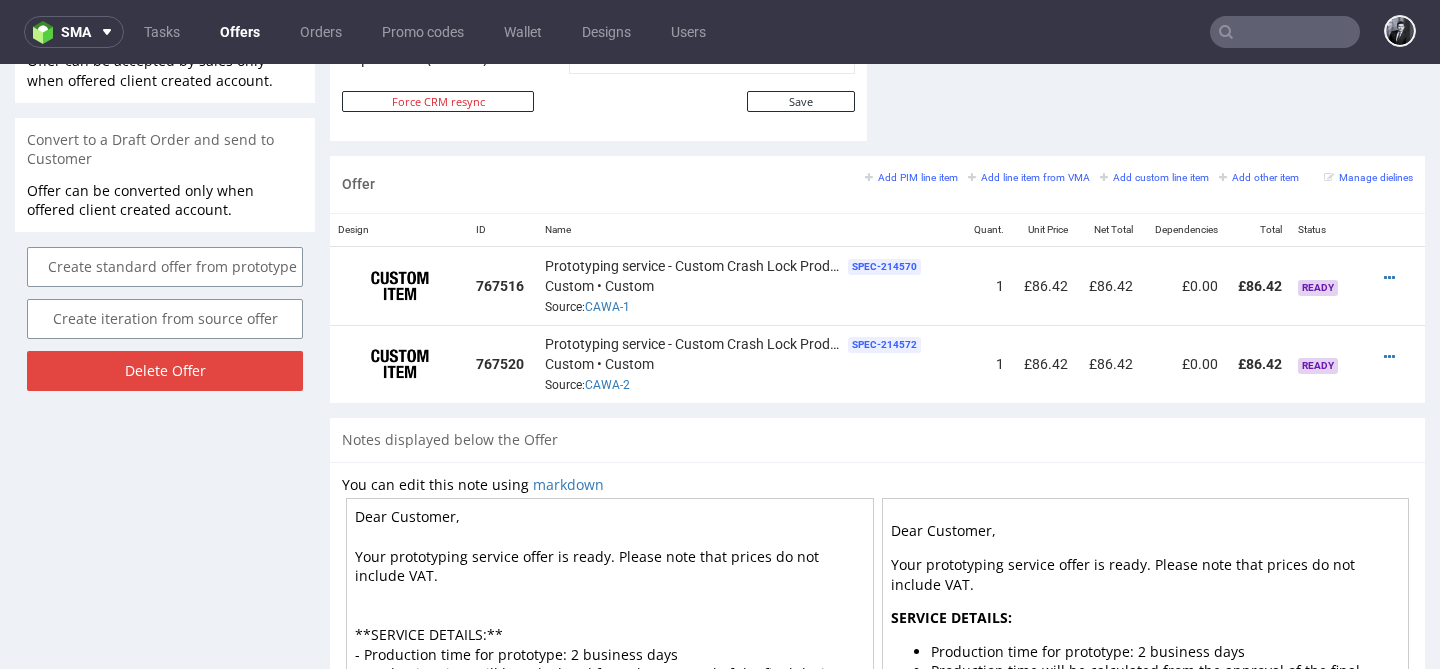 scroll, scrollTop: 1113, scrollLeft: 0, axis: vertical 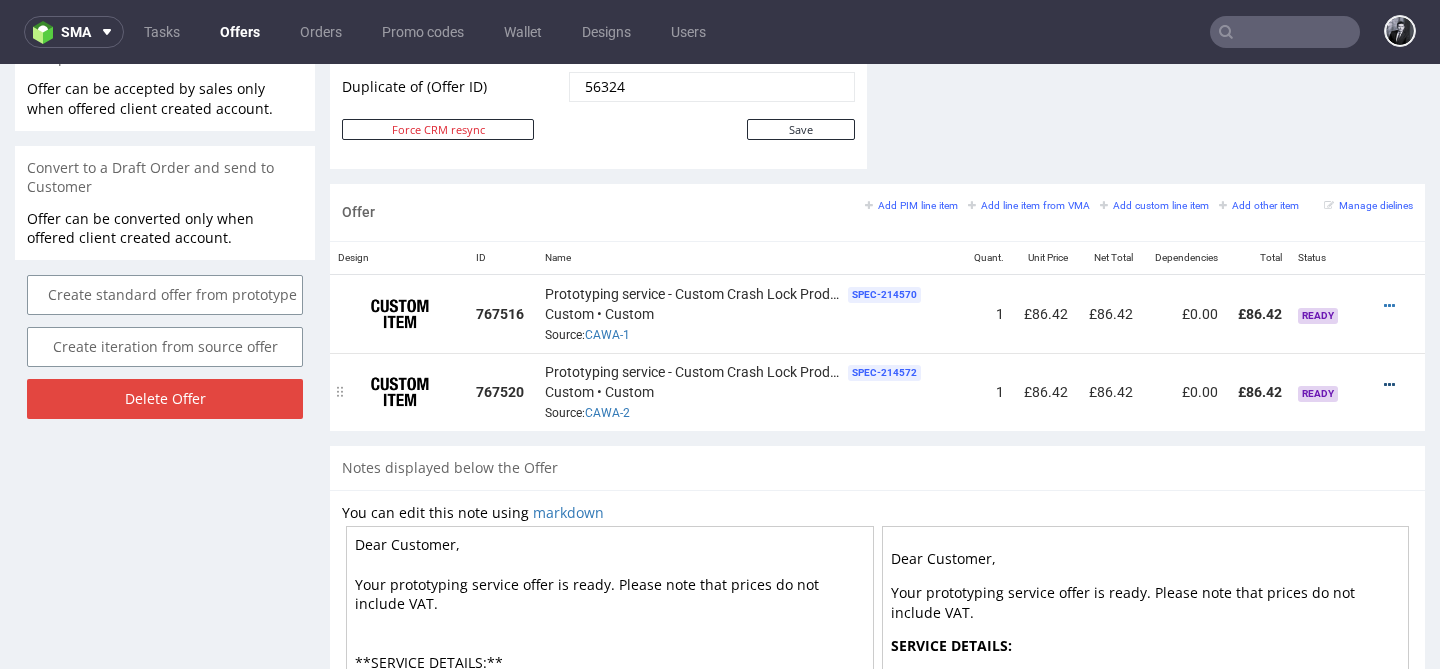 click at bounding box center (1389, 385) 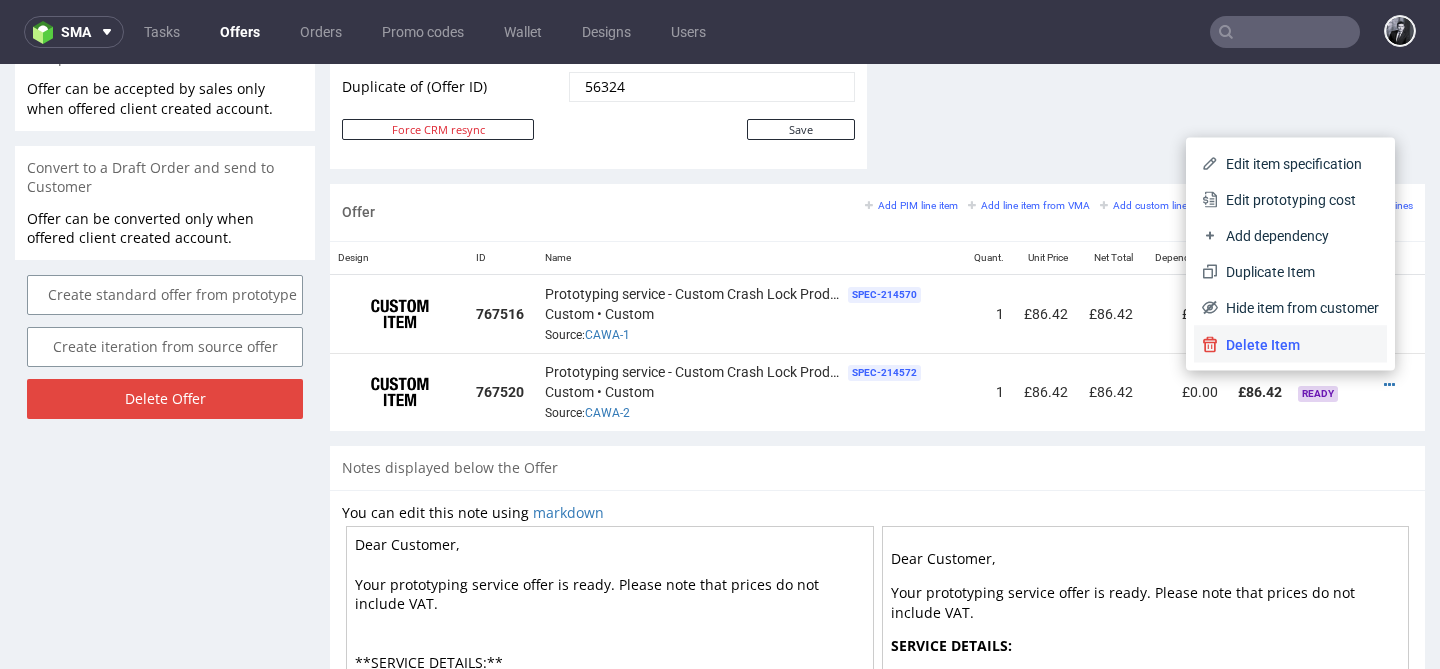 click on "Delete Item" at bounding box center (1298, 345) 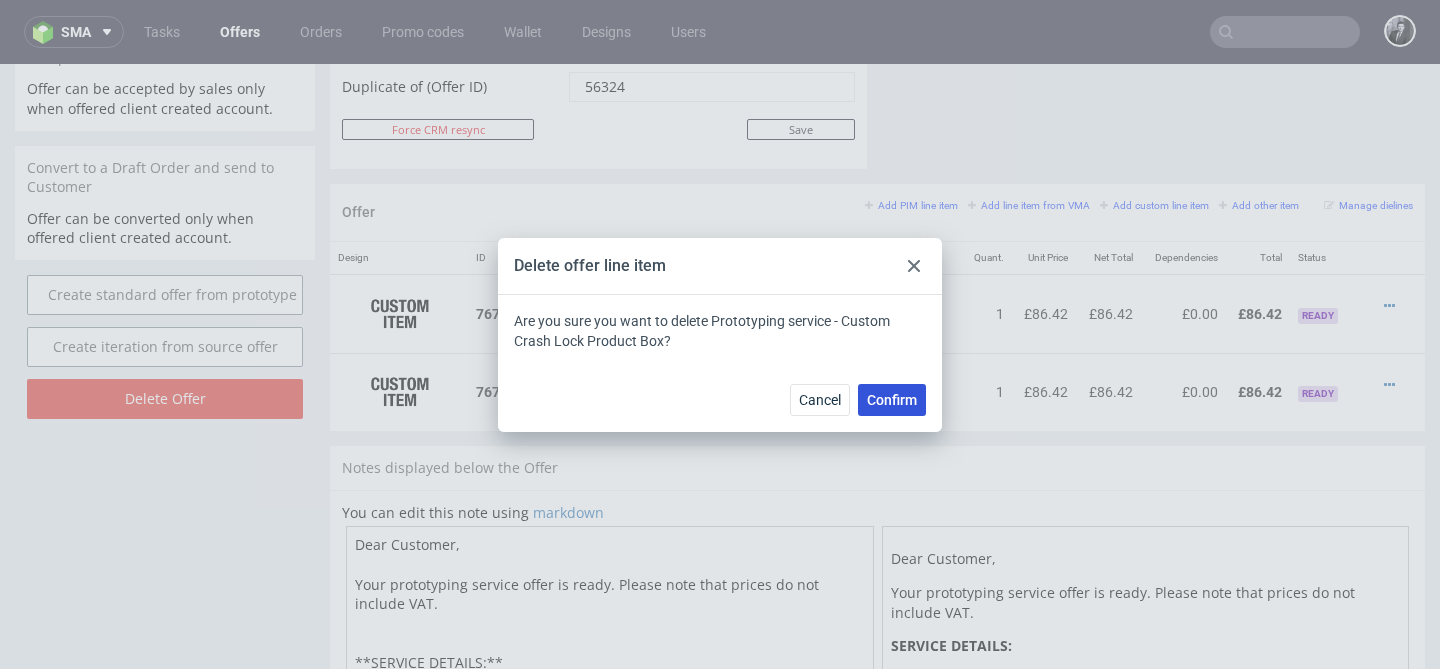 click on "Confirm" at bounding box center [892, 400] 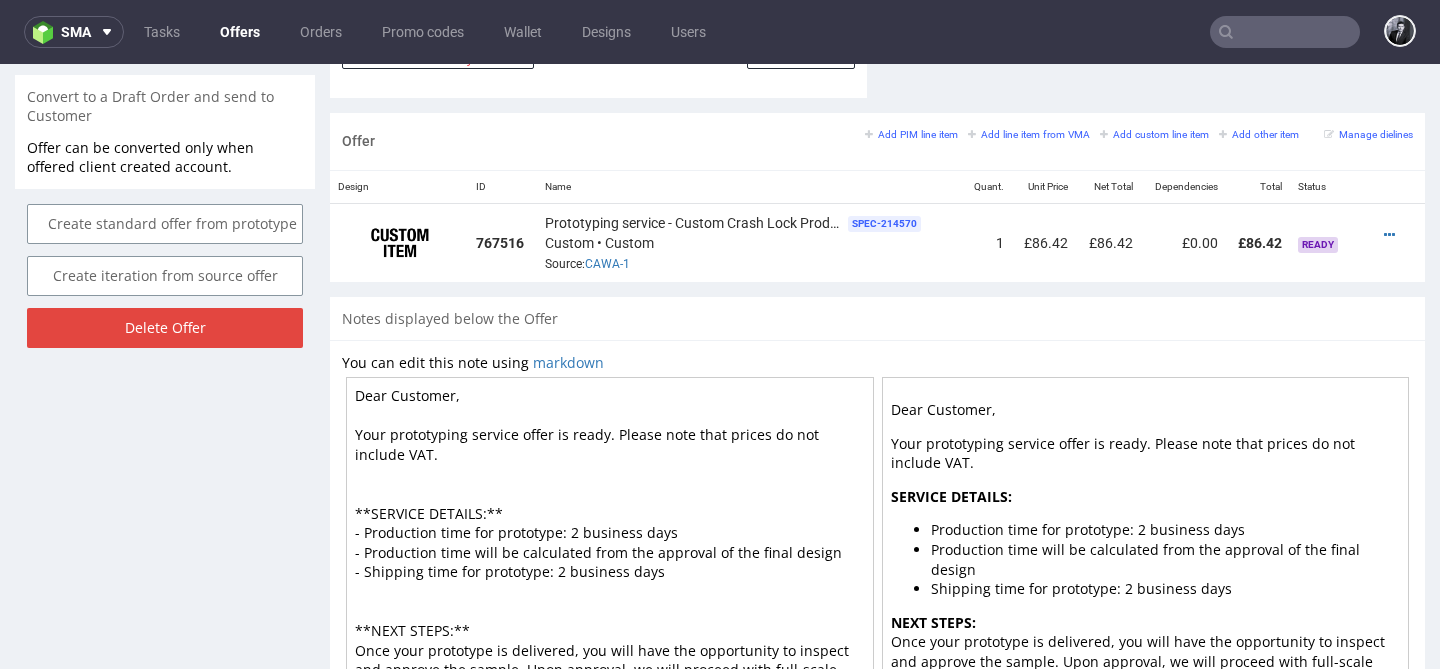 scroll, scrollTop: 1187, scrollLeft: 0, axis: vertical 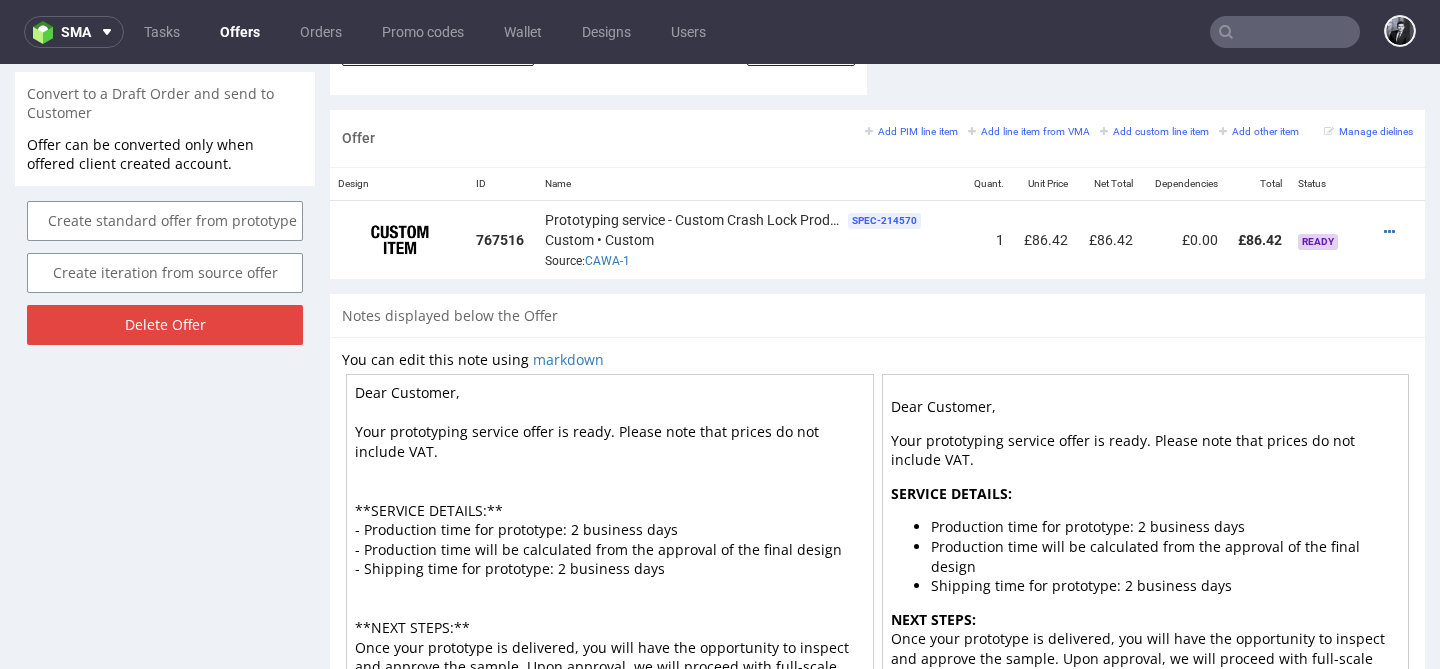 drag, startPoint x: 448, startPoint y: 387, endPoint x: 411, endPoint y: 388, distance: 37.01351 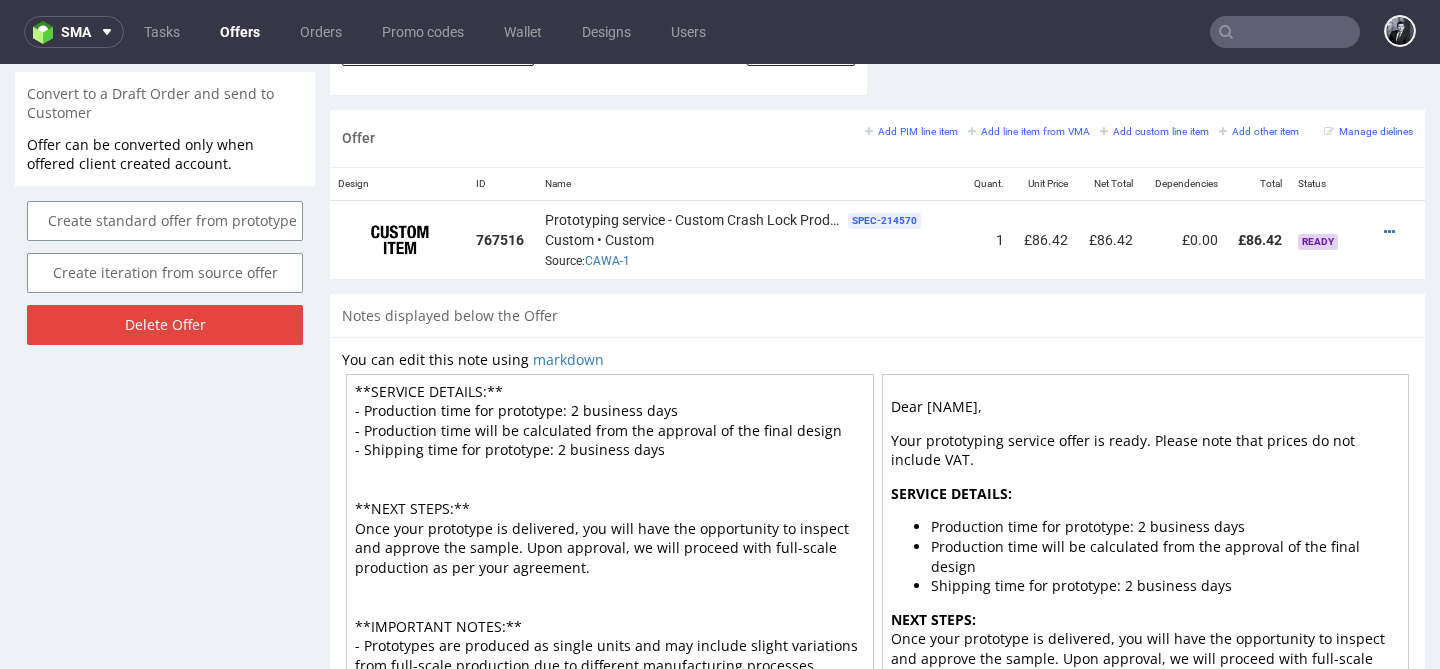 scroll, scrollTop: 138, scrollLeft: 0, axis: vertical 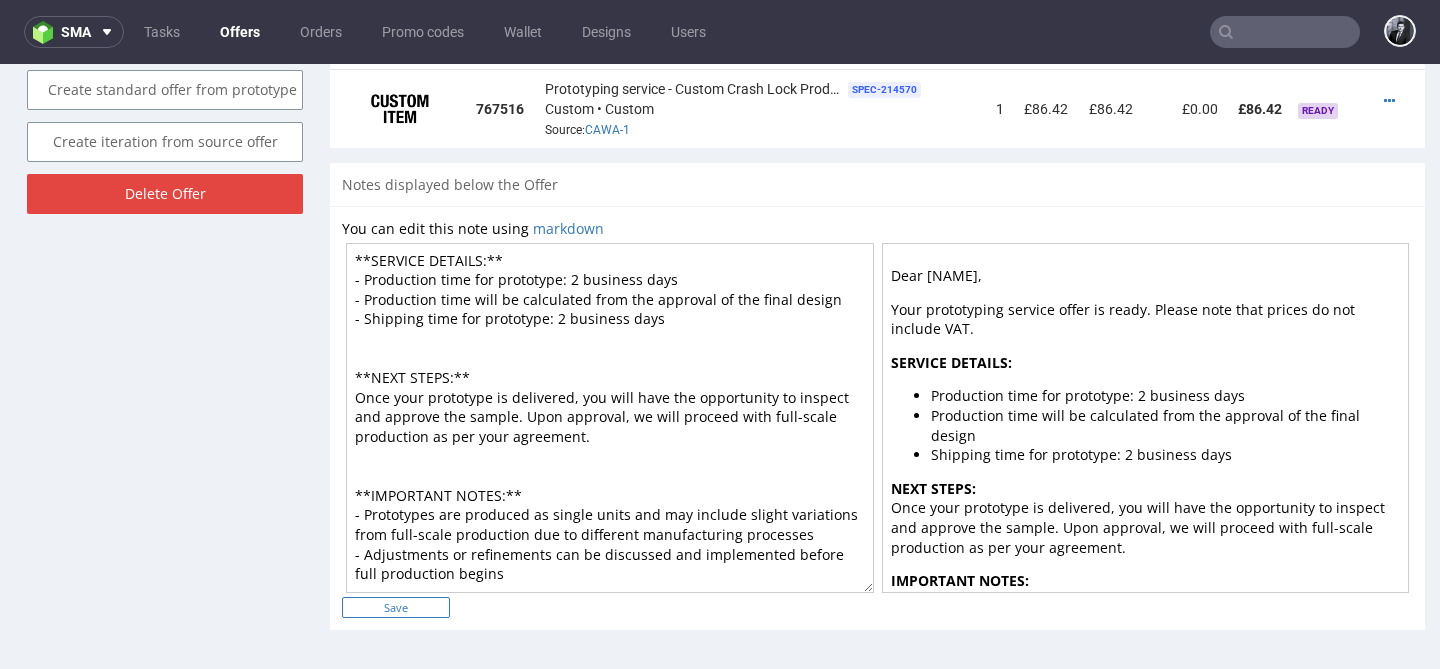 type on "Dear Leo,
Your prototyping service offer is ready. Please note that prices do not include VAT.
**SERVICE DETAILS:**
- Production time for prototype: 2 business days
- Production time will be calculated from the approval of the final design
- Shipping time for prototype: 2 business days
**NEXT STEPS:**
Once your prototype is delivered, you will have the opportunity to inspect and approve the sample. Upon approval, we will proceed with full-scale production as per your agreement.
**IMPORTANT NOTES:**
- Prototypes are produced as single units and may include slight variations from full-scale production due to different manufacturing processes
- Adjustments or refinements can be discussed and implemented before full production begins" 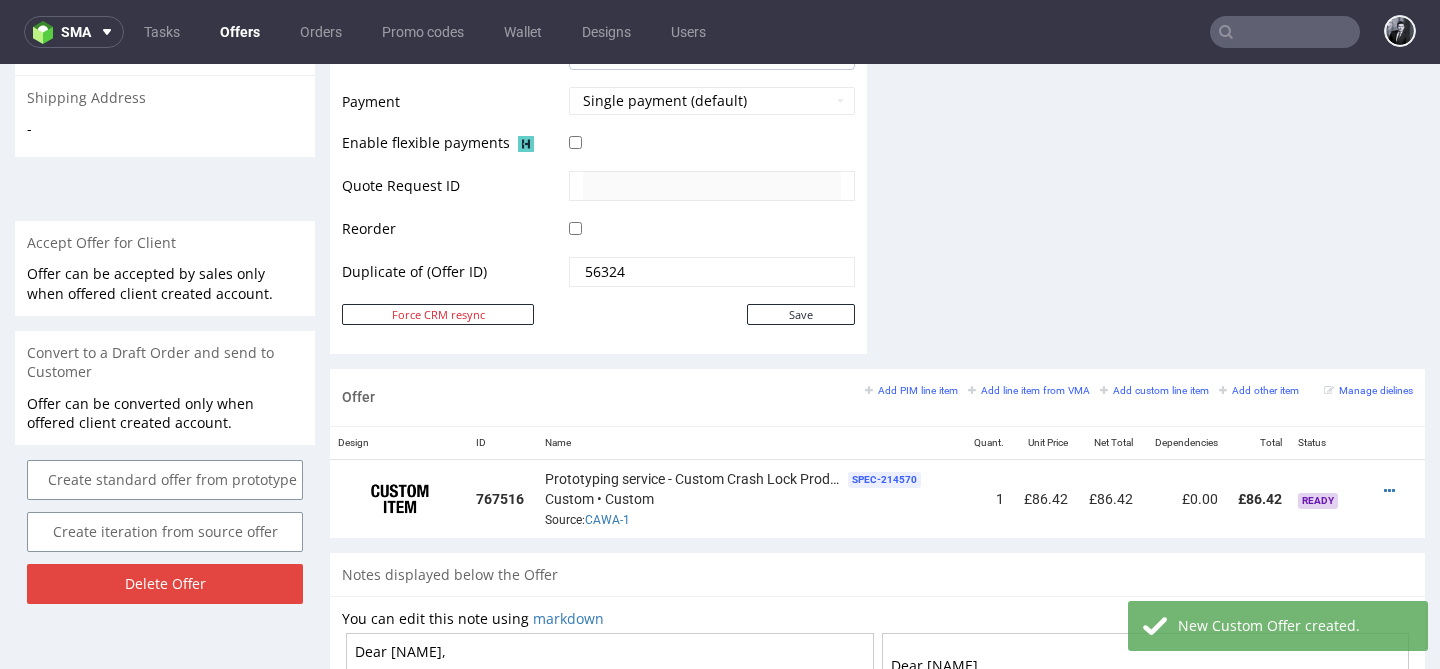 scroll, scrollTop: 968, scrollLeft: 0, axis: vertical 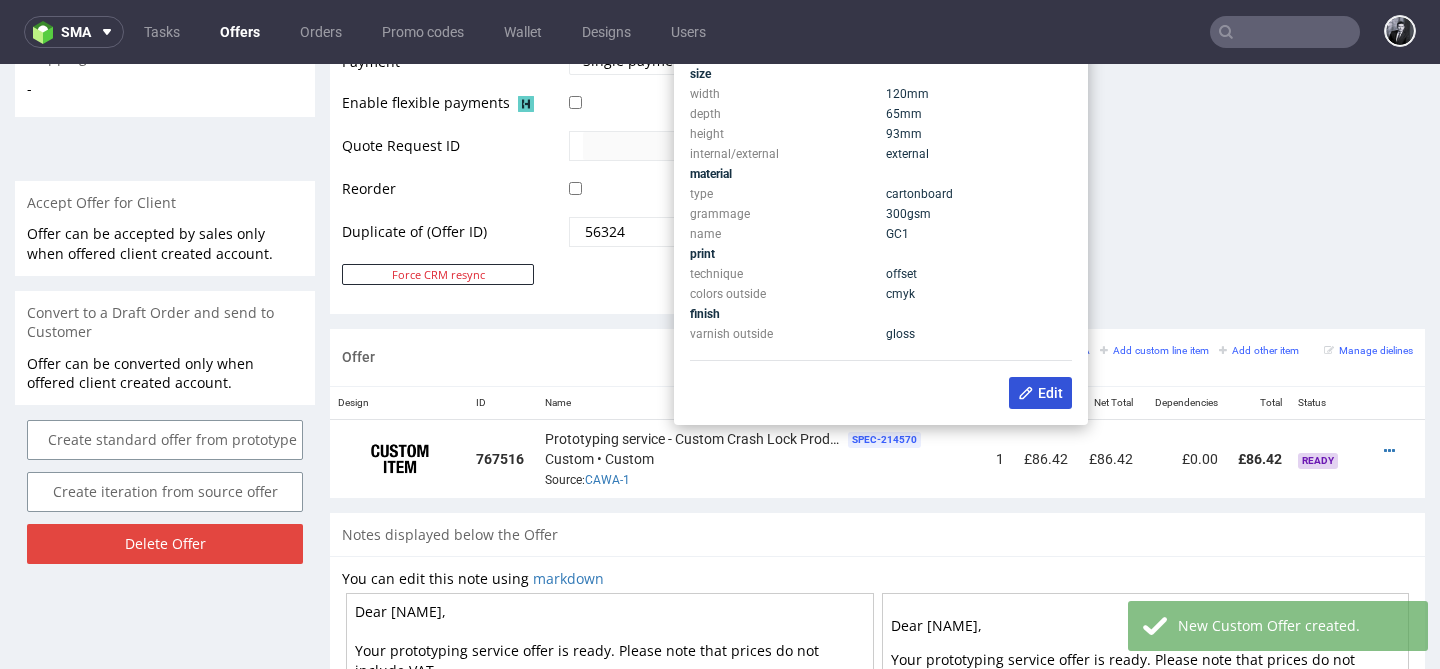 click 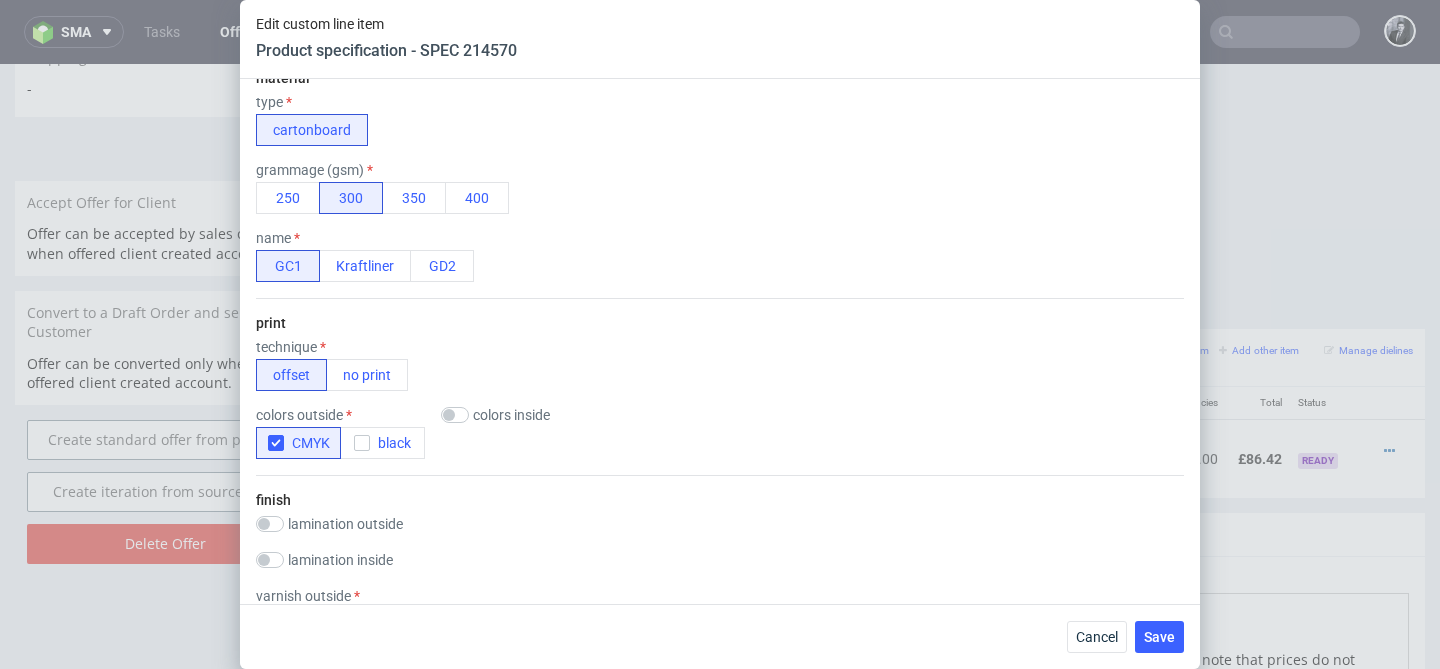 scroll, scrollTop: 564, scrollLeft: 0, axis: vertical 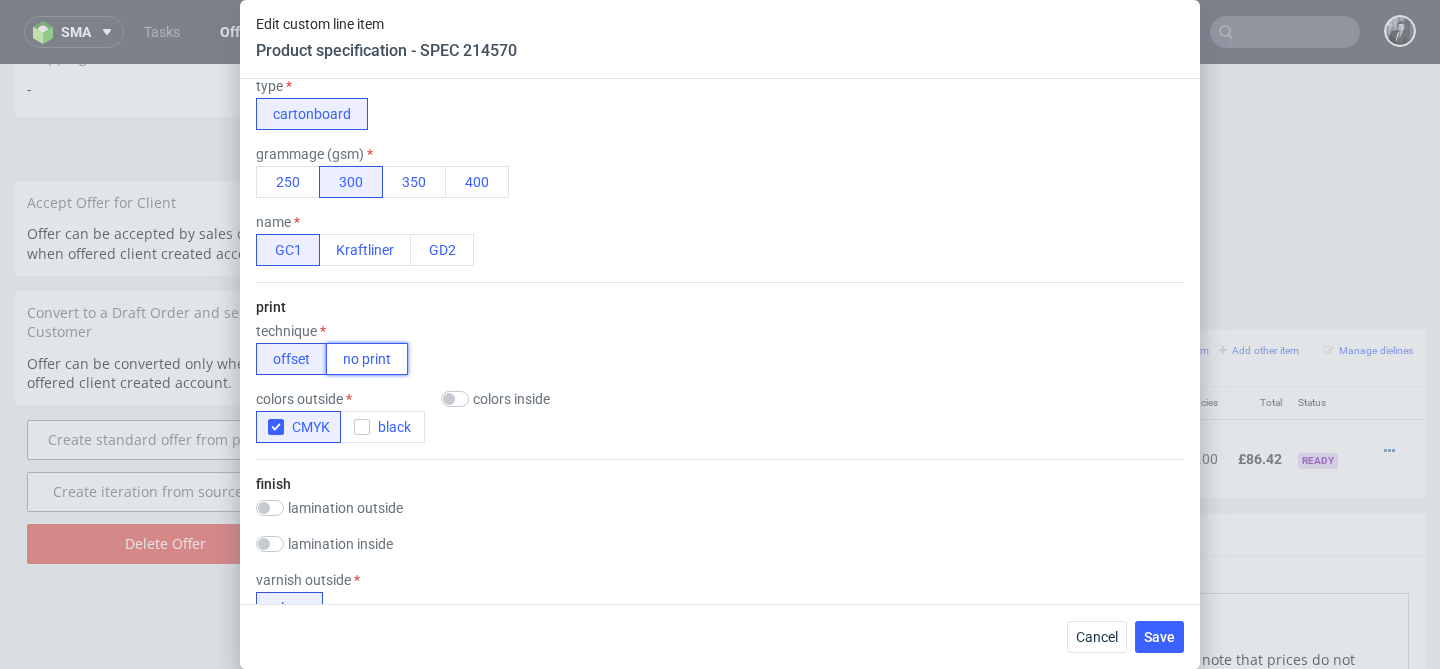 click on "no print" at bounding box center (367, 359) 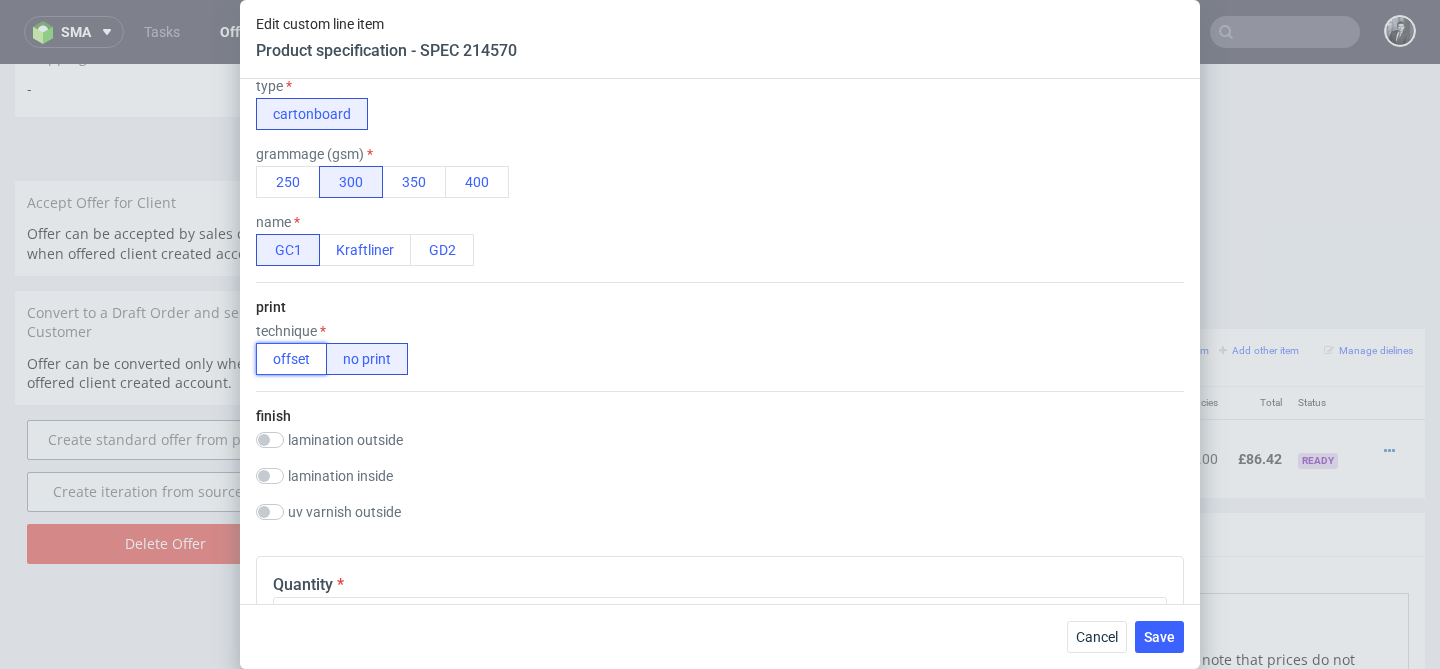 click on "offset" at bounding box center (291, 359) 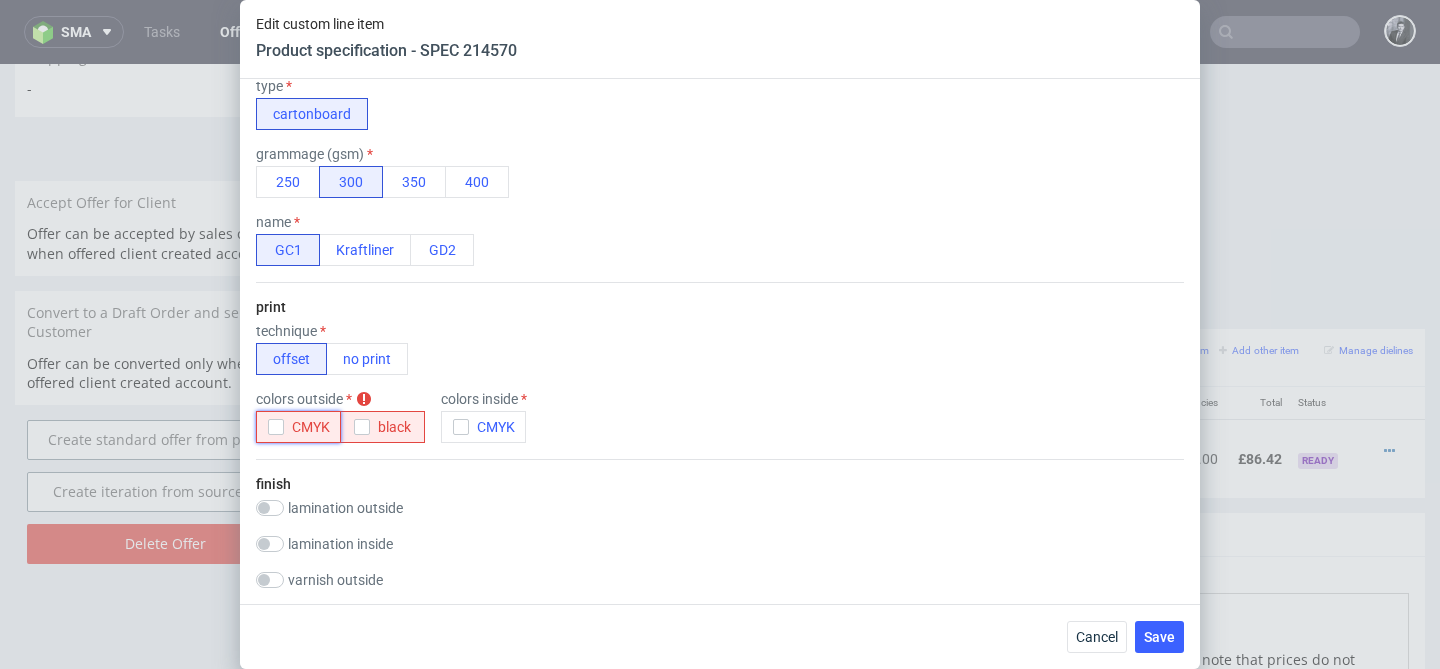 click on "CMYK" at bounding box center (307, 427) 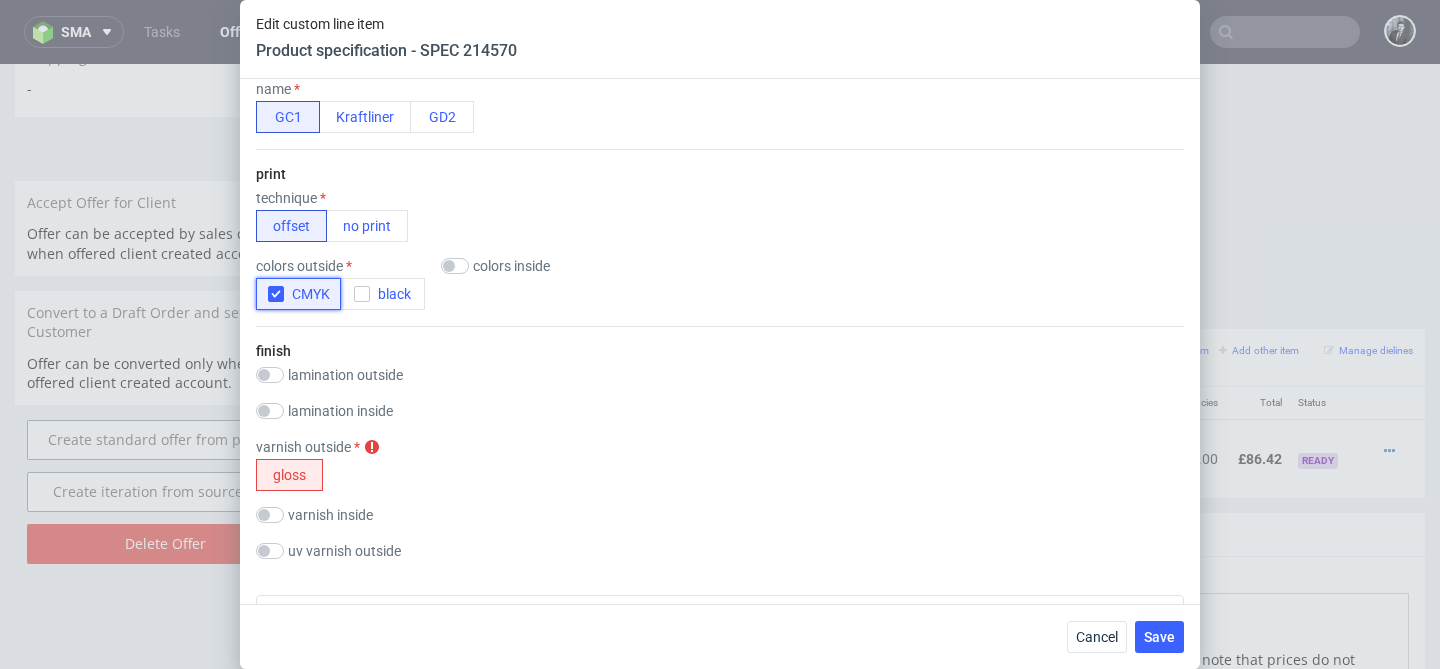 scroll, scrollTop: 701, scrollLeft: 0, axis: vertical 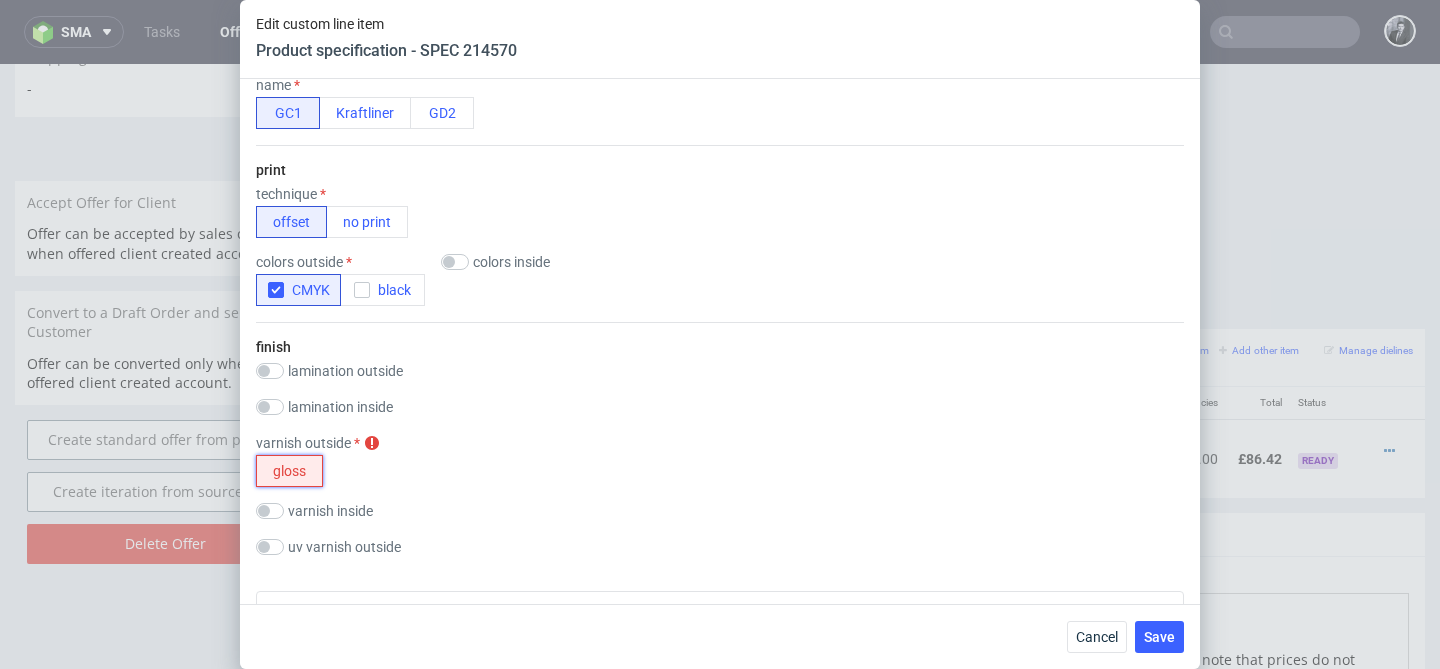 click on "gloss" at bounding box center (289, 471) 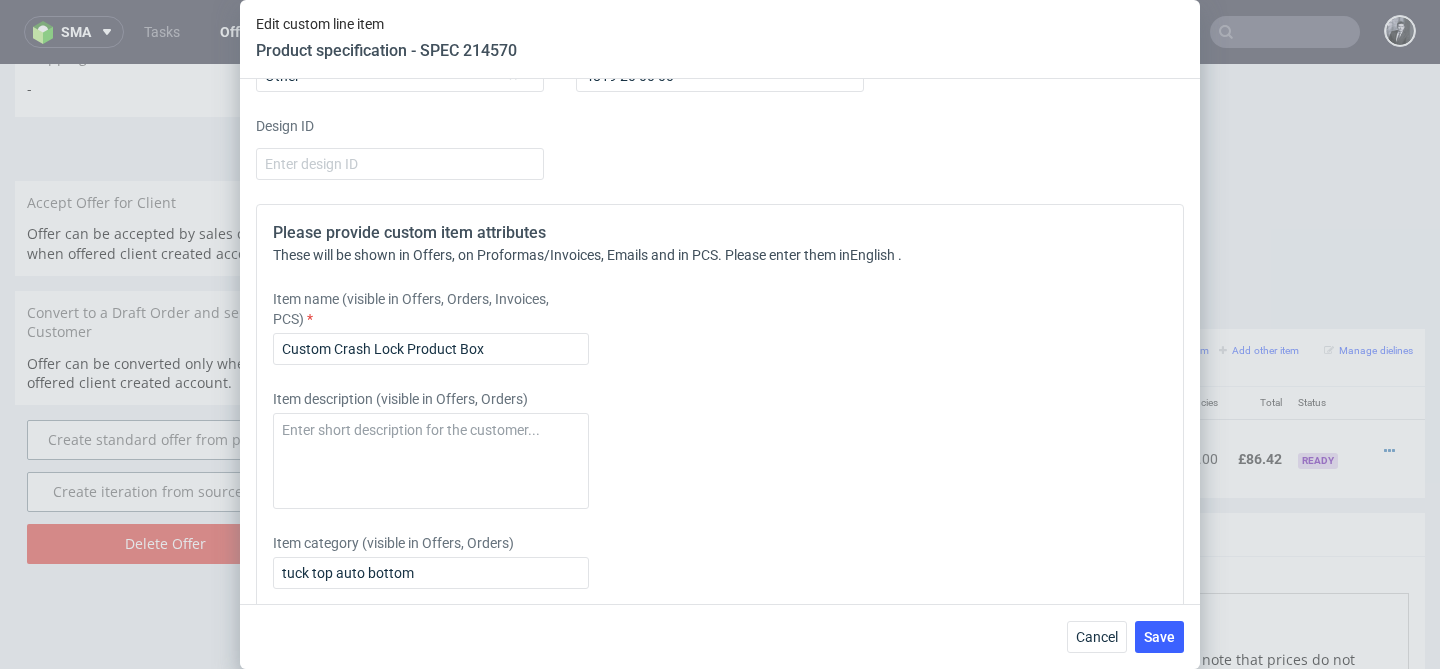 scroll, scrollTop: 1692, scrollLeft: 0, axis: vertical 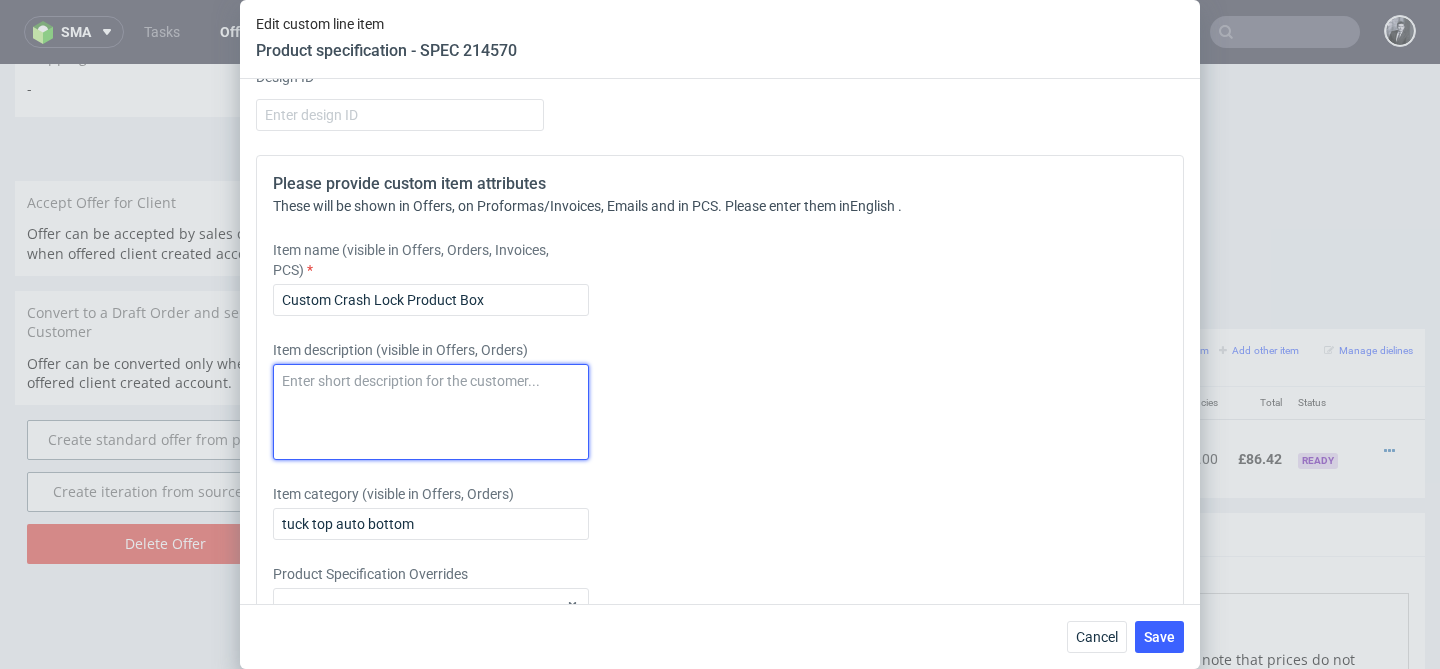 click at bounding box center [431, 412] 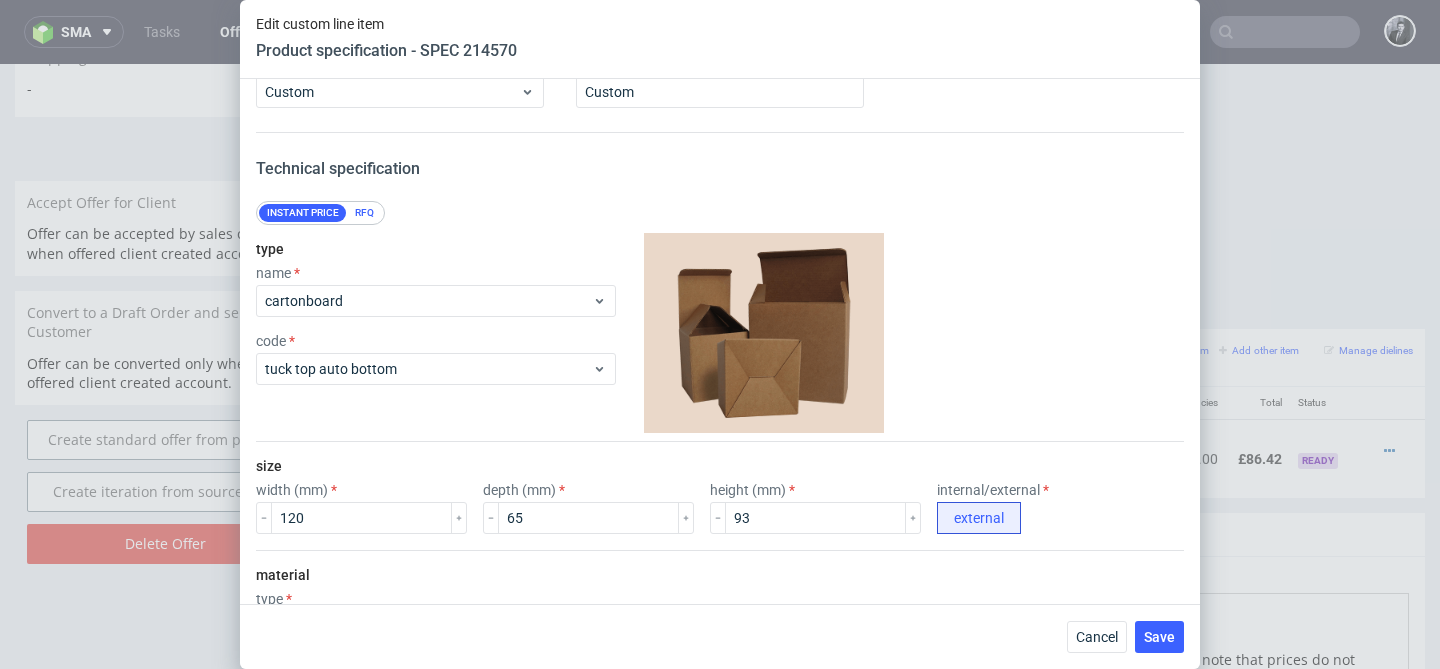 scroll, scrollTop: 0, scrollLeft: 0, axis: both 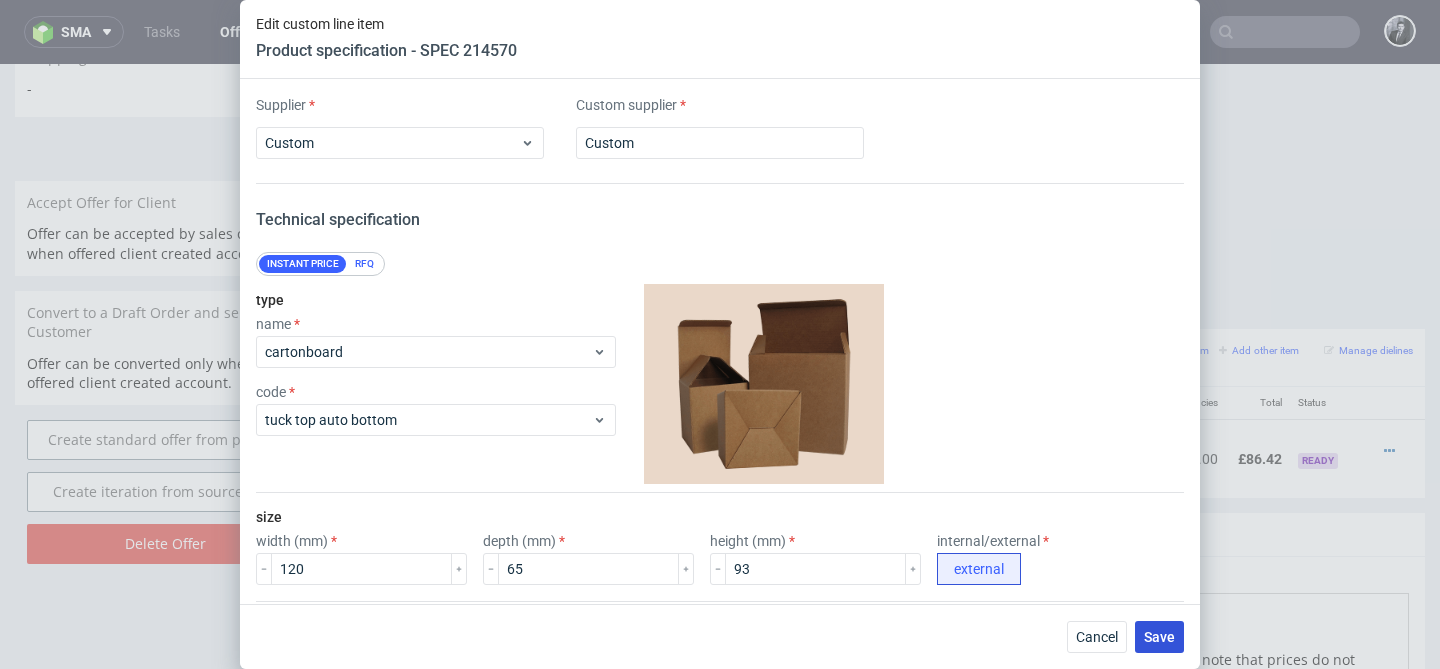 type on "NB : for prototypes, digital printing is used" 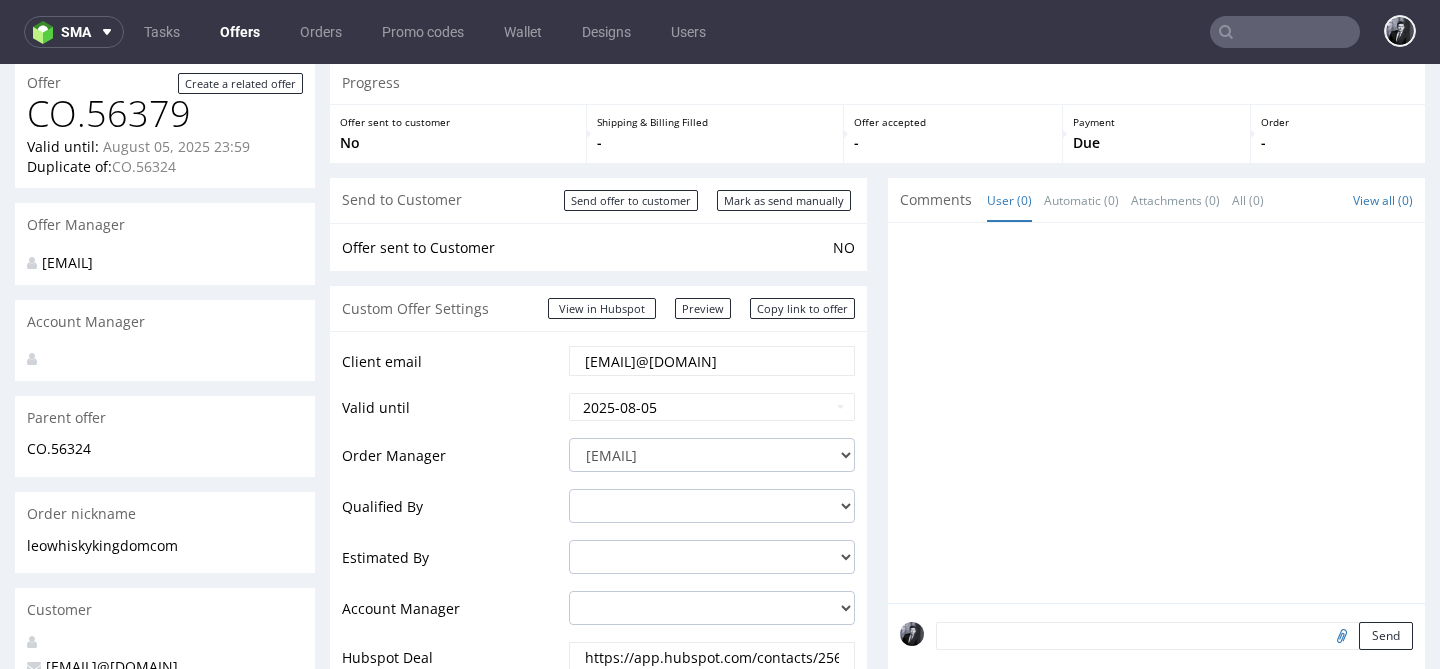scroll, scrollTop: 0, scrollLeft: 0, axis: both 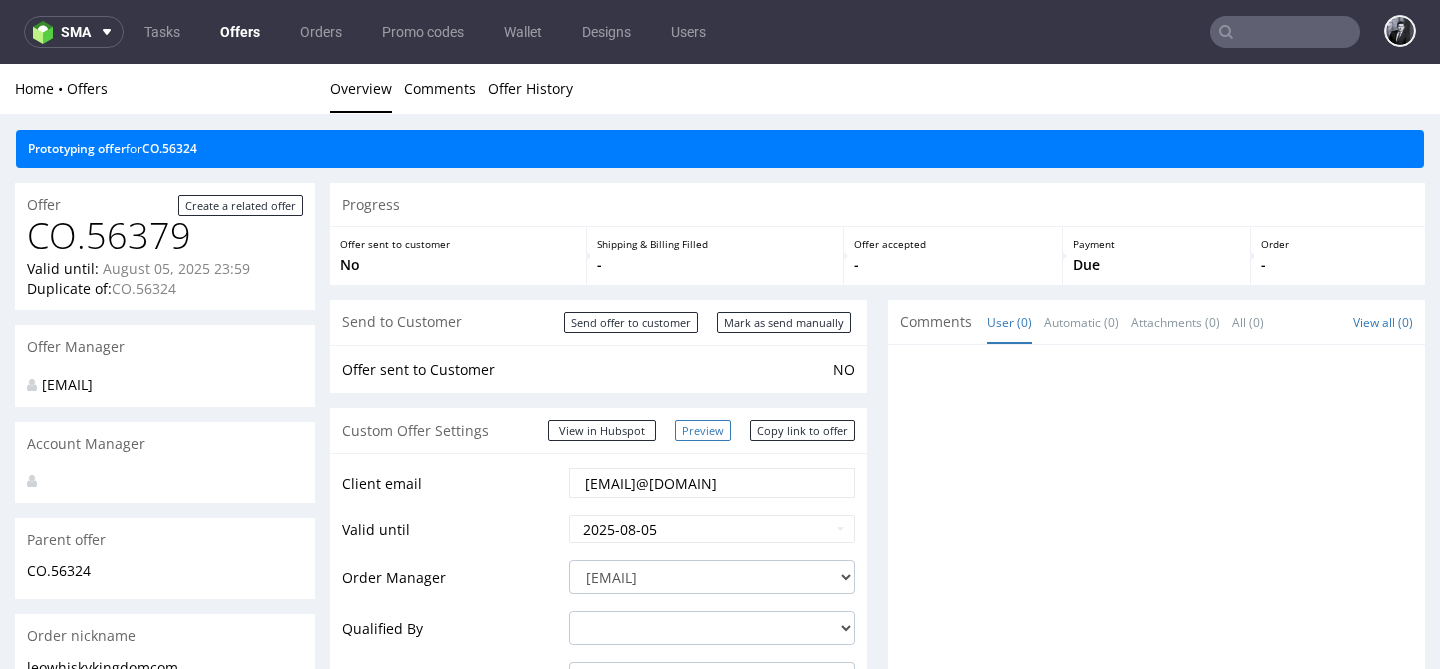 click on "Preview" at bounding box center [703, 430] 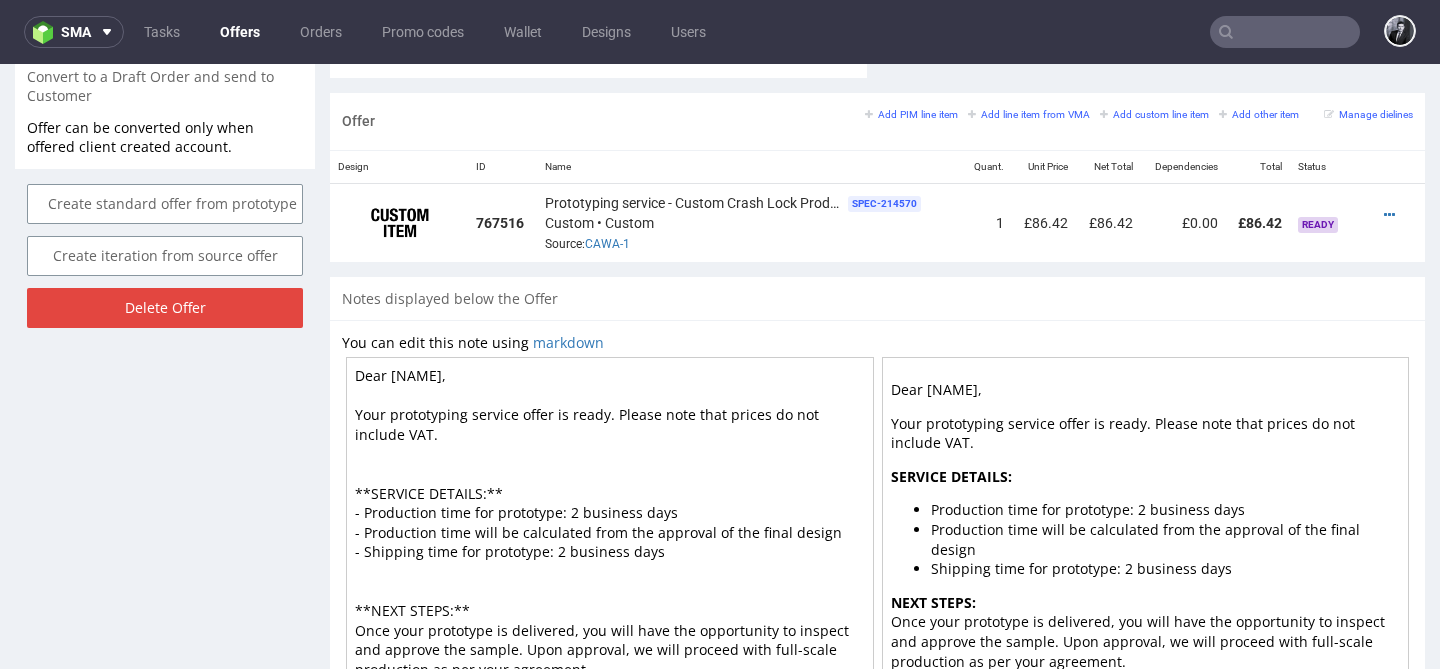 scroll, scrollTop: 1203, scrollLeft: 0, axis: vertical 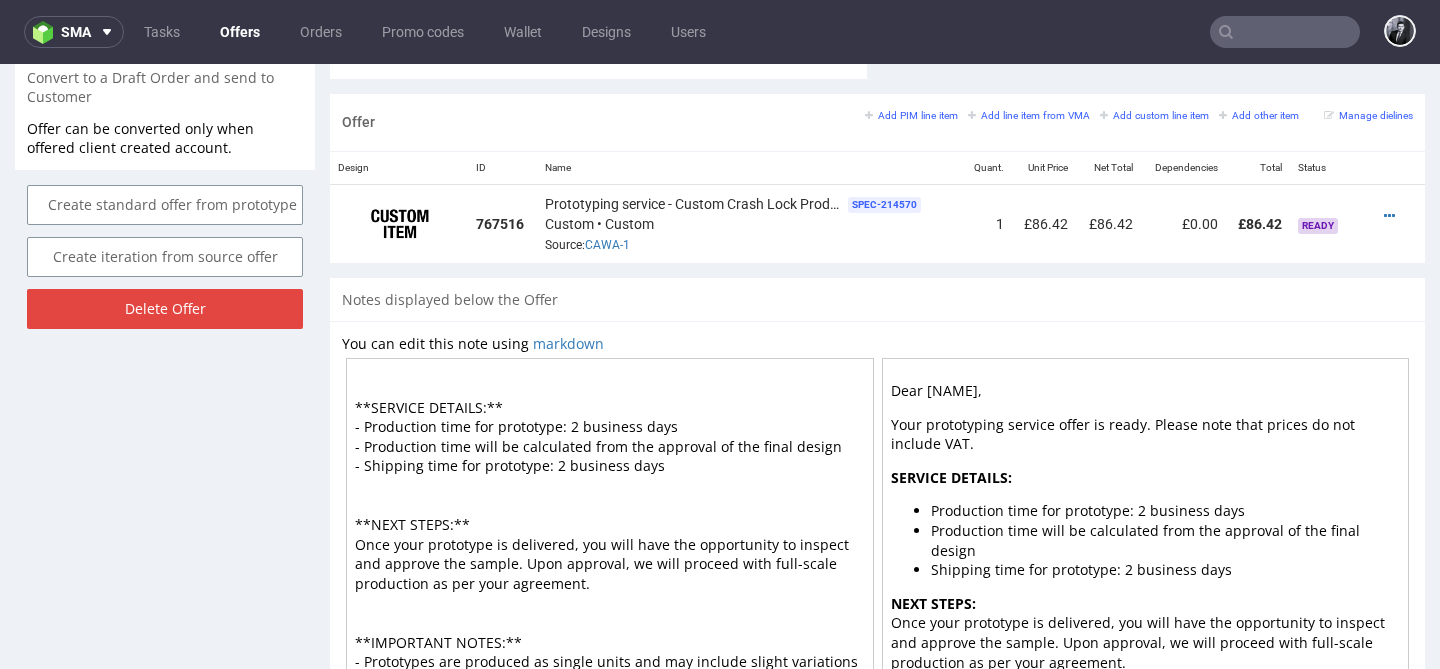click on "Dear Leo,
Your prototyping service offer is ready. Please note that prices do not include VAT.
**SERVICE DETAILS:**
- Production time for prototype: 2 business days
- Production time will be calculated from the approval of the final design
- Shipping time for prototype: 2 business days
**NEXT STEPS:**
Once your prototype is delivered, you will have the opportunity to inspect and approve the sample. Upon approval, we will proceed with full-scale production as per your agreement.
**IMPORTANT NOTES:**
- Prototypes are produced as single units and may include slight variations from full-scale production due to different manufacturing processes
- Adjustments or refinements can be discussed and implemented before full production begins" at bounding box center (610, 533) 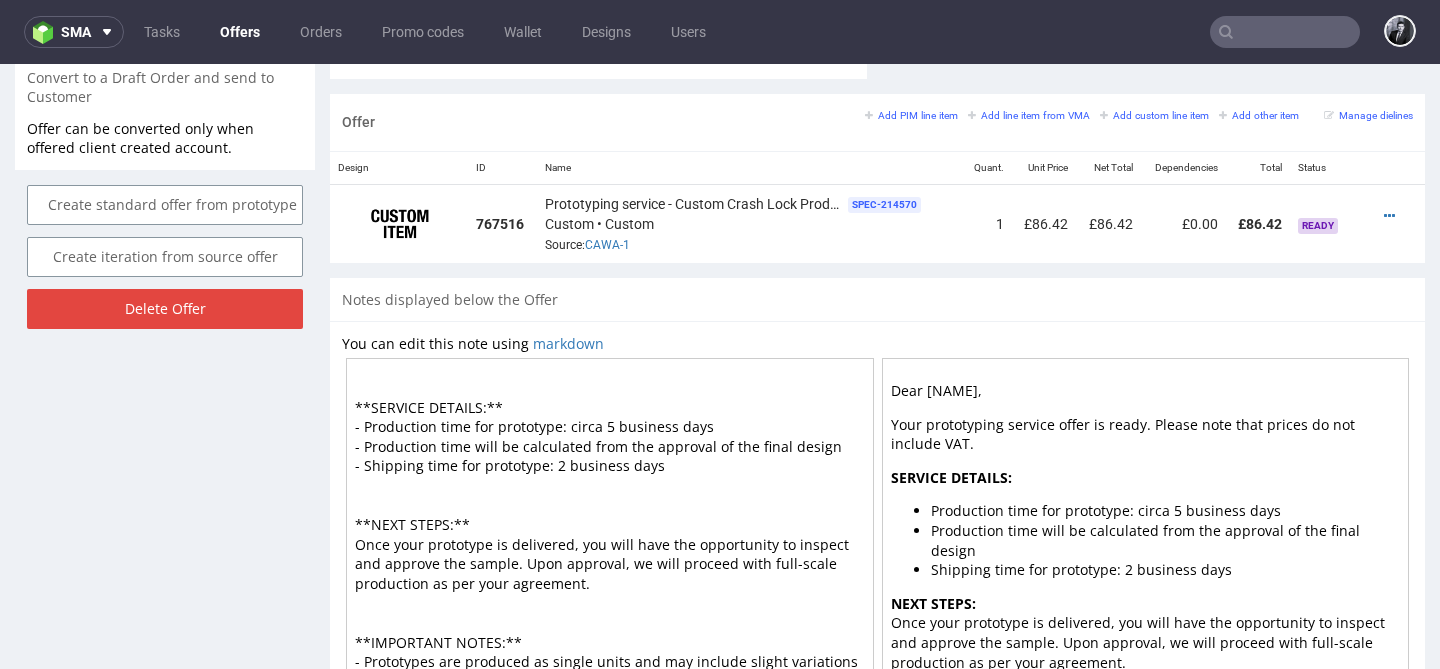 click on "Dear Leo,
Your prototyping service offer is ready. Please note that prices do not include VAT.
**SERVICE DETAILS:**
- Production time for prototype: circa 5 business days
- Production time will be calculated from the approval of the final design
- Shipping time for prototype: 2 business days
**NEXT STEPS:**
Once your prototype is delivered, you will have the opportunity to inspect and approve the sample. Upon approval, we will proceed with full-scale production as per your agreement.
**IMPORTANT NOTES:**
- Prototypes are produced as single units and may include slight variations from full-scale production due to different manufacturing processes
- Adjustments or refinements can be discussed and implemented before full production begins" at bounding box center [610, 533] 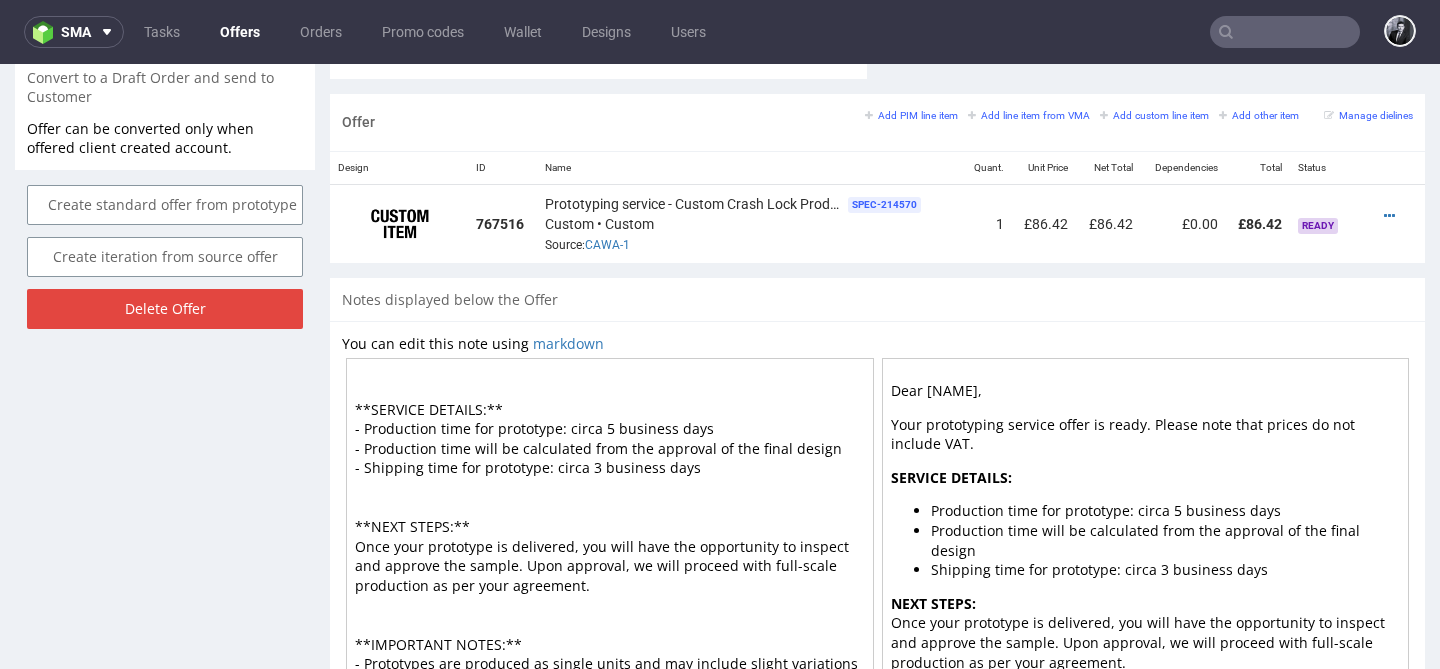 scroll, scrollTop: 138, scrollLeft: 0, axis: vertical 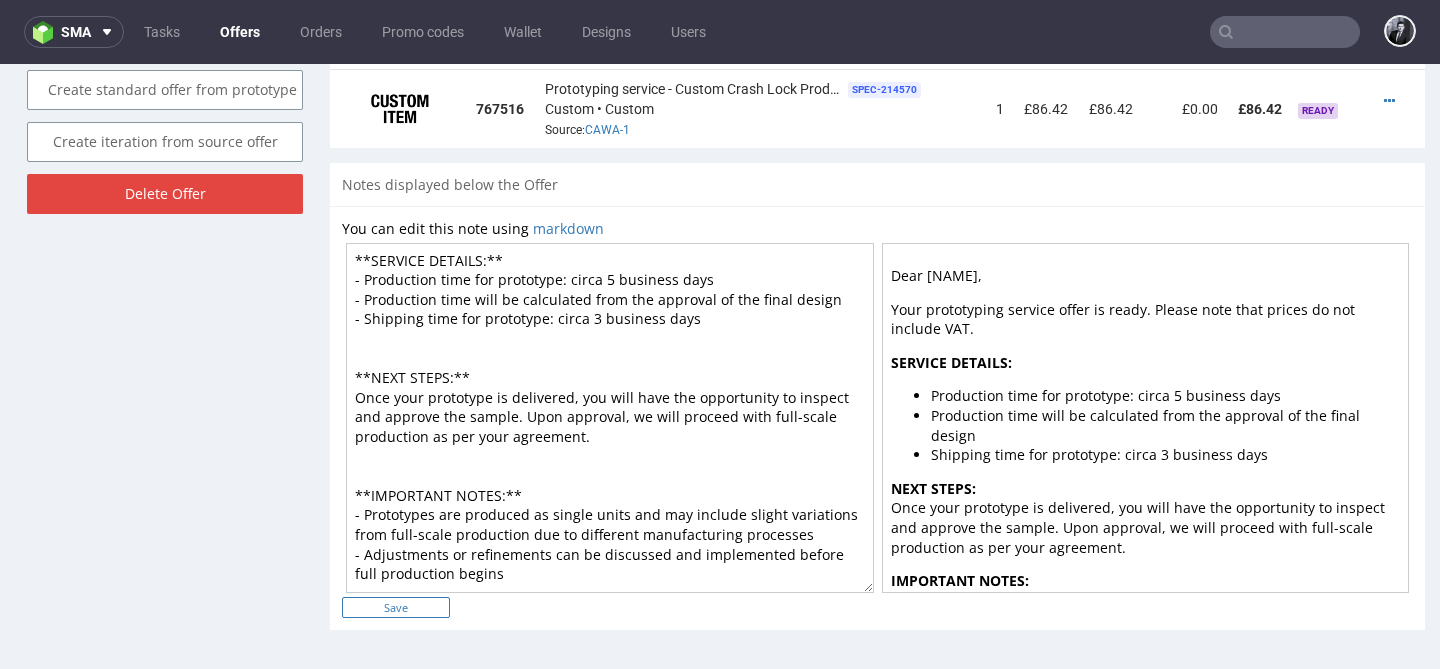 type on "Dear Leo,
Your prototyping service offer is ready. Please note that prices do not include VAT.
**SERVICE DETAILS:**
- Production time for prototype: circa 5 business days
- Production time will be calculated from the approval of the final design
- Shipping time for prototype: circa 3 business days
**NEXT STEPS:**
Once your prototype is delivered, you will have the opportunity to inspect and approve the sample. Upon approval, we will proceed with full-scale production as per your agreement.
**IMPORTANT NOTES:**
- Prototypes are produced as single units and may include slight variations from full-scale production due to different manufacturing processes
- Adjustments or refinements can be discussed and implemented before full production begins" 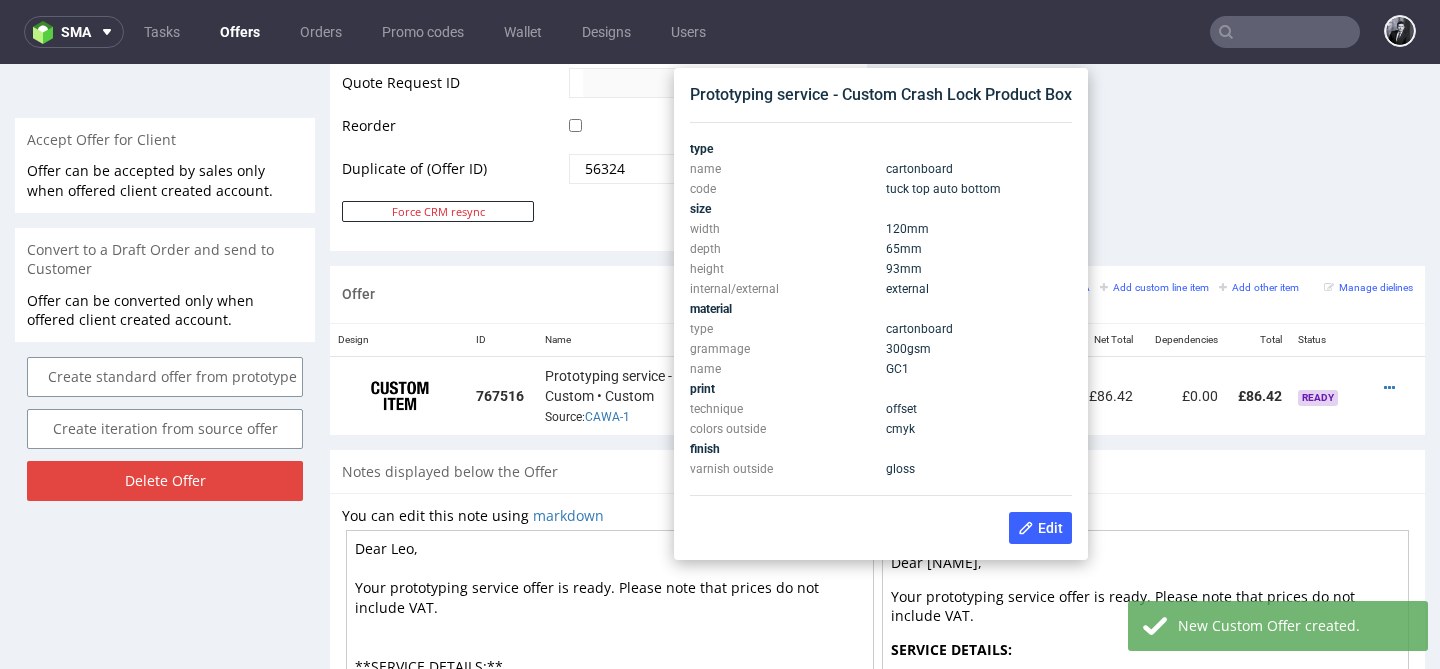 scroll, scrollTop: 1015, scrollLeft: 0, axis: vertical 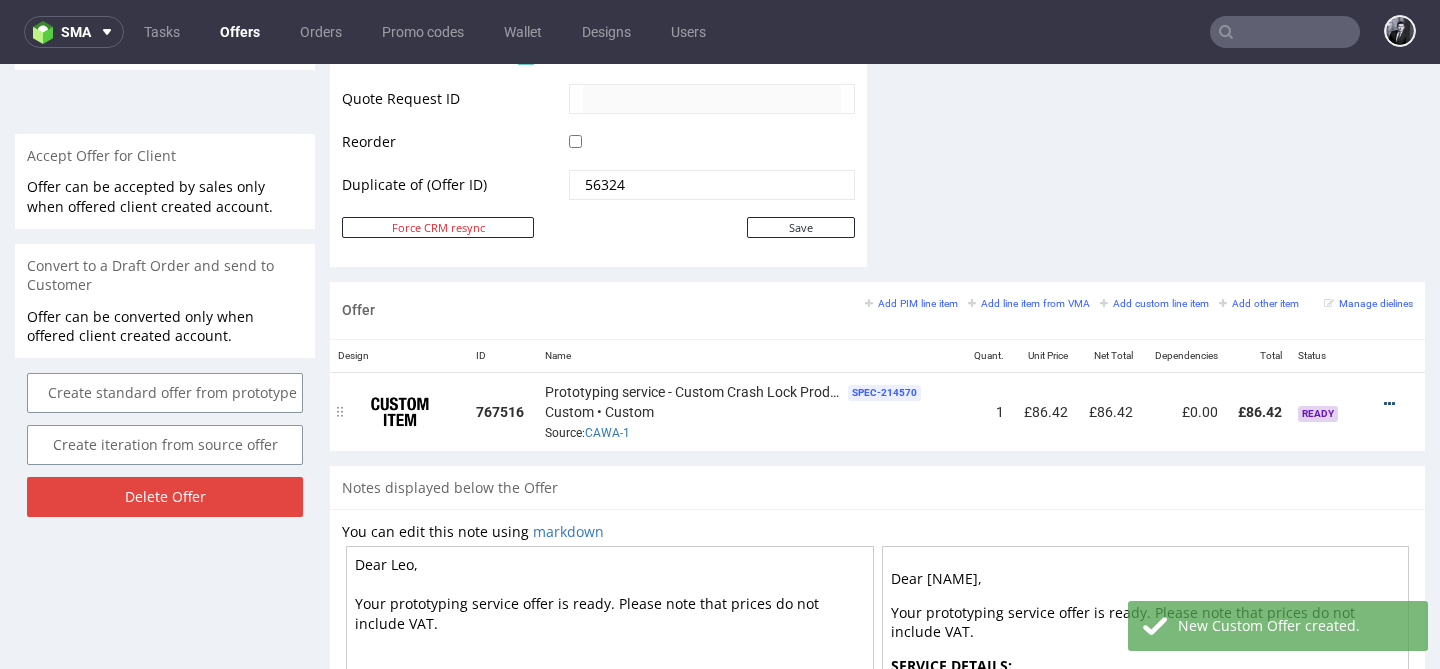 click at bounding box center [1389, 404] 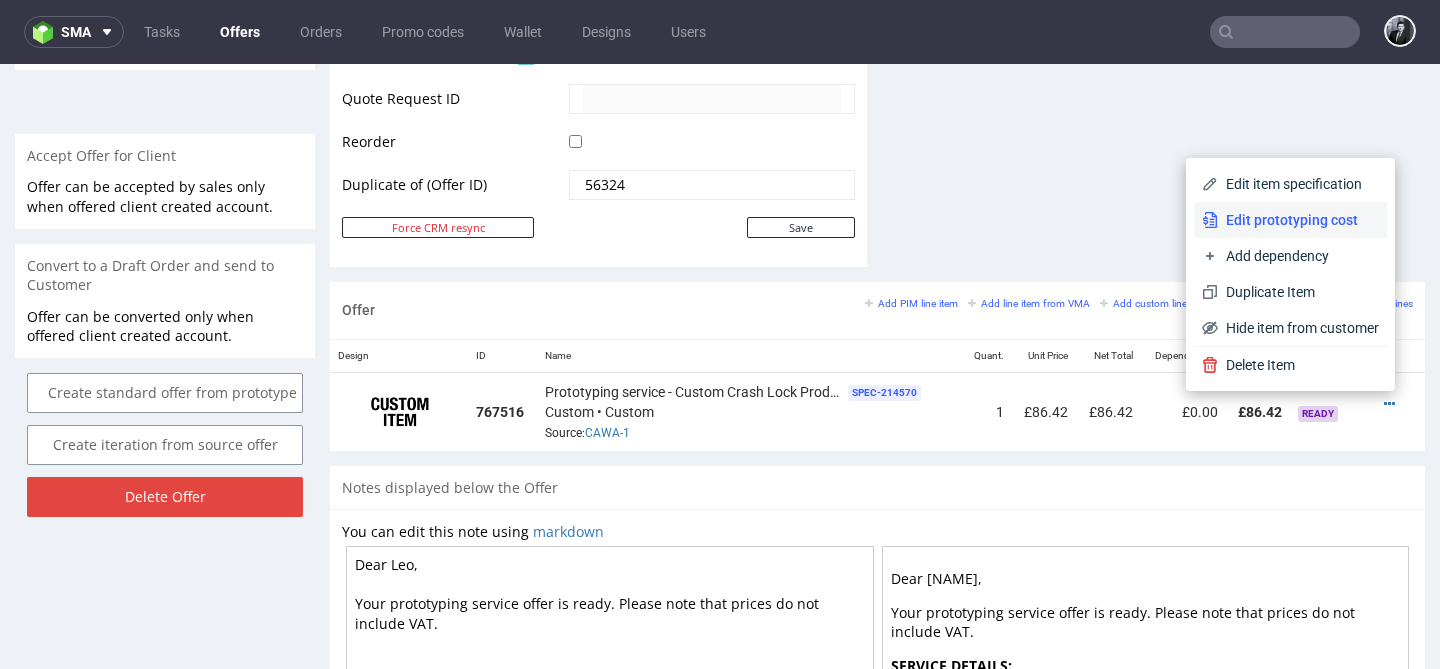 click on "Edit prototyping cost" at bounding box center [1298, 220] 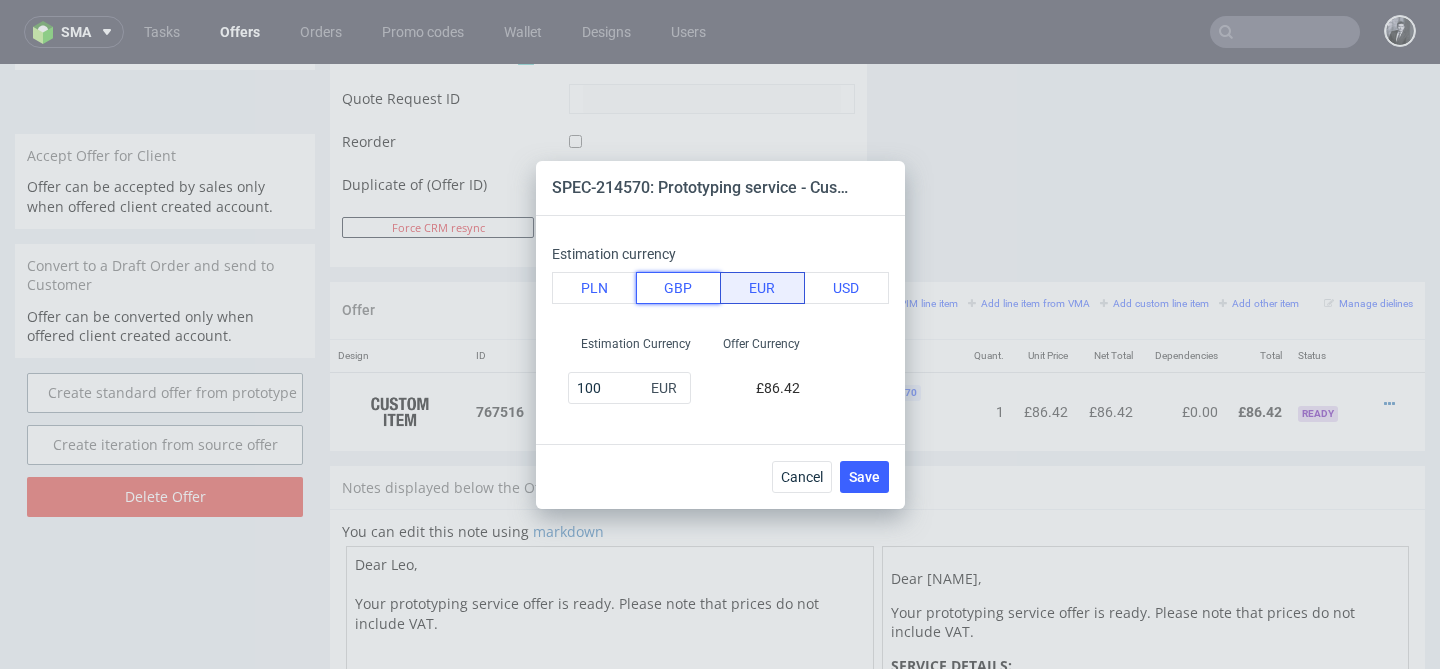 click on "GBP" at bounding box center (678, 288) 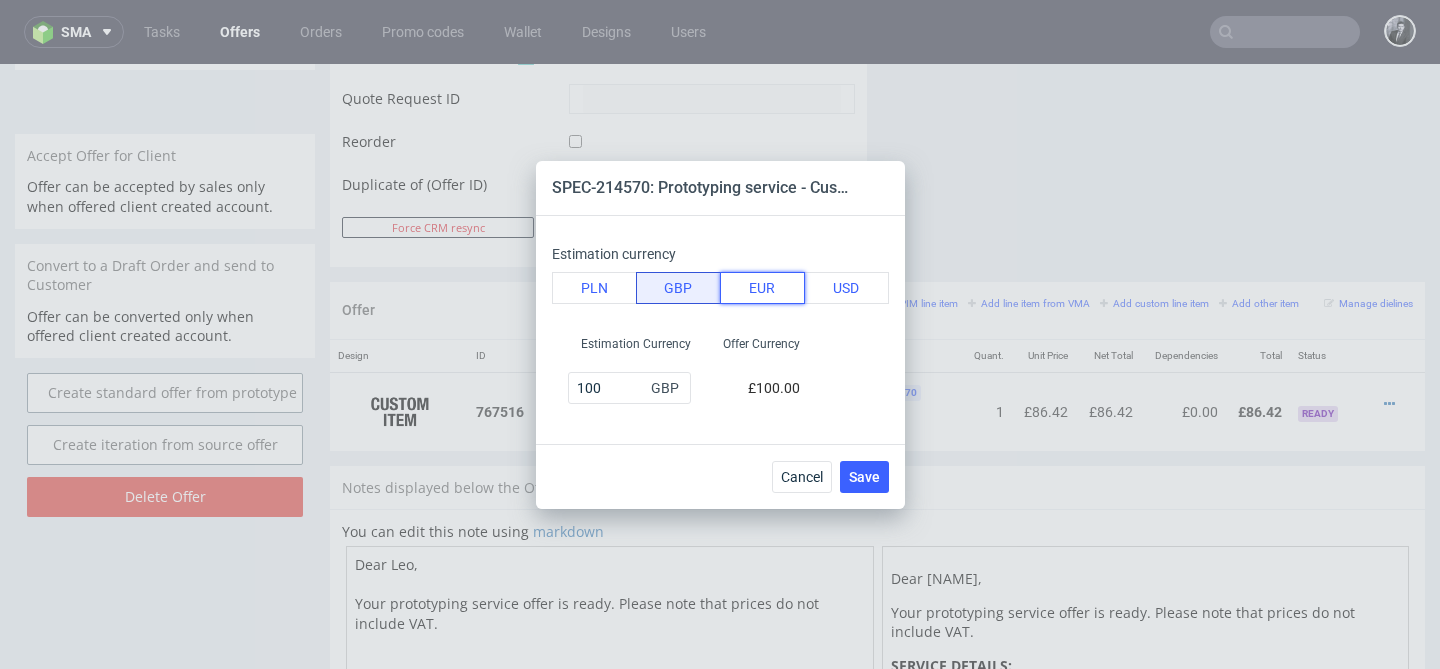 click on "EUR" at bounding box center [762, 288] 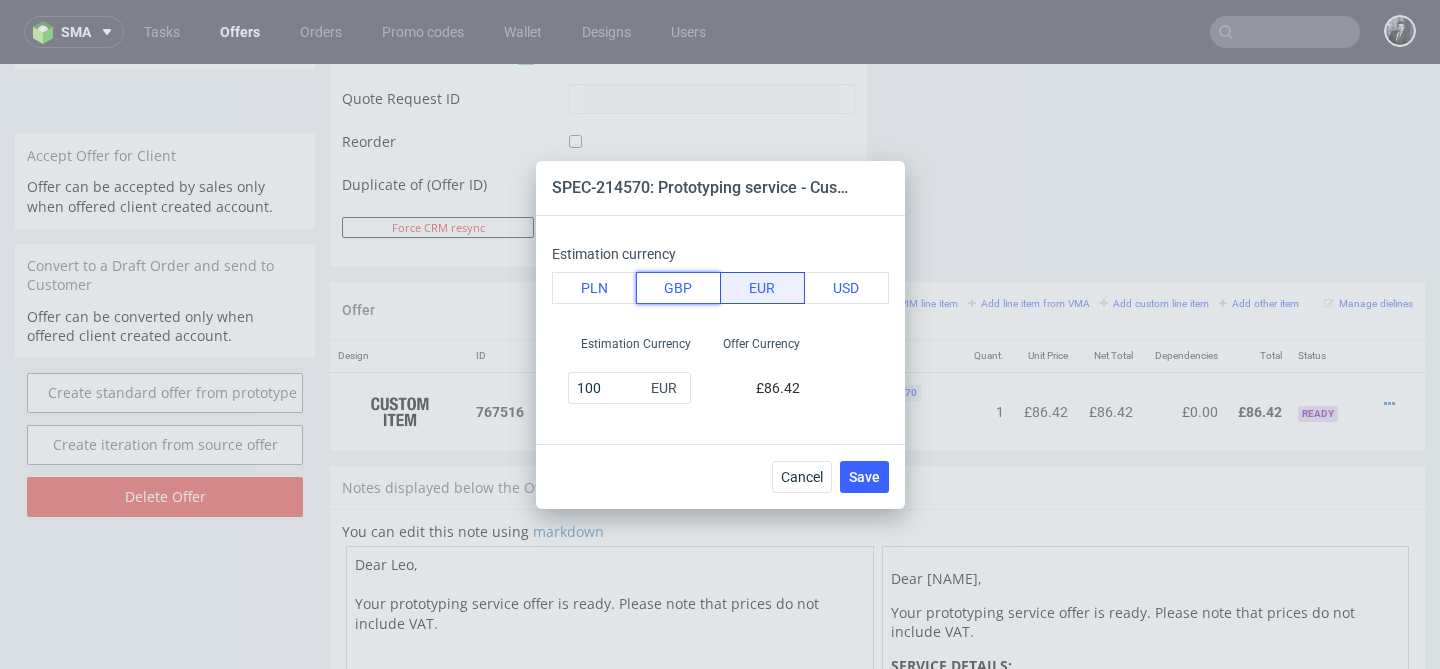 click on "GBP" at bounding box center (678, 288) 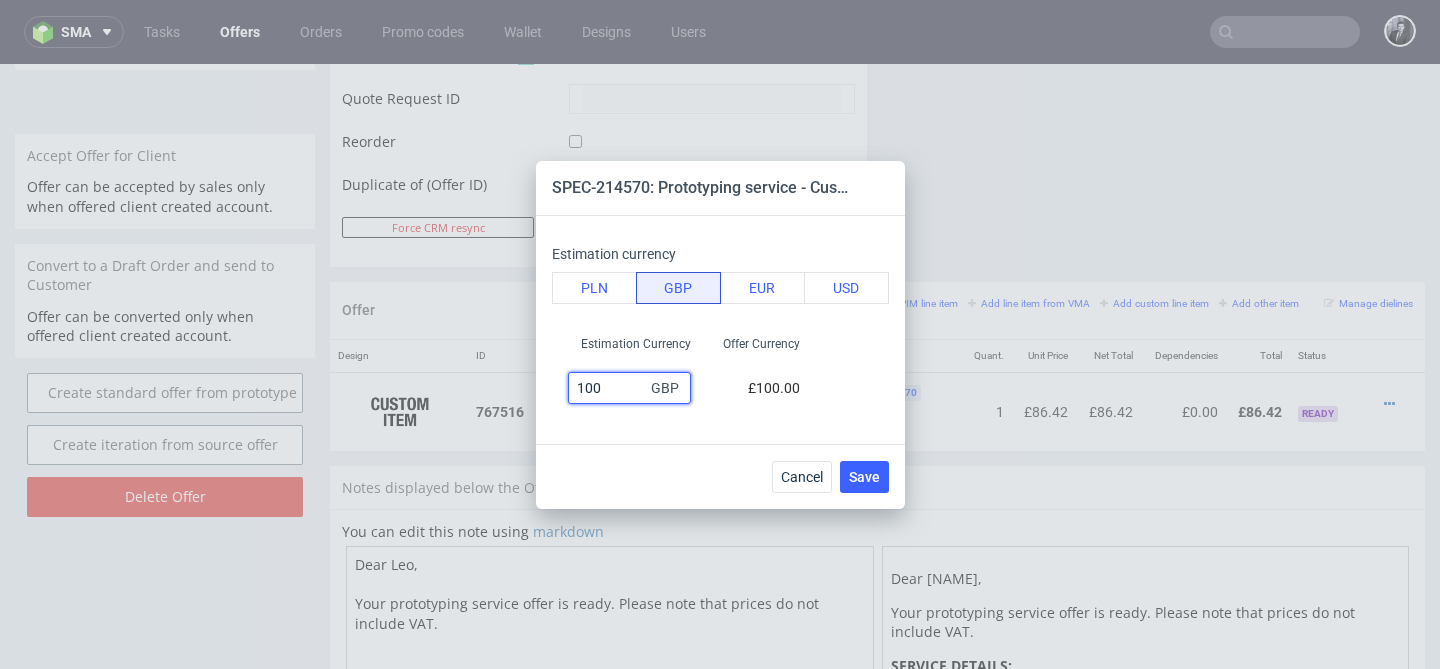 click on "100" at bounding box center (629, 388) 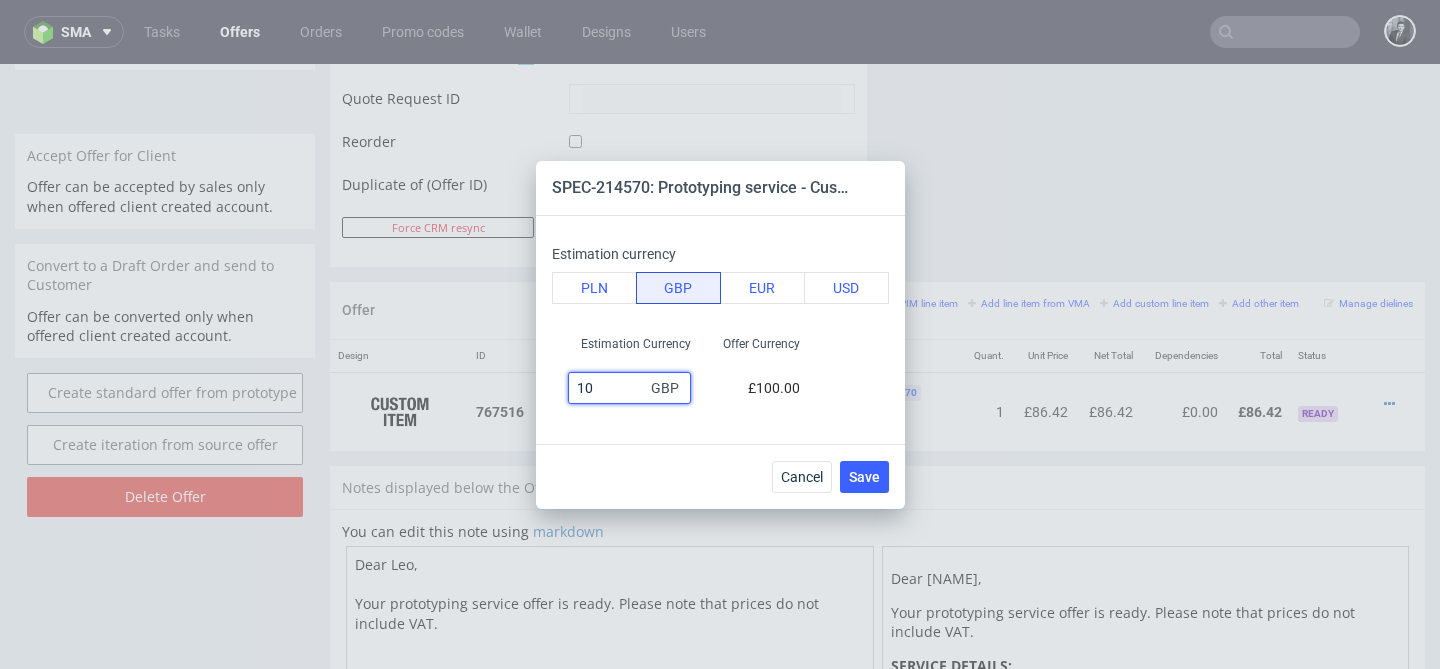 type on "1" 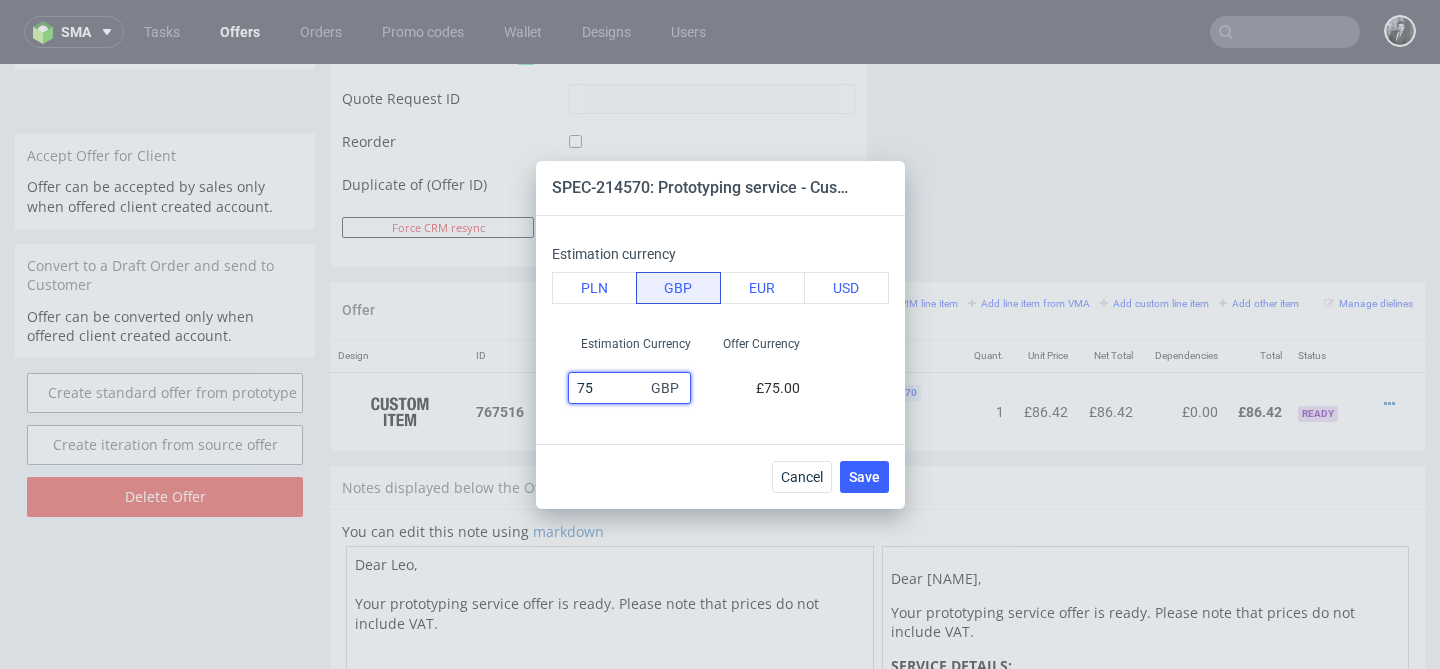 type on "75" 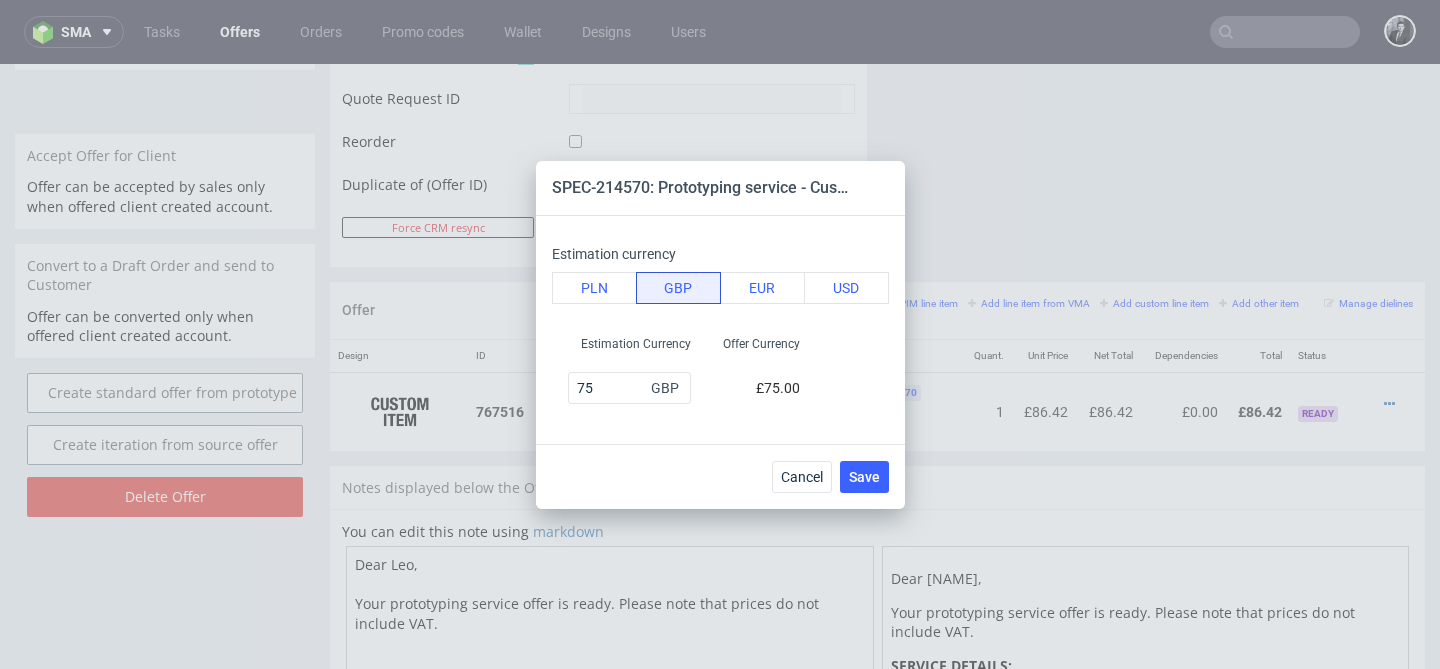 click on "Estimation Currency" at bounding box center (636, 350) 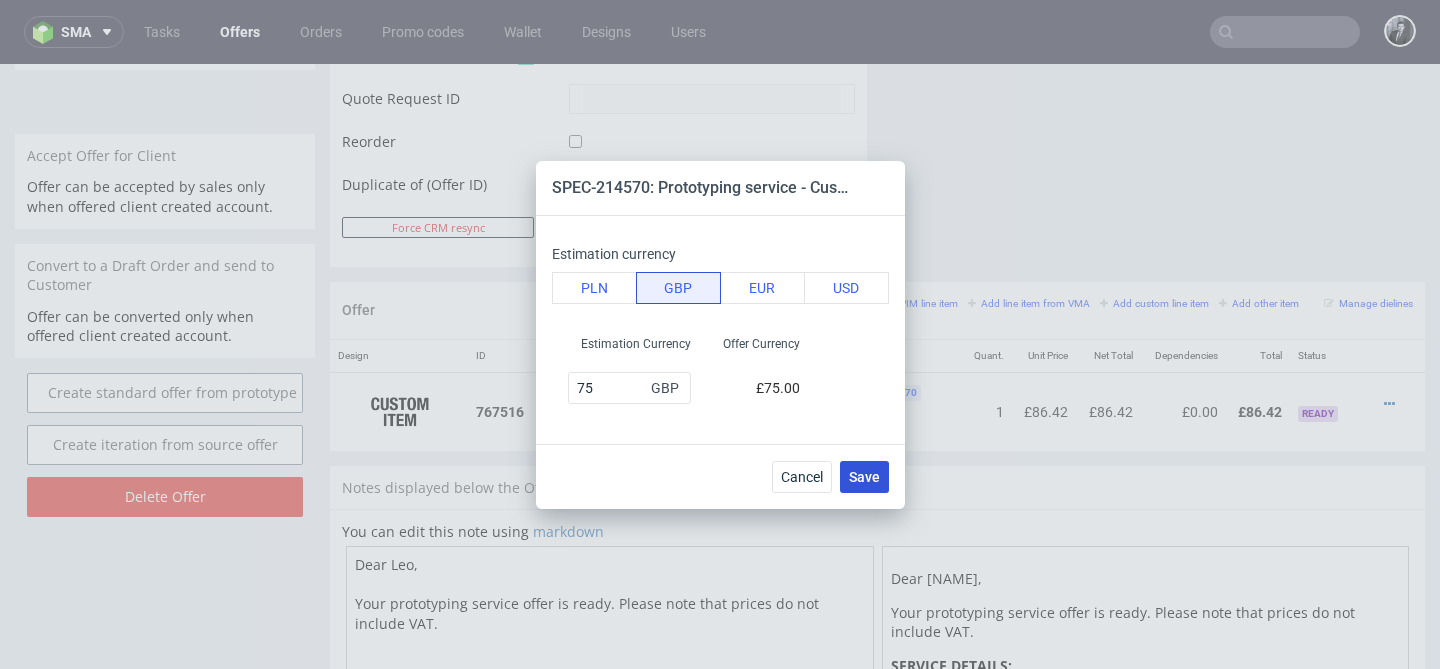 click on "Save" at bounding box center [864, 477] 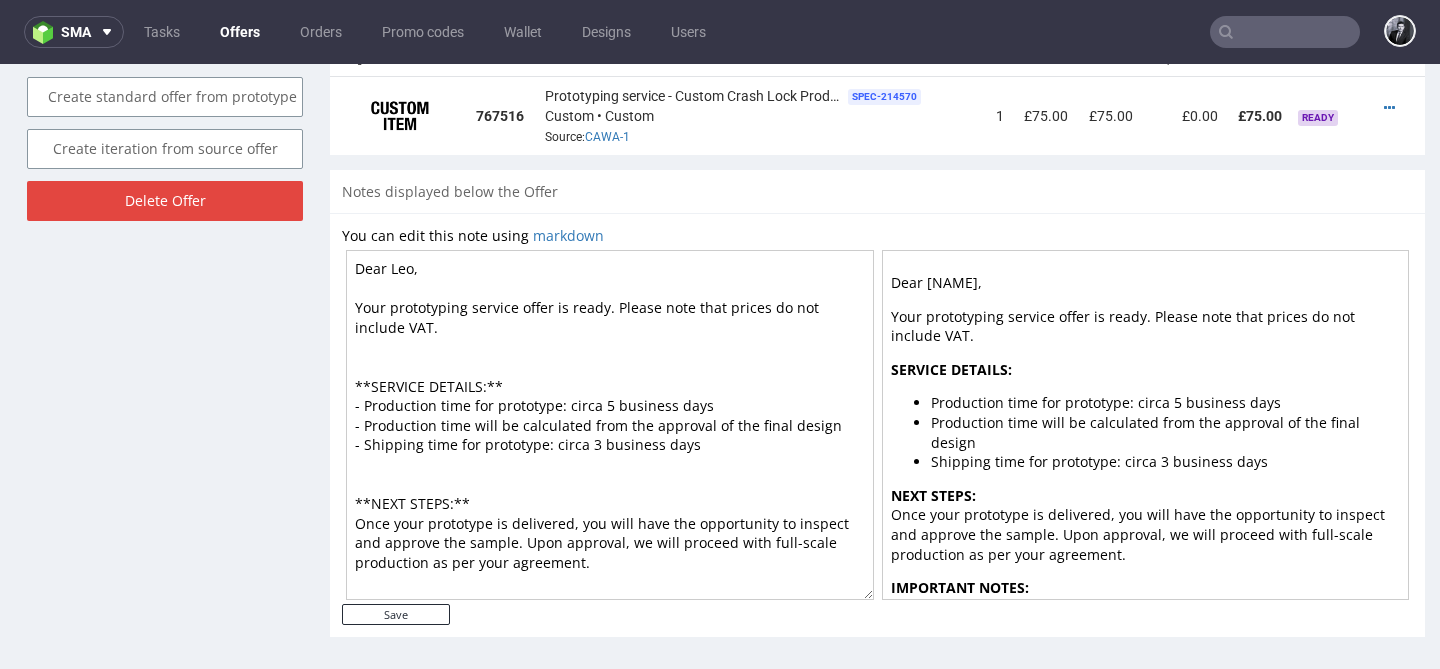 scroll, scrollTop: 1318, scrollLeft: 0, axis: vertical 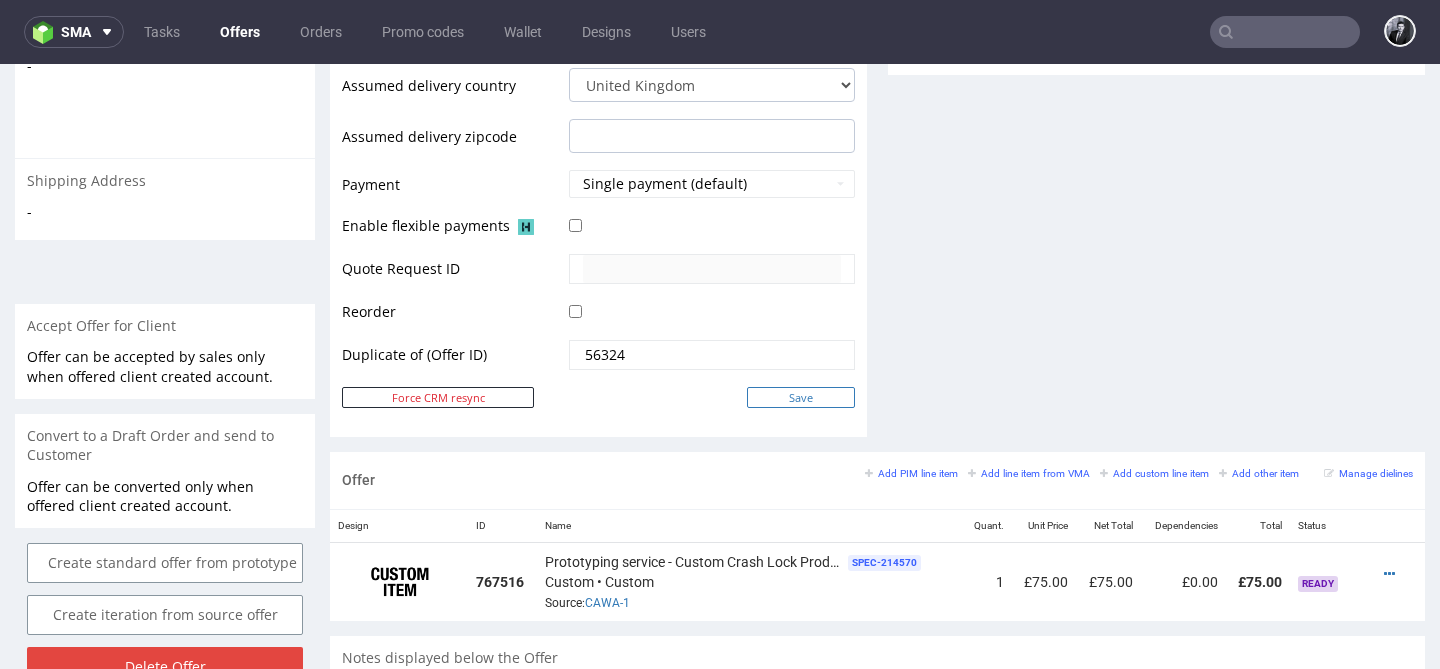 click on "Save" at bounding box center [801, 397] 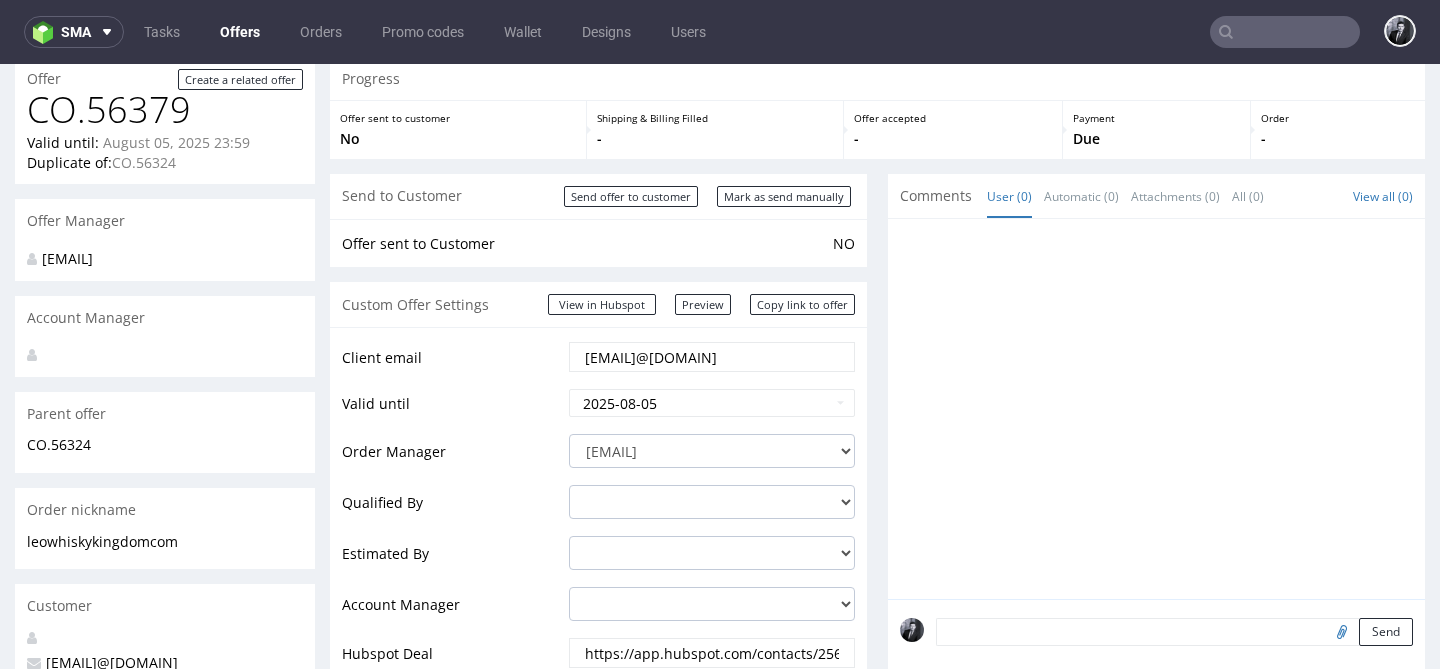 scroll, scrollTop: 100, scrollLeft: 0, axis: vertical 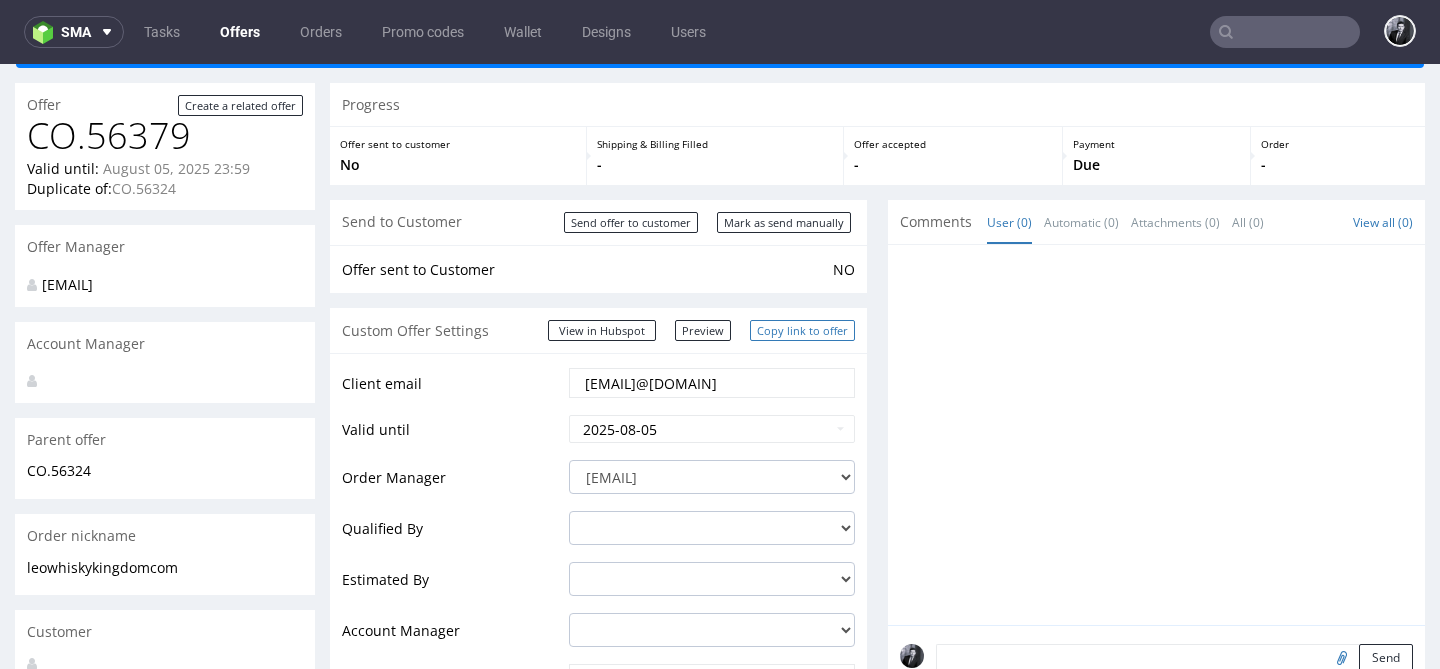 click on "Copy link to offer" at bounding box center [802, 330] 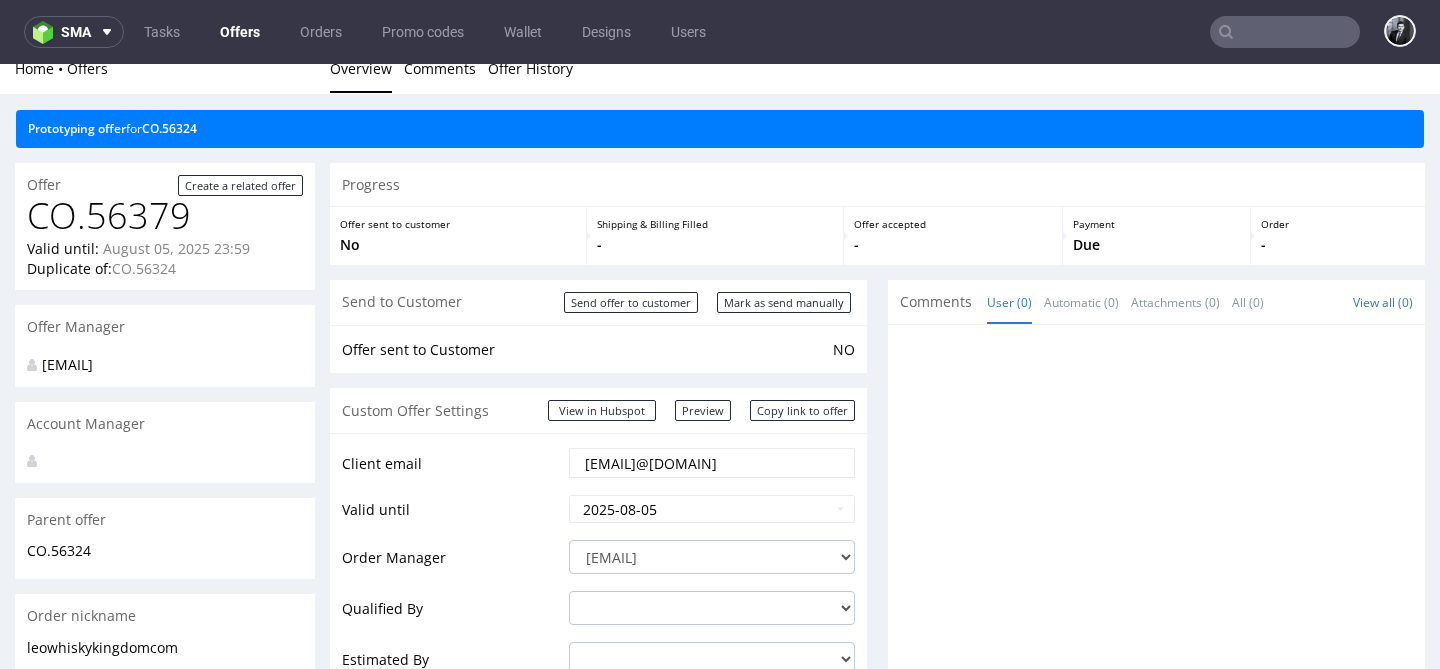 scroll, scrollTop: 0, scrollLeft: 0, axis: both 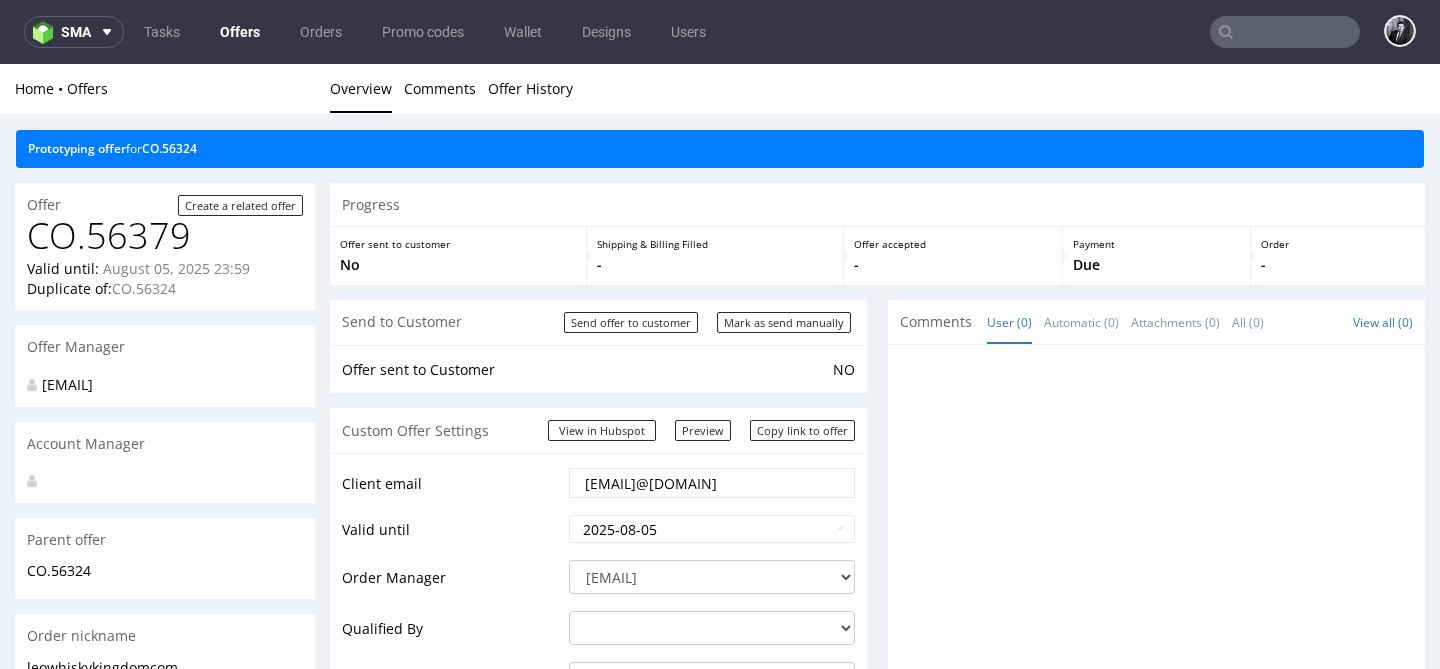 click on "Offers" at bounding box center [240, 32] 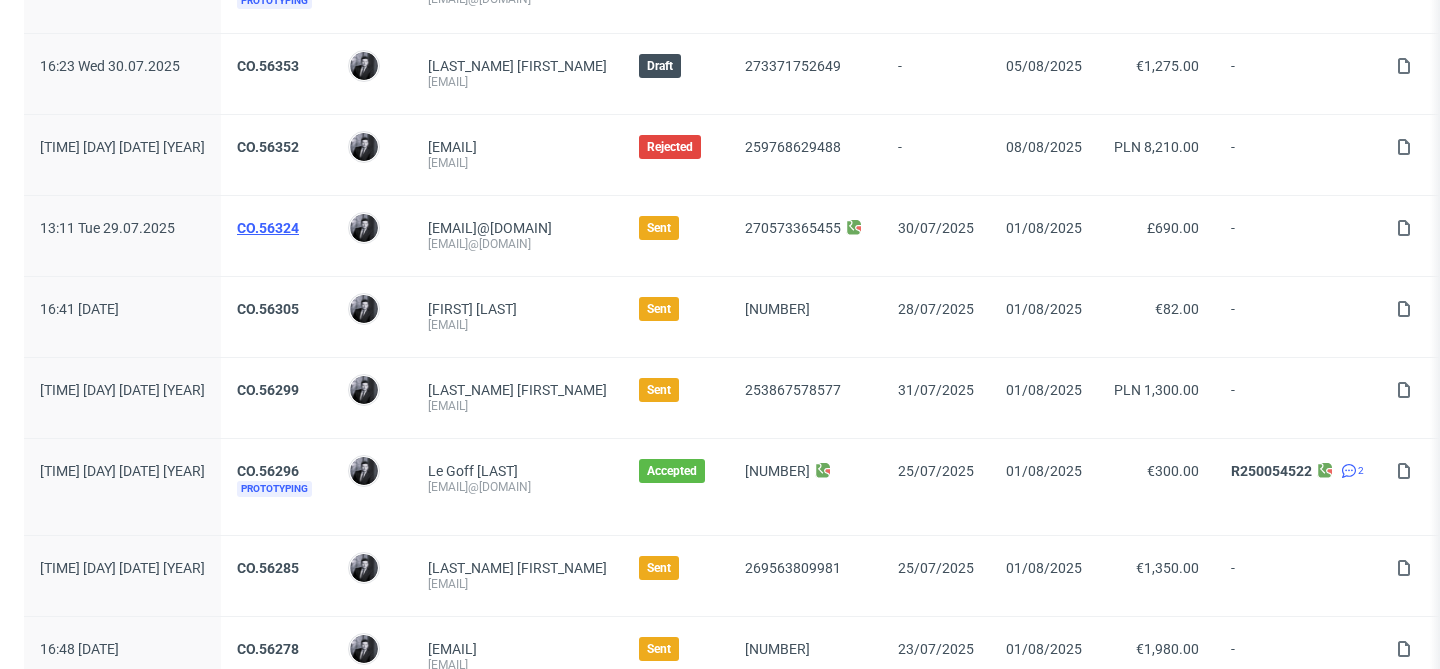 click on "CO.56324" at bounding box center (268, 228) 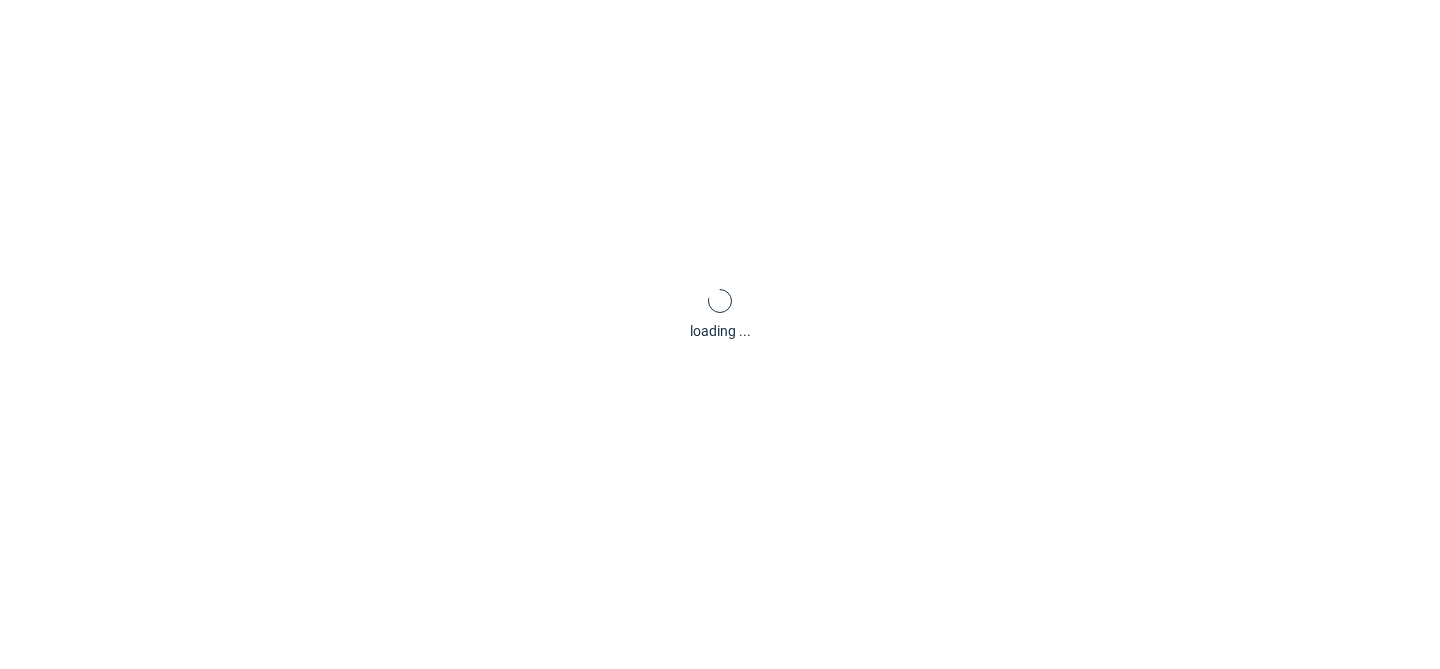 scroll, scrollTop: 5, scrollLeft: 0, axis: vertical 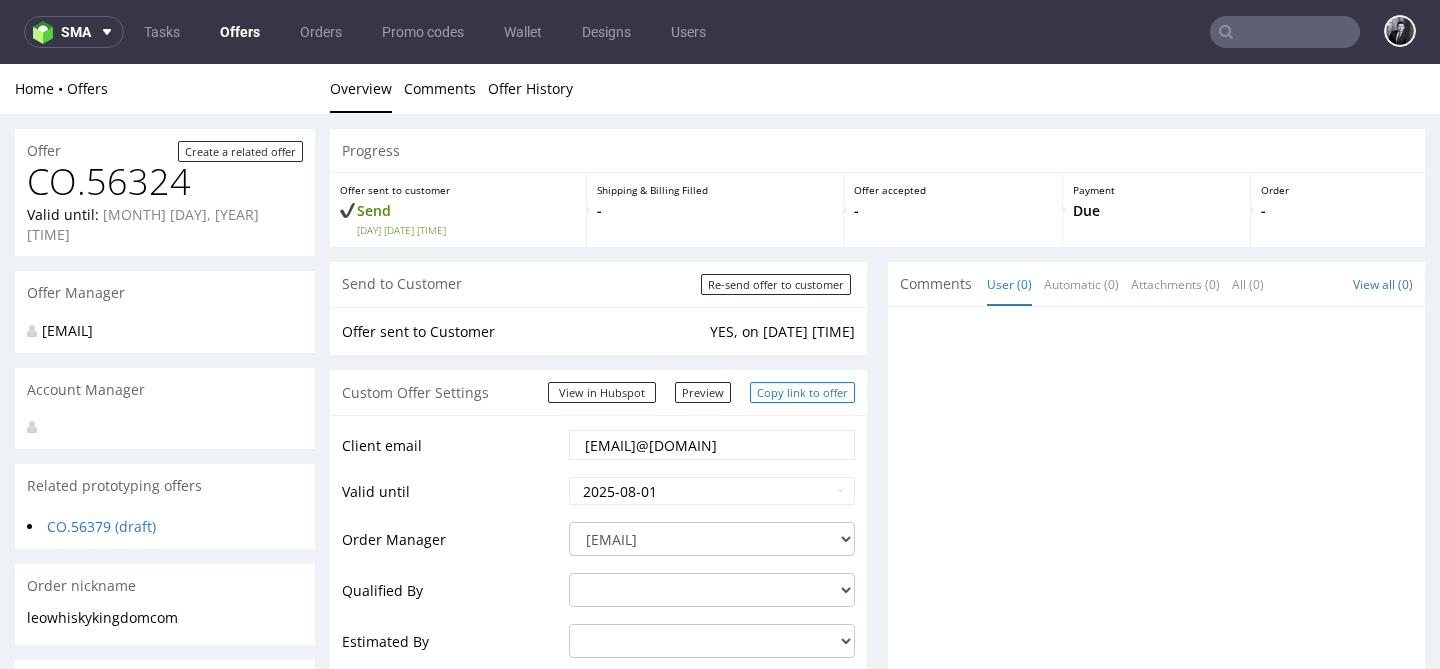 click on "Copy link to offer" at bounding box center (802, 392) 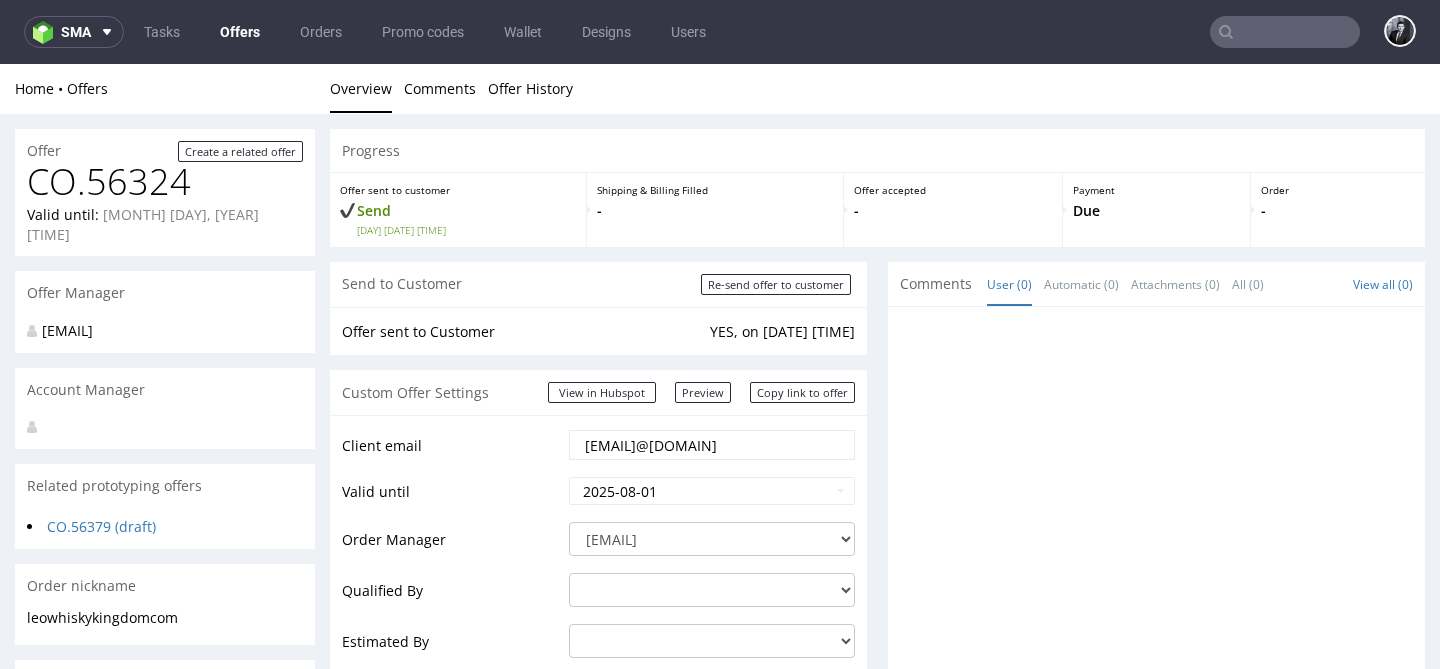 click on "Offers" at bounding box center [240, 32] 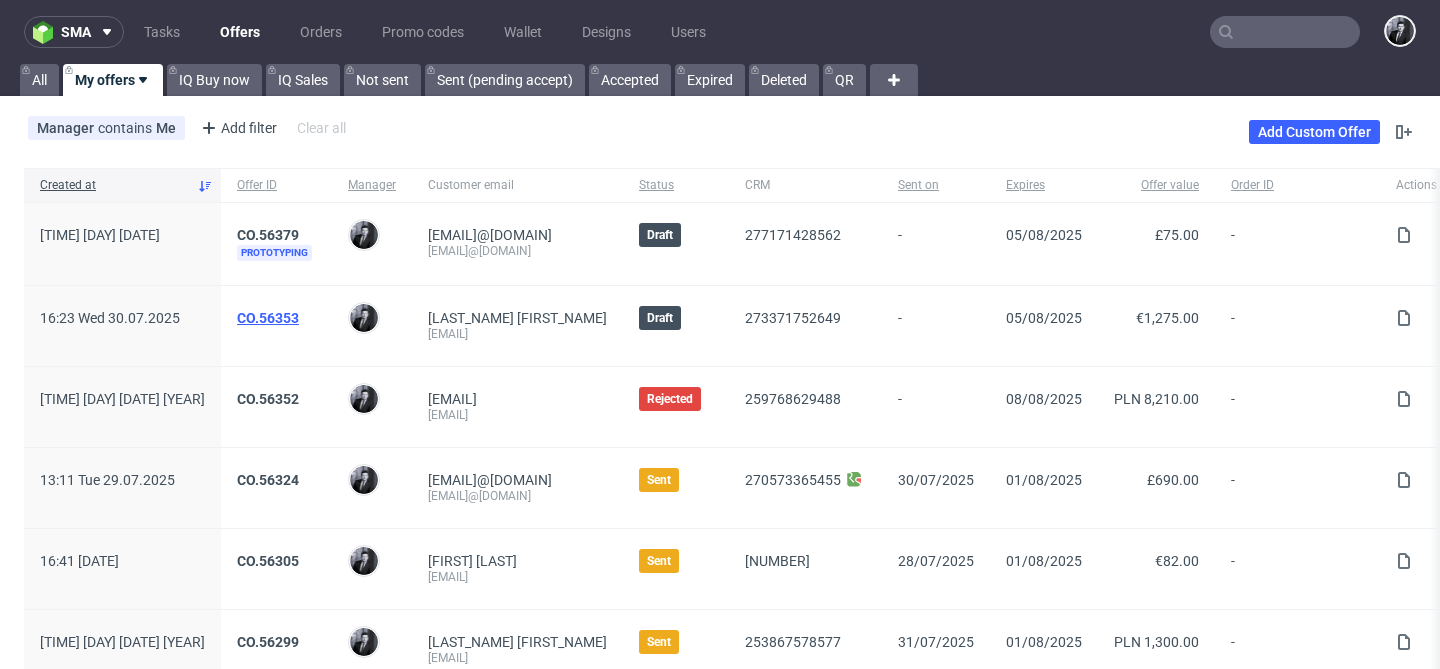 click on "CO.56353" at bounding box center [268, 318] 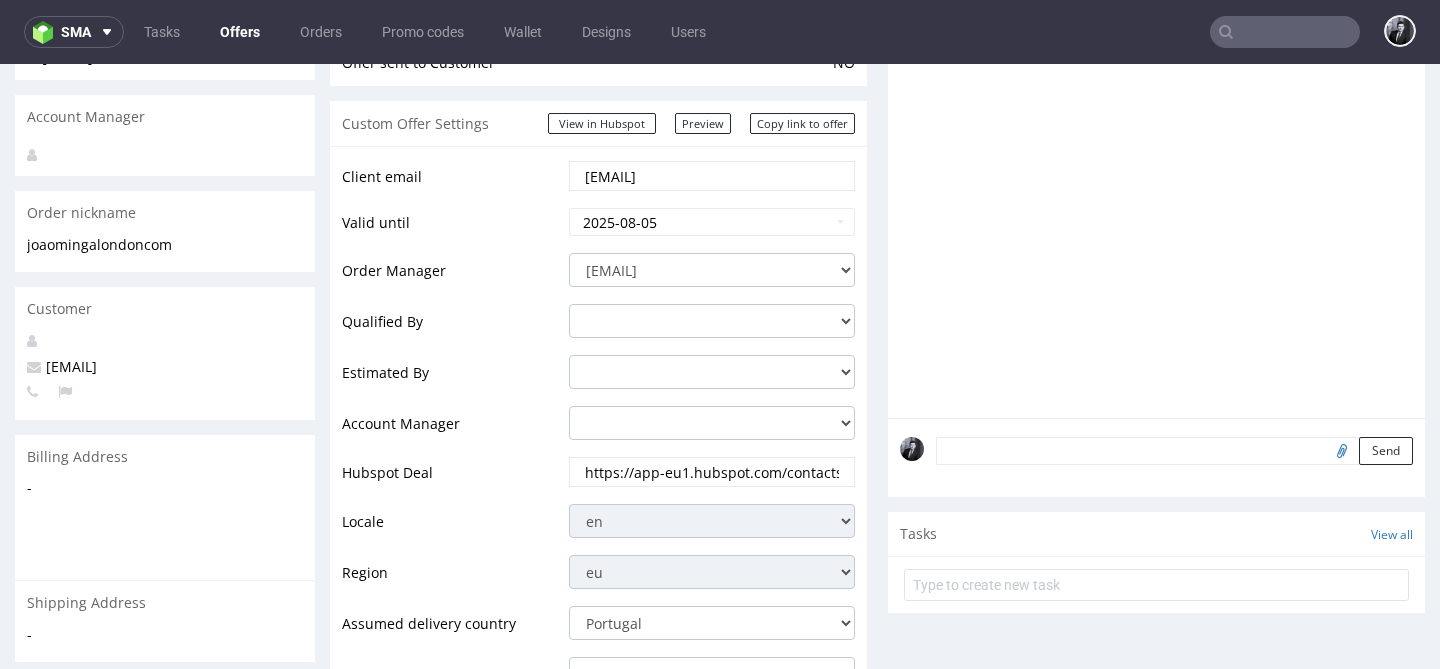 scroll, scrollTop: 118, scrollLeft: 0, axis: vertical 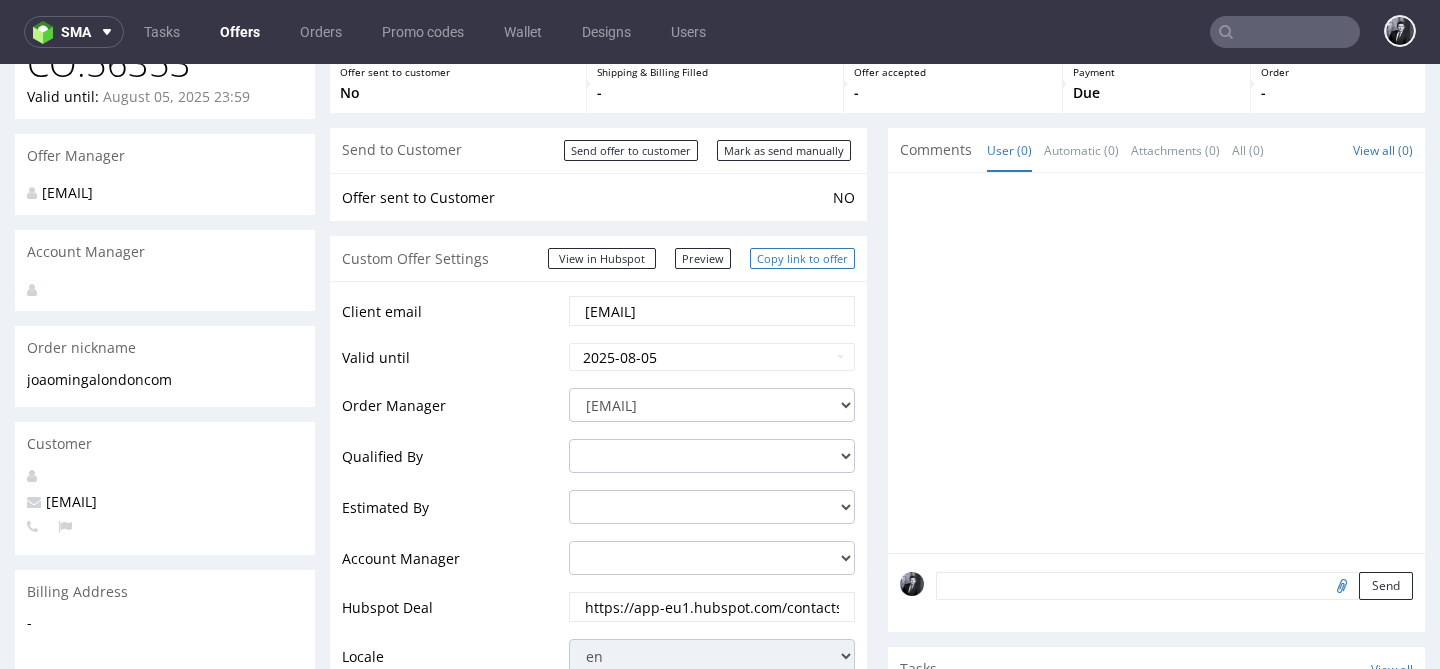 click on "Copy link to offer" at bounding box center (802, 258) 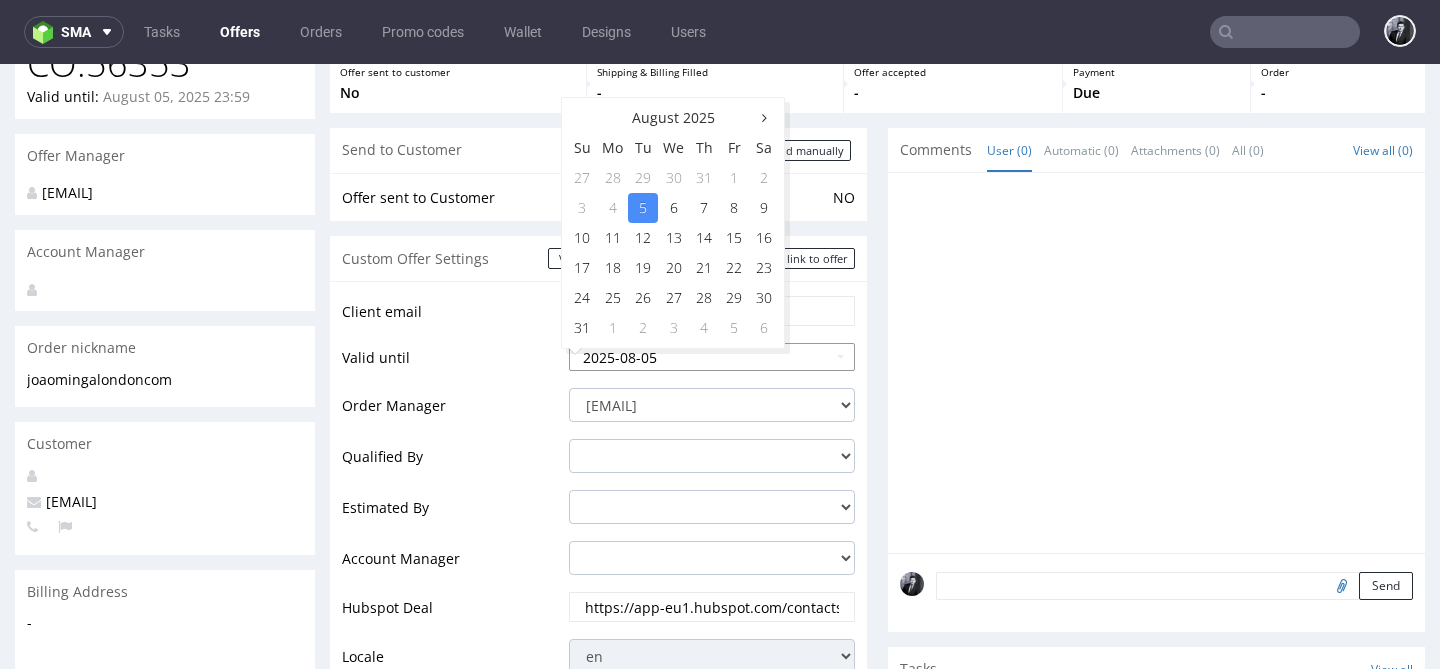 click on "2025-08-05" at bounding box center [712, 357] 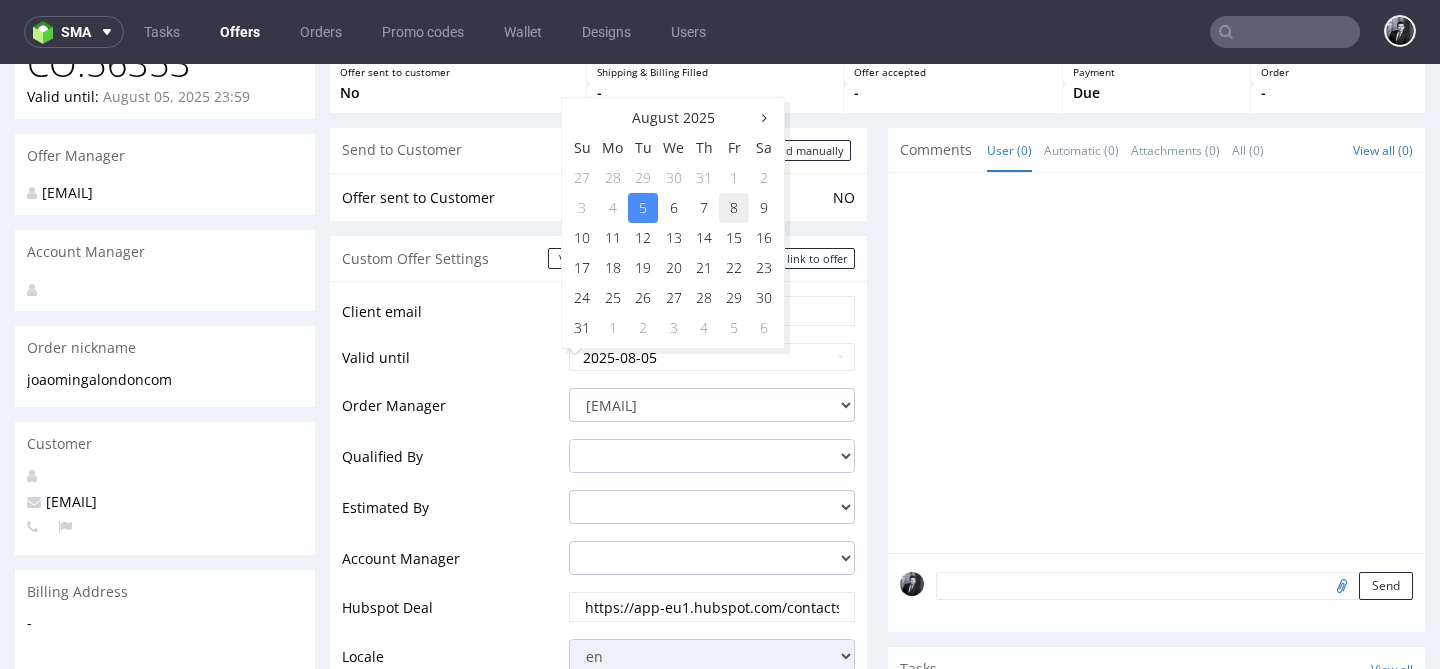 click on "8" at bounding box center (734, 208) 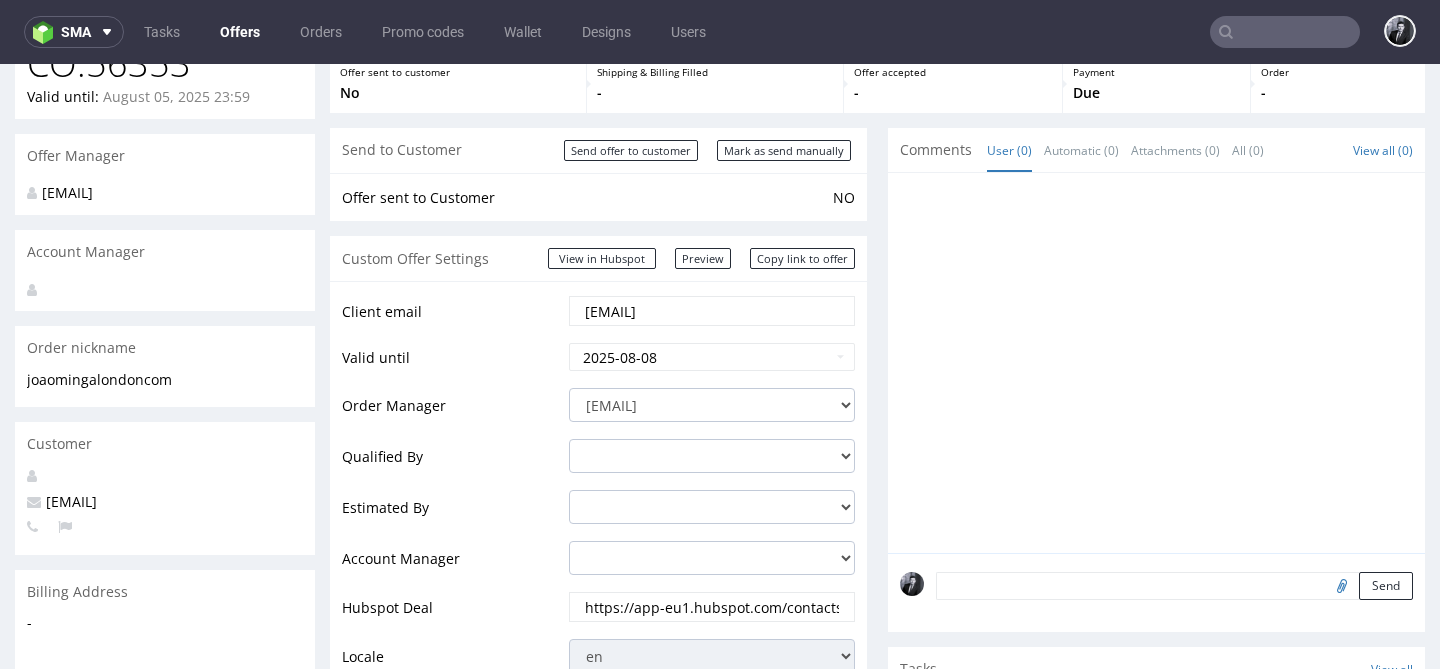 click on "Valid until" at bounding box center [453, 363] 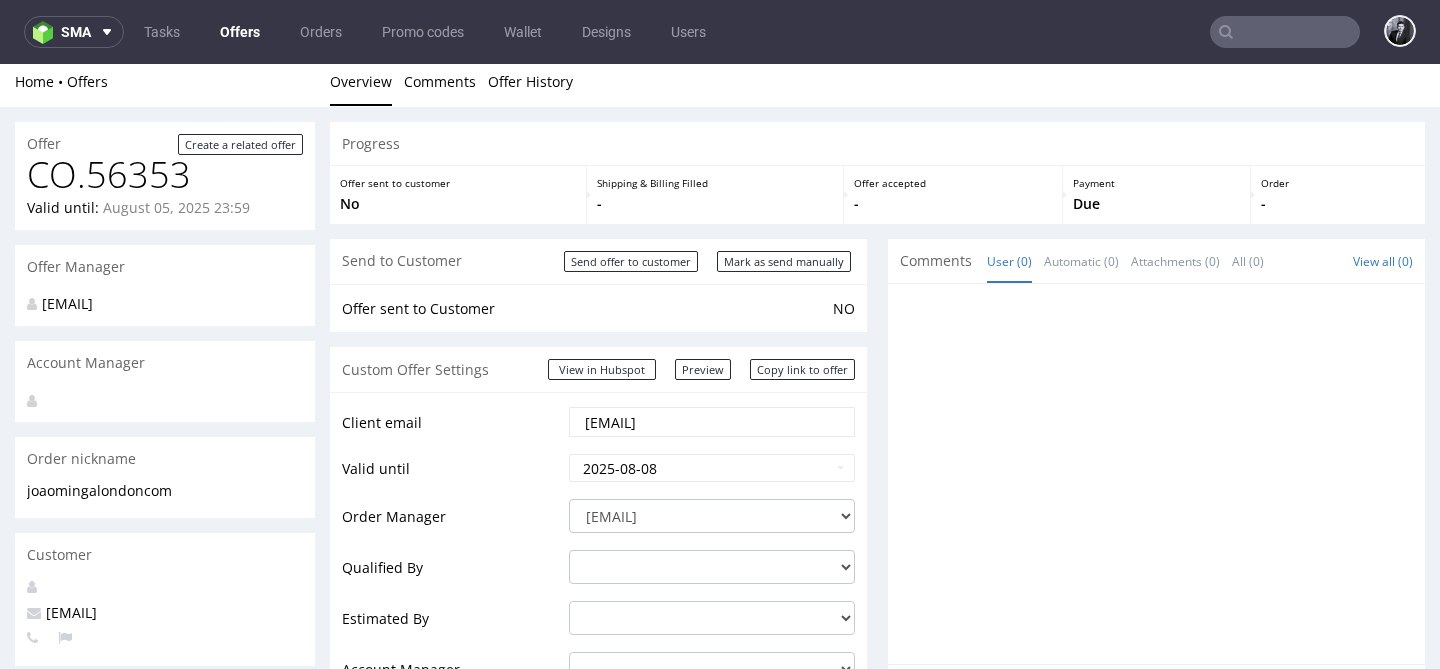 scroll, scrollTop: 0, scrollLeft: 0, axis: both 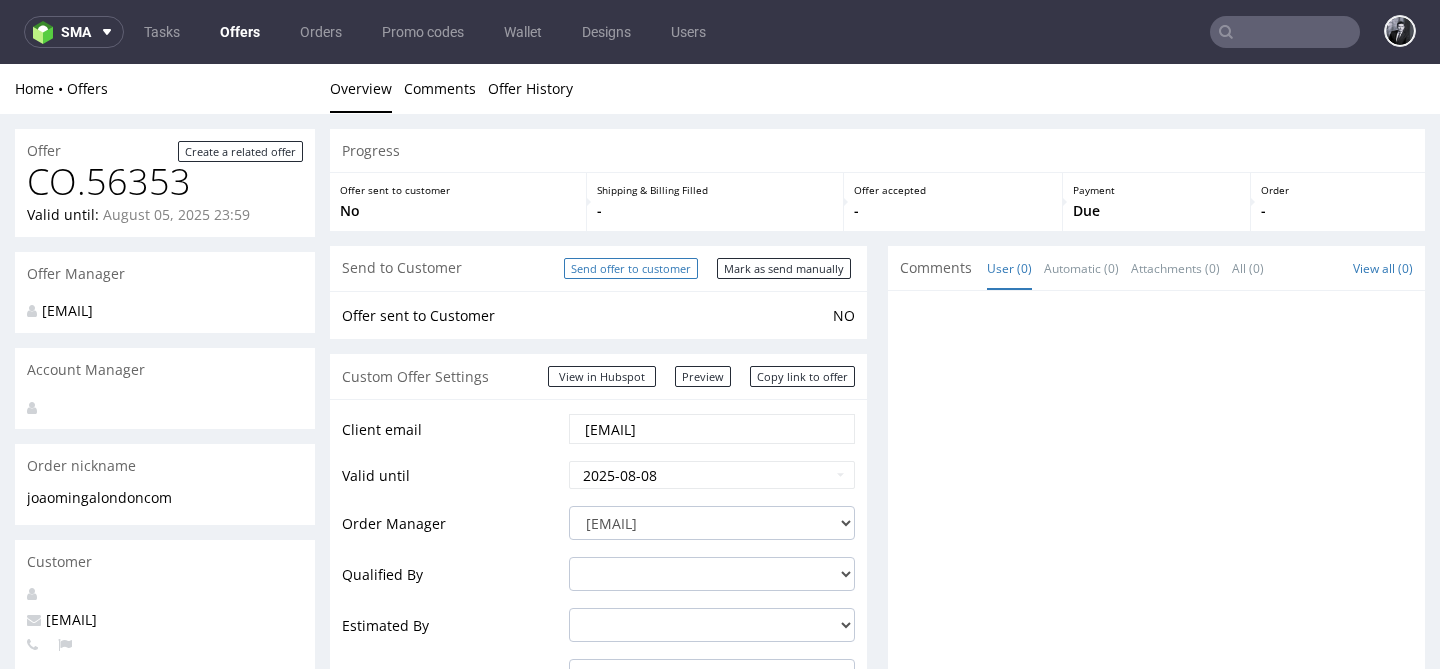 click on "Send offer to customer" at bounding box center [631, 268] 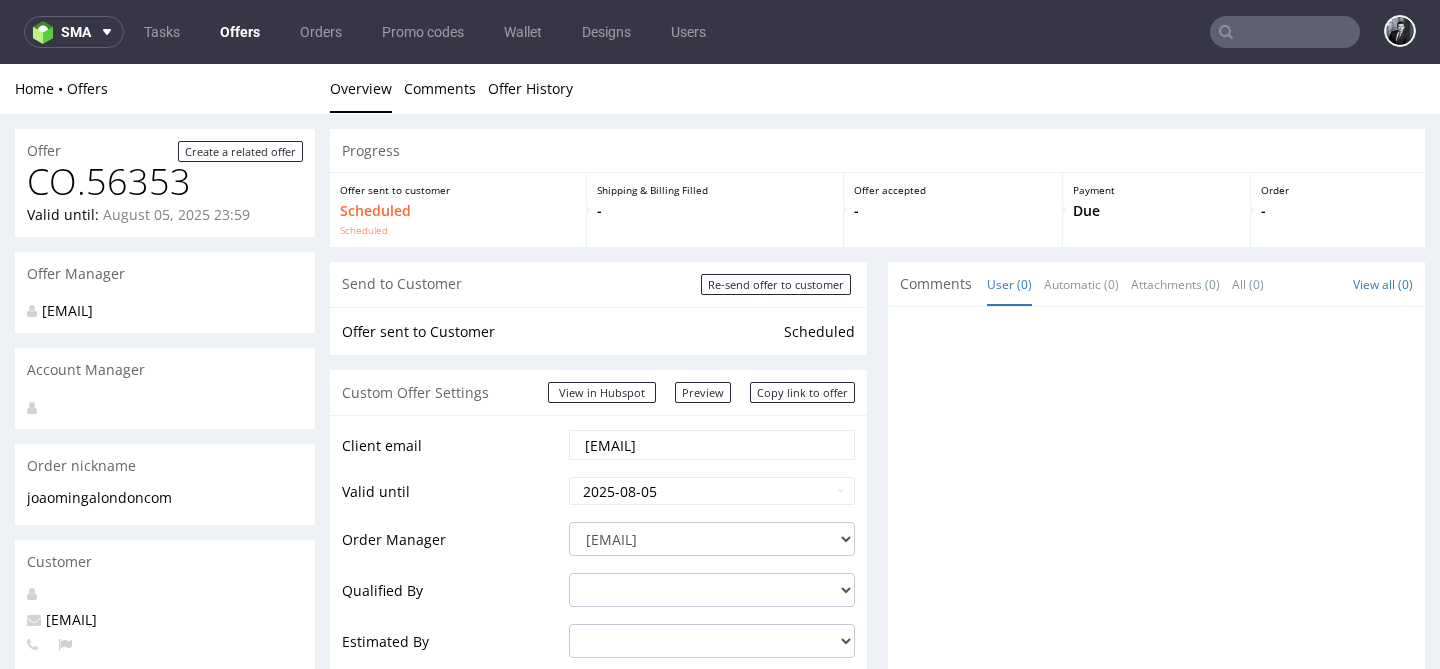 scroll, scrollTop: 0, scrollLeft: 0, axis: both 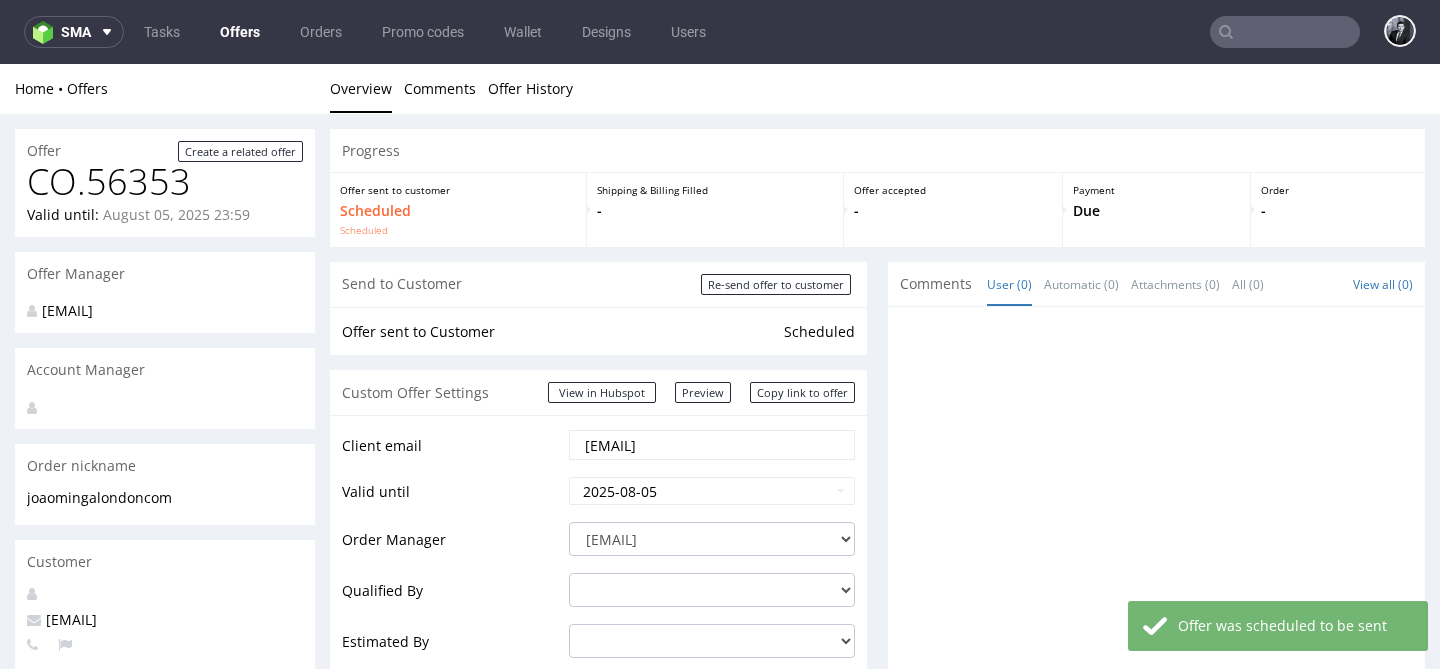 click on "Offers" at bounding box center (240, 32) 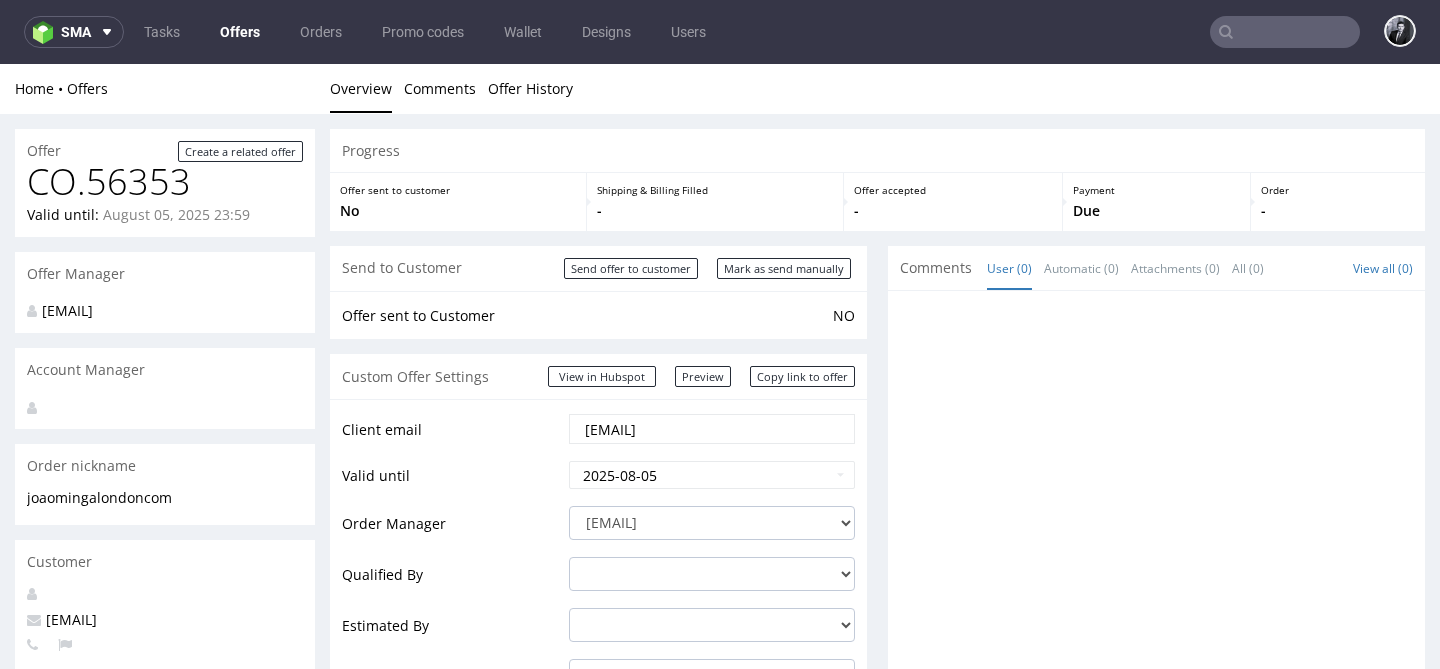 scroll, scrollTop: 0, scrollLeft: 0, axis: both 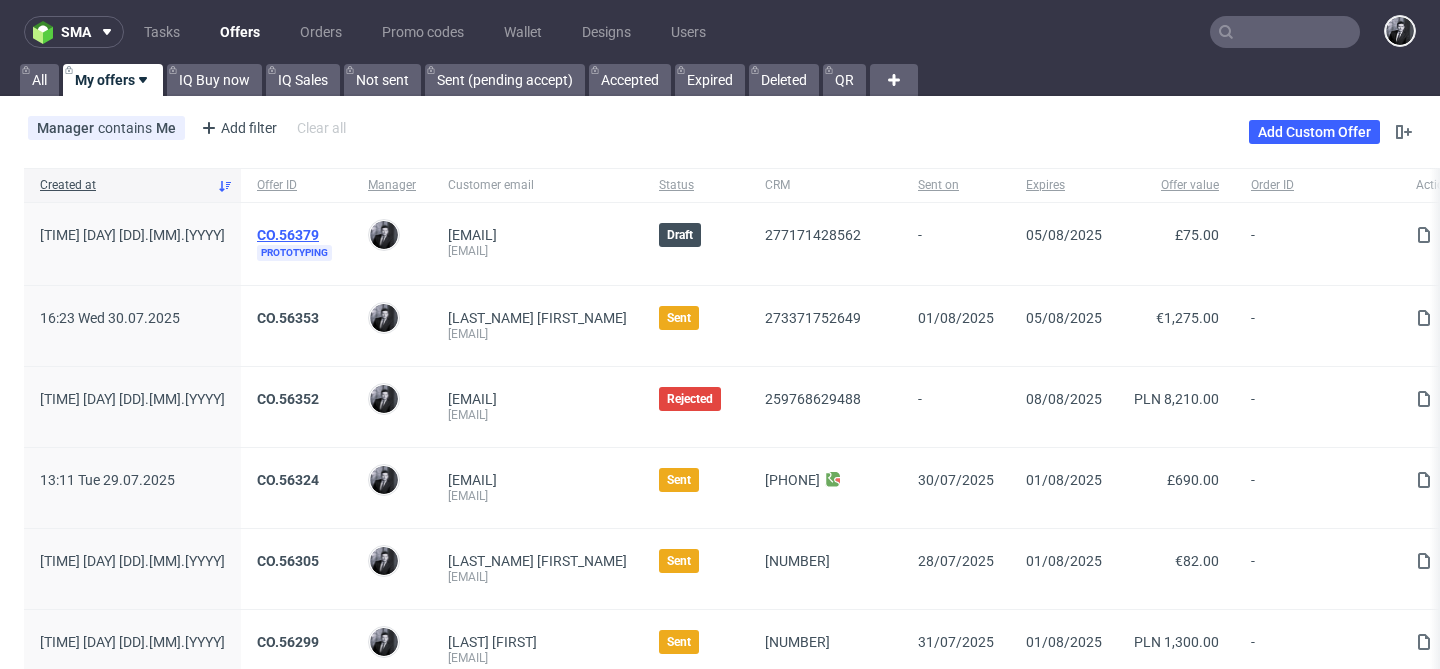 click on "CO.56379" at bounding box center (288, 235) 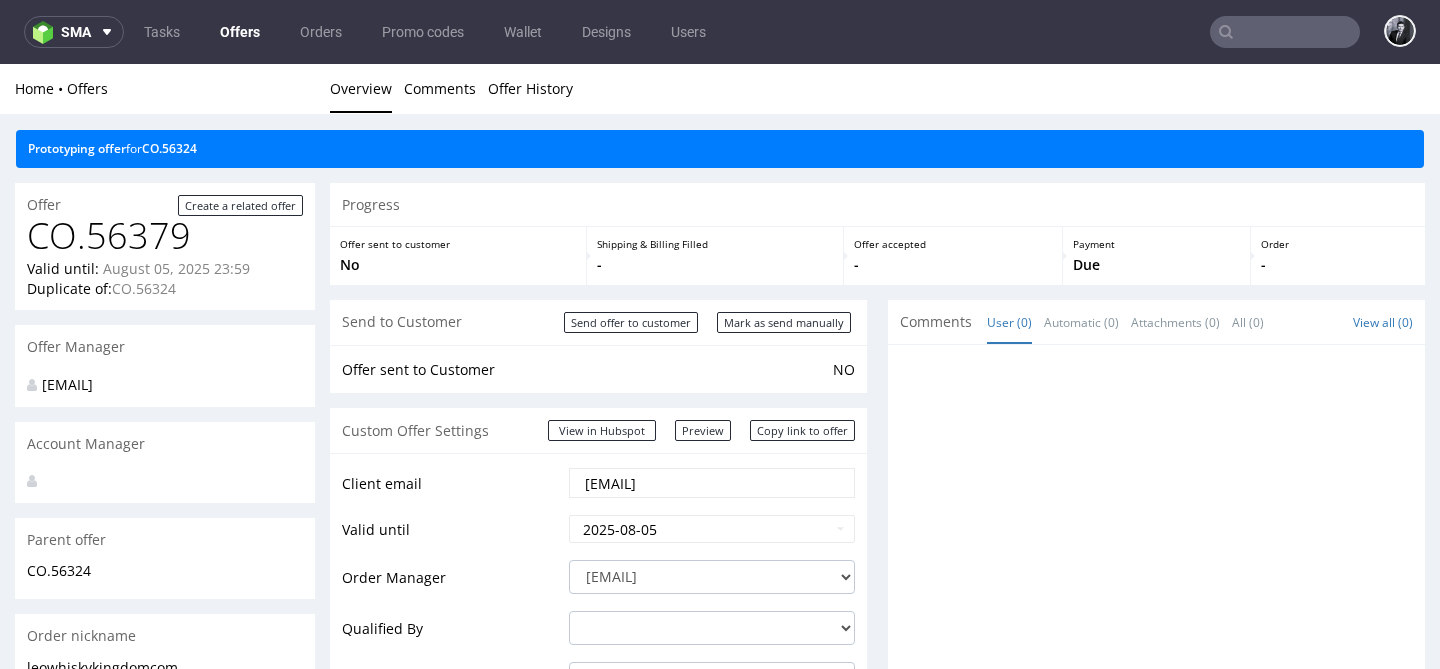 scroll, scrollTop: 0, scrollLeft: 0, axis: both 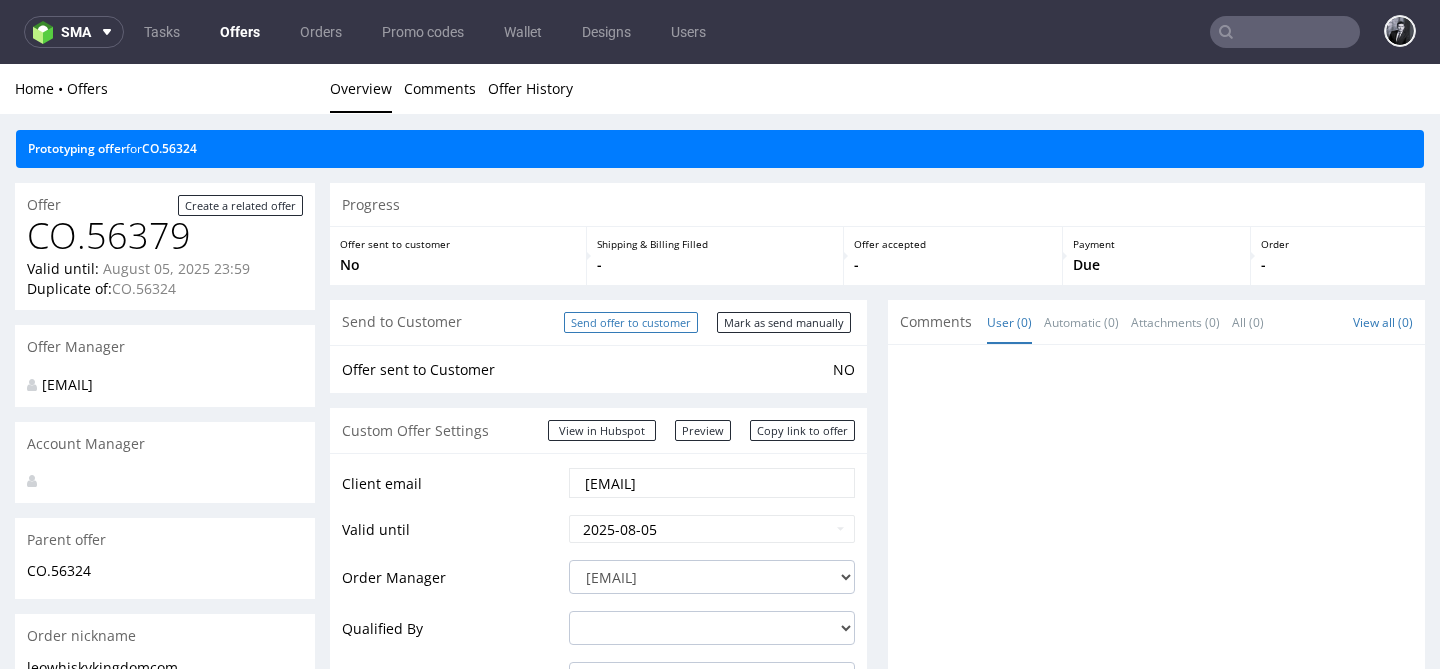 click on "Send offer to customer" at bounding box center [631, 322] 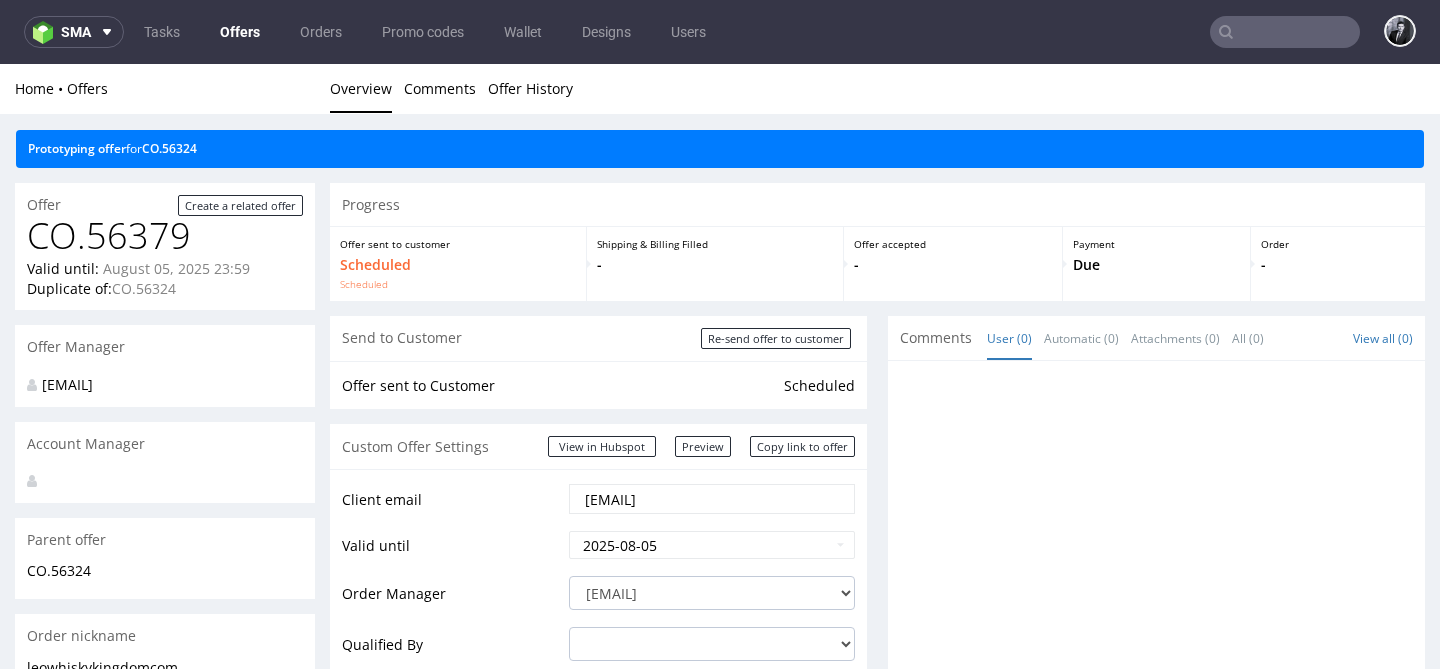 scroll, scrollTop: 0, scrollLeft: 0, axis: both 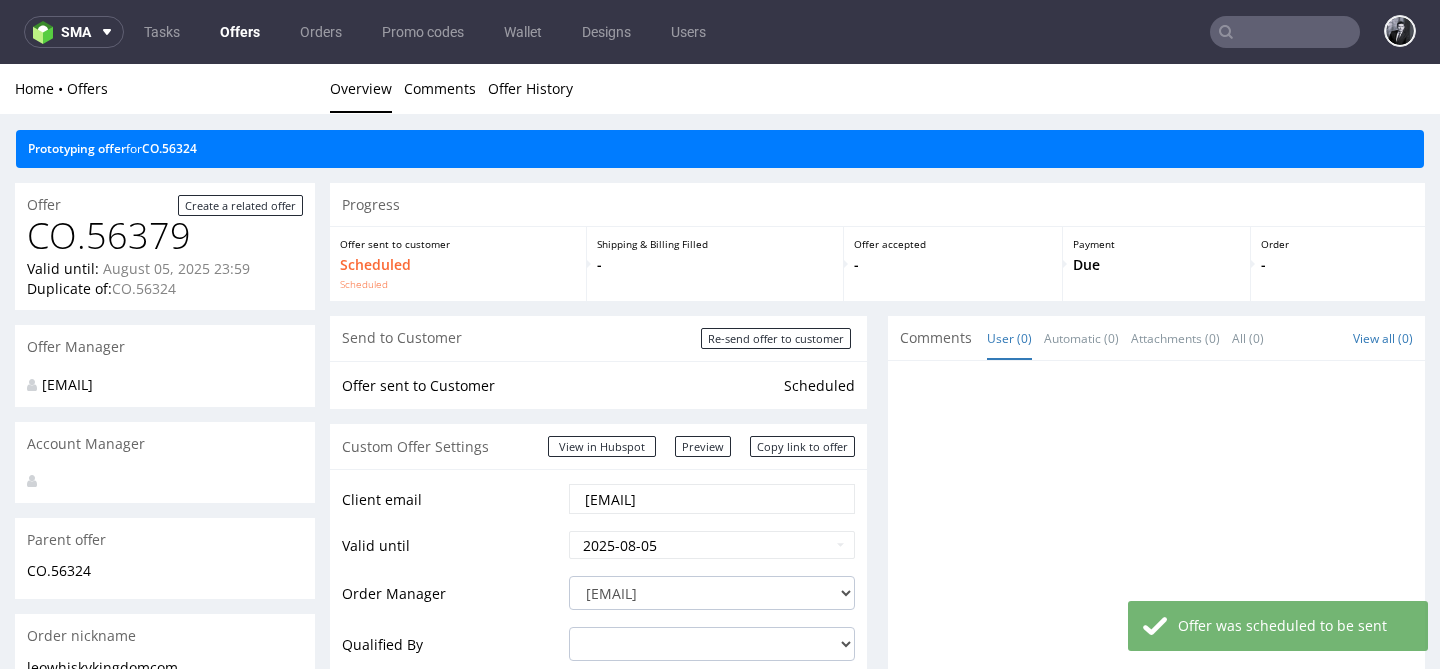 click on "sma Tasks Offers Orders Promo codes Wallet Designs Users" at bounding box center (720, 32) 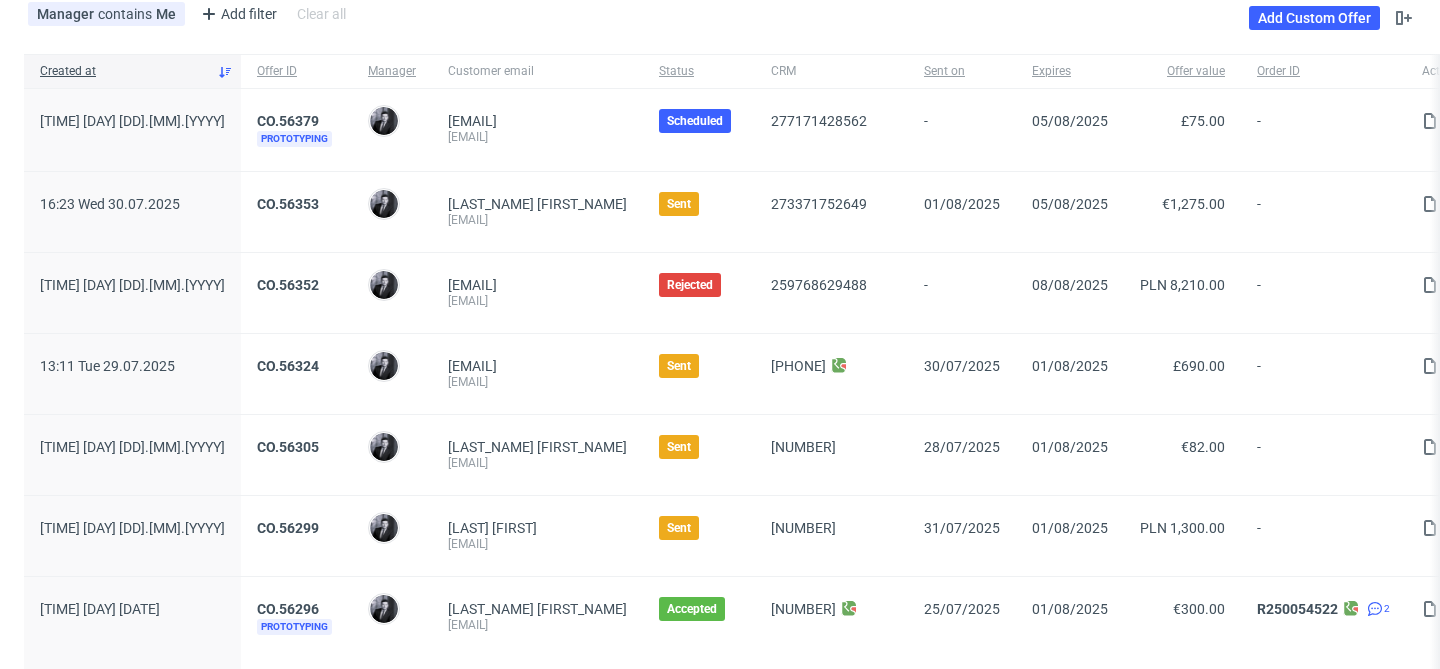 scroll, scrollTop: 140, scrollLeft: 0, axis: vertical 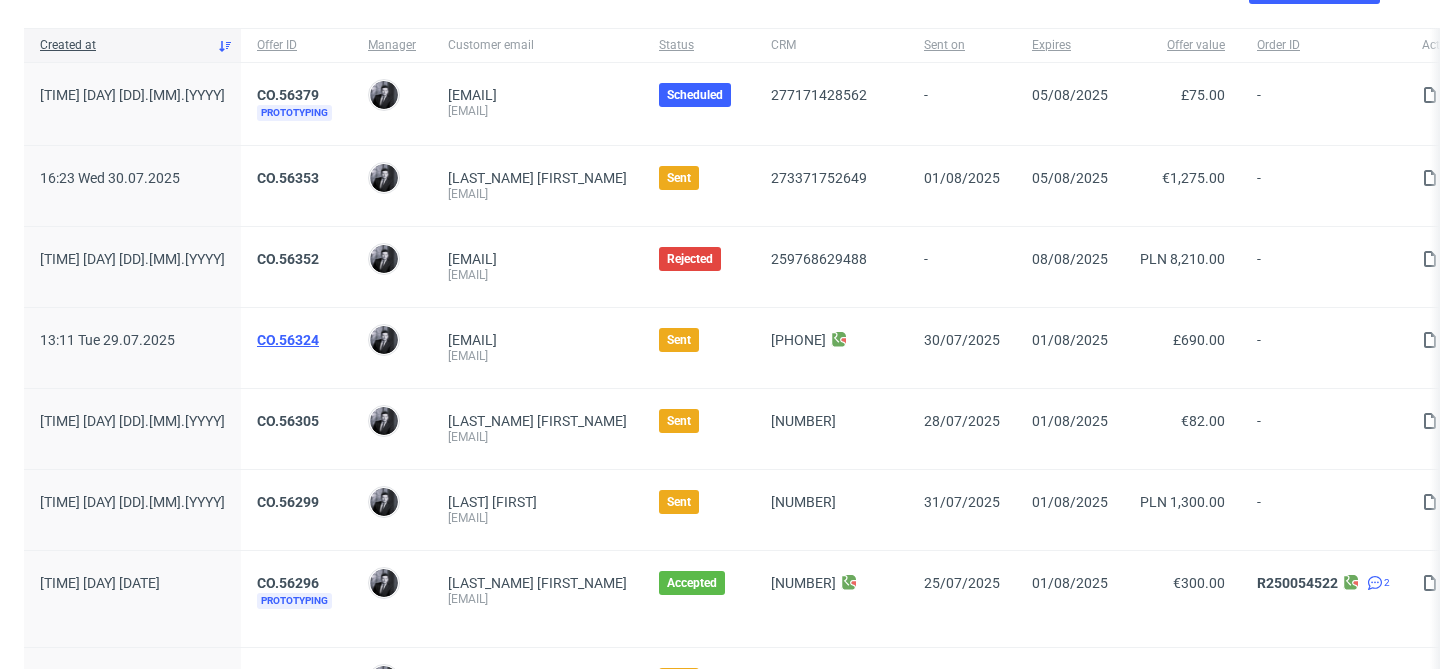 click on "CO.56324" at bounding box center [288, 340] 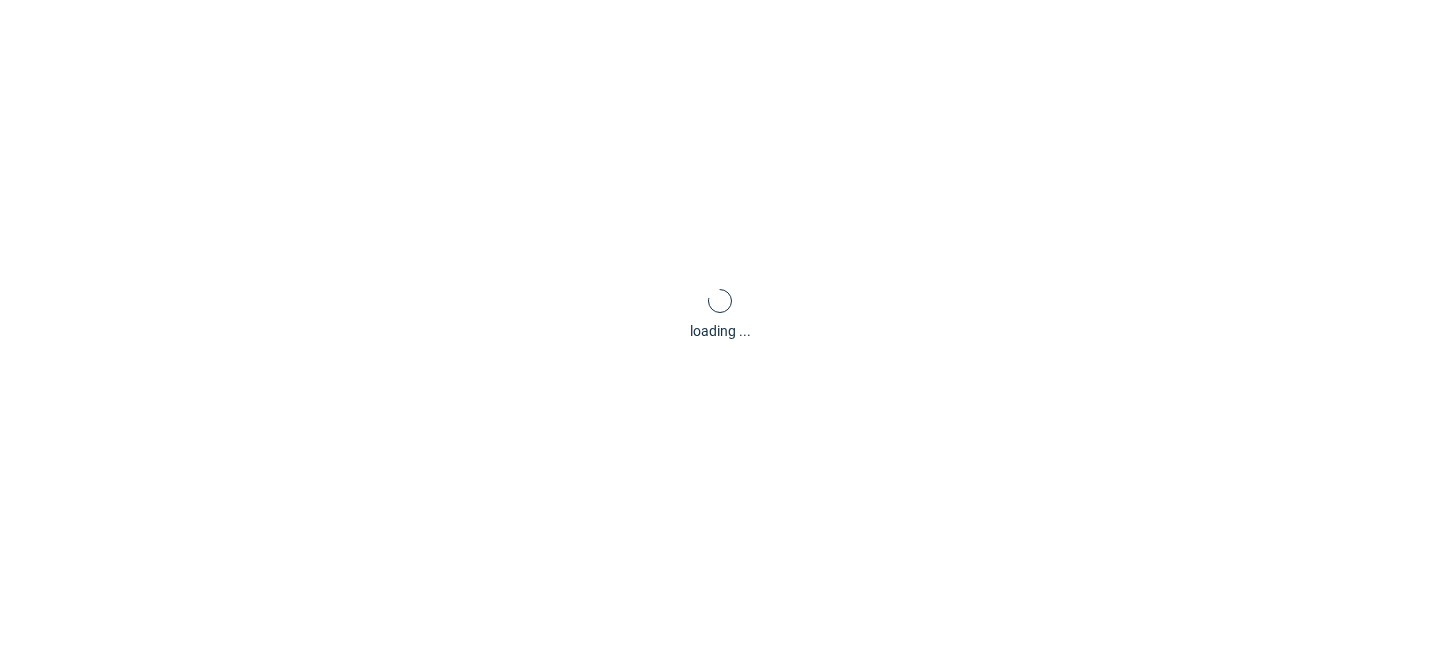 scroll, scrollTop: 5, scrollLeft: 0, axis: vertical 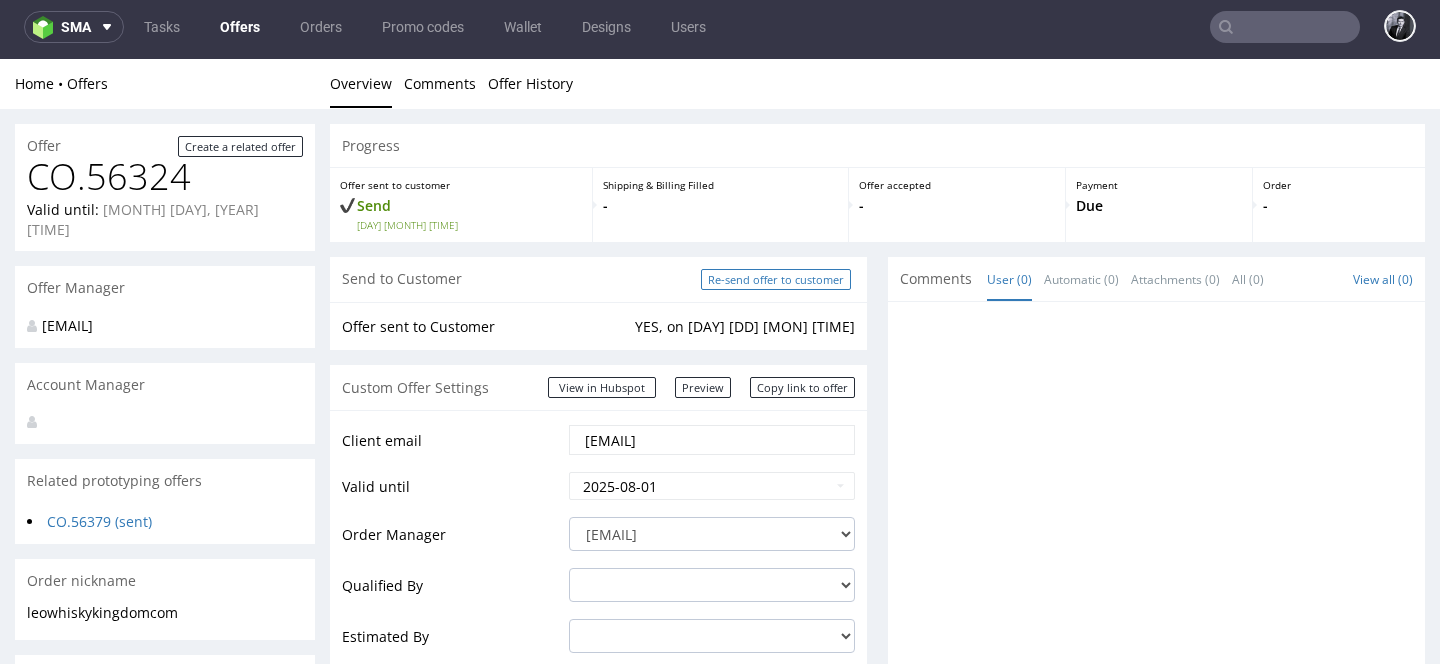 click on "Re-send offer to customer" at bounding box center (776, 279) 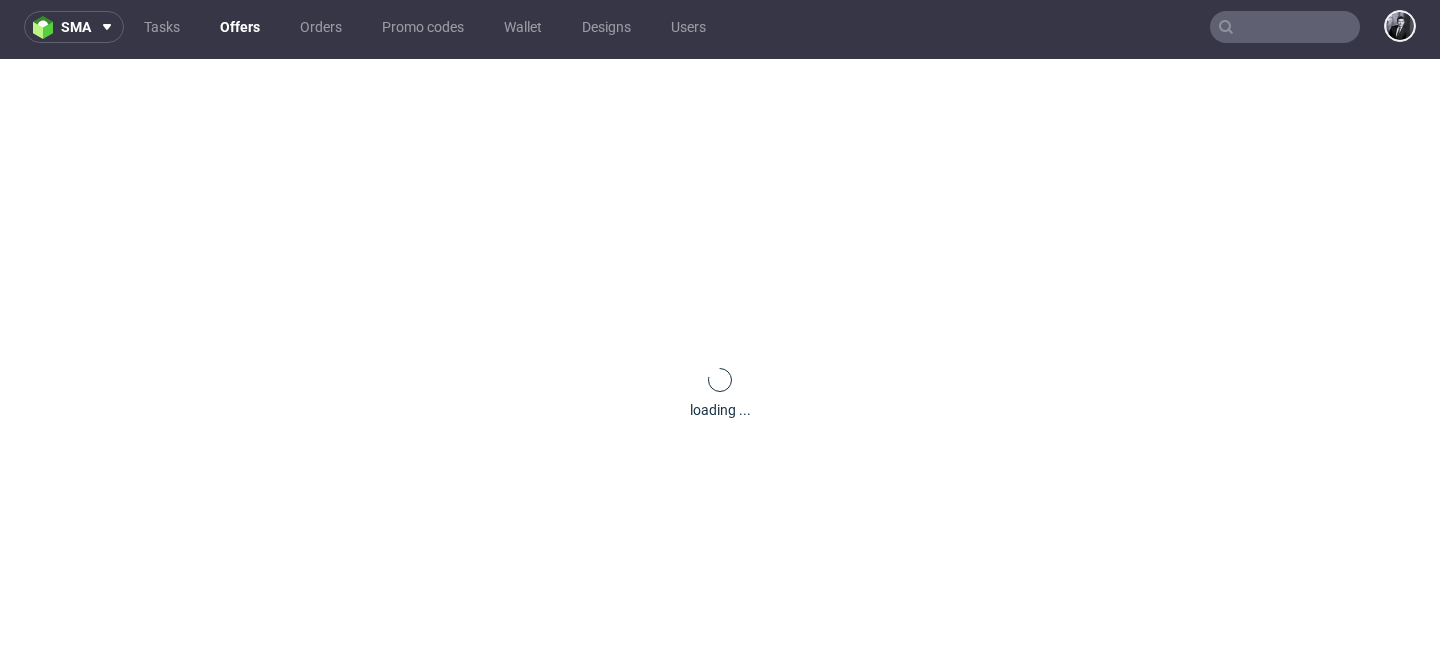 scroll, scrollTop: 0, scrollLeft: 0, axis: both 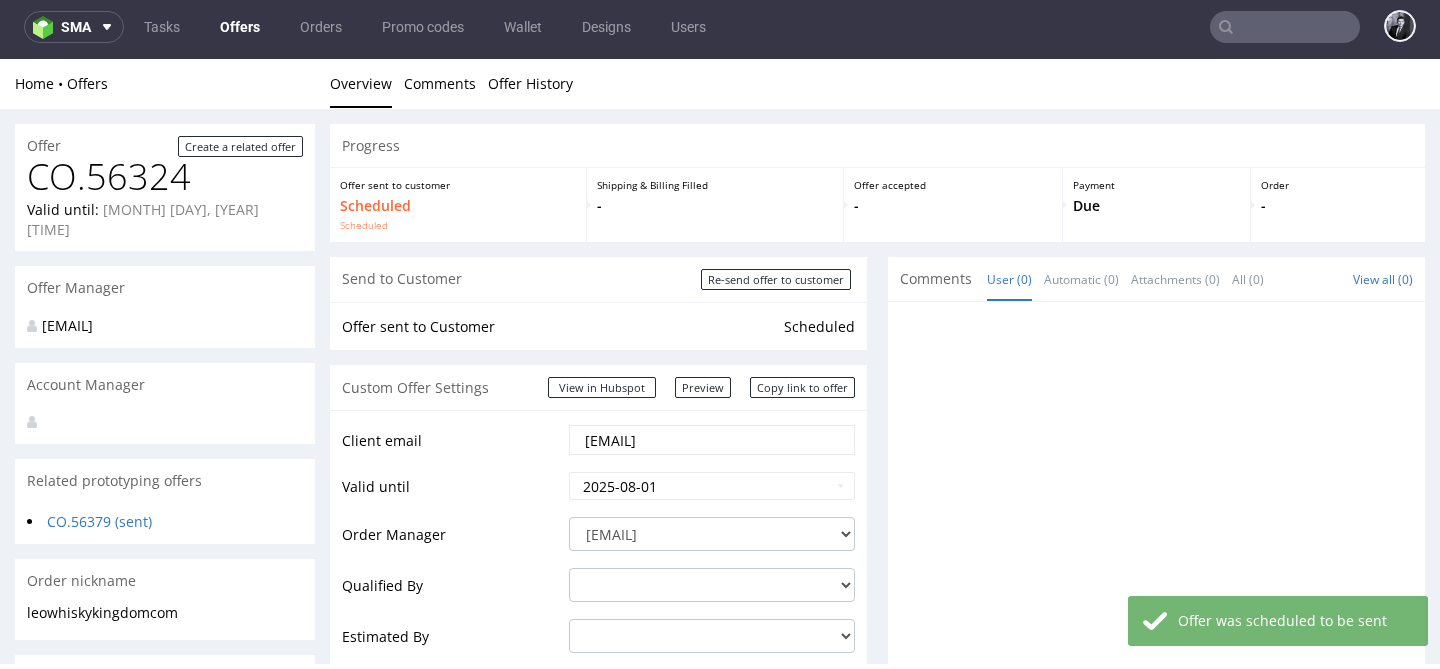 click on "Offers" at bounding box center [240, 27] 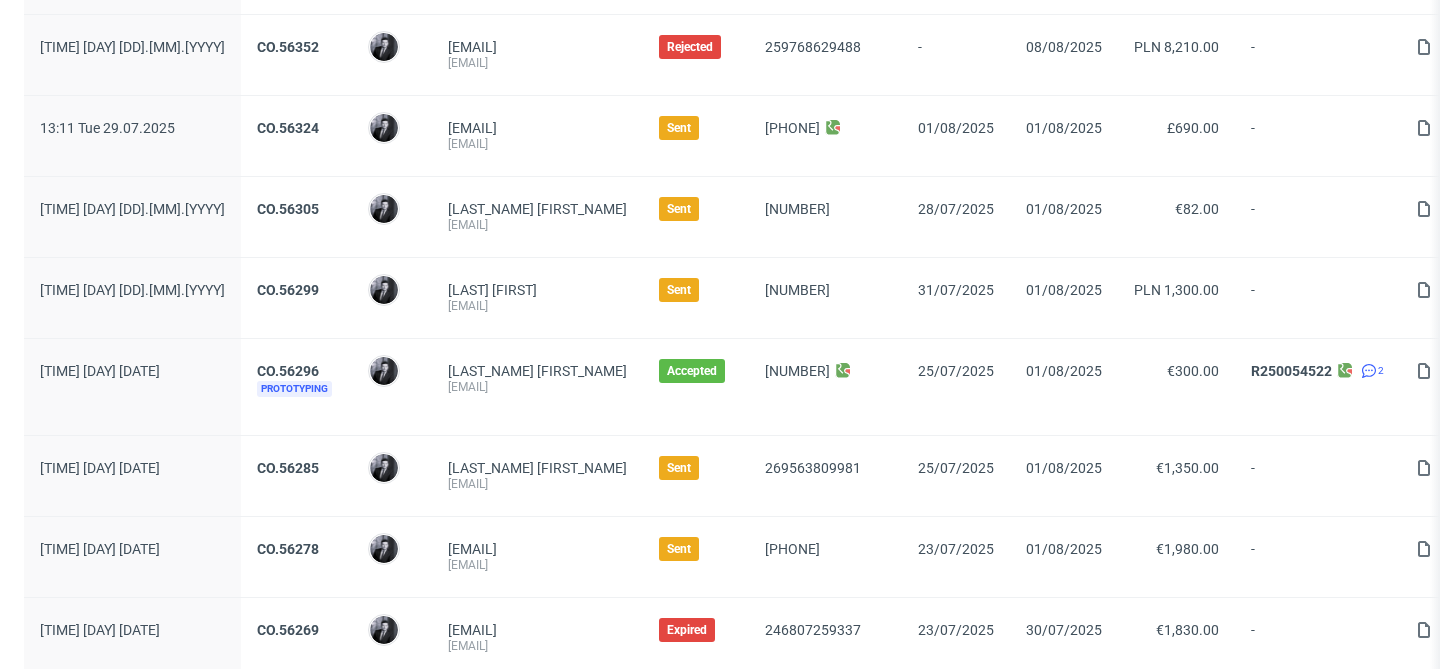scroll, scrollTop: 0, scrollLeft: 0, axis: both 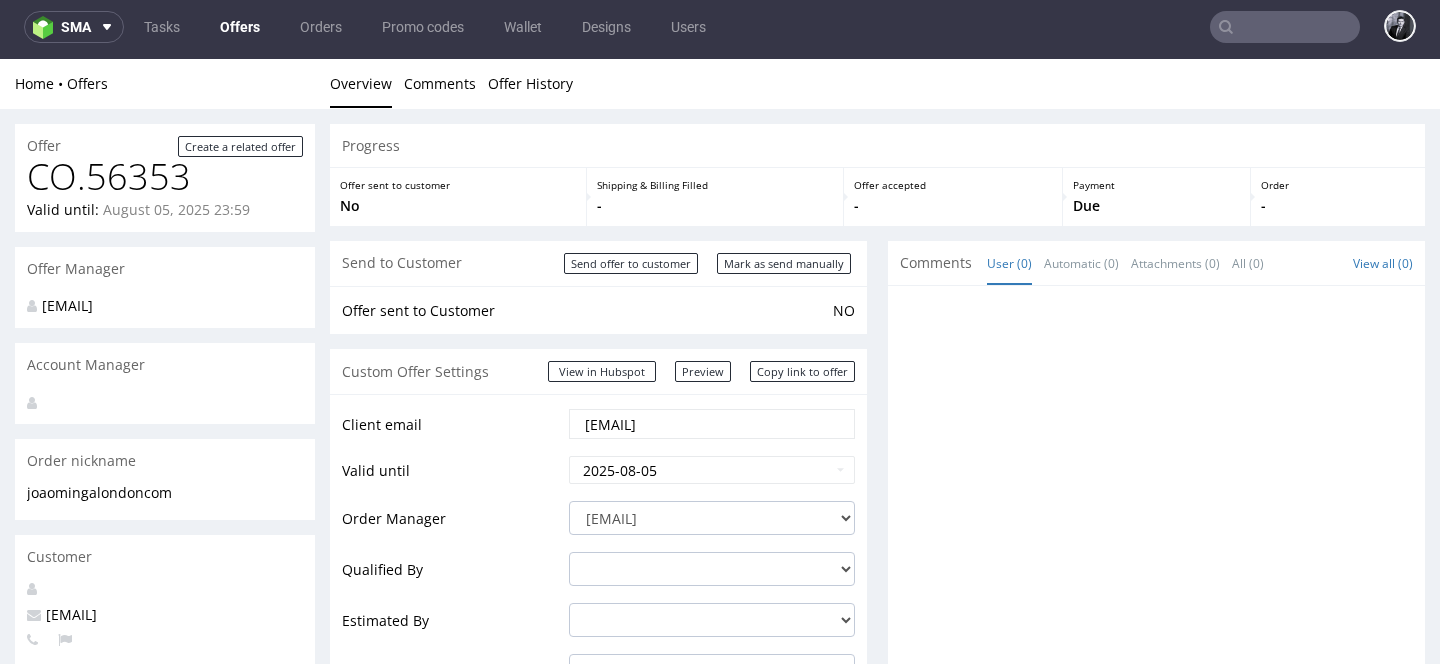 click on "Offers" at bounding box center (240, 27) 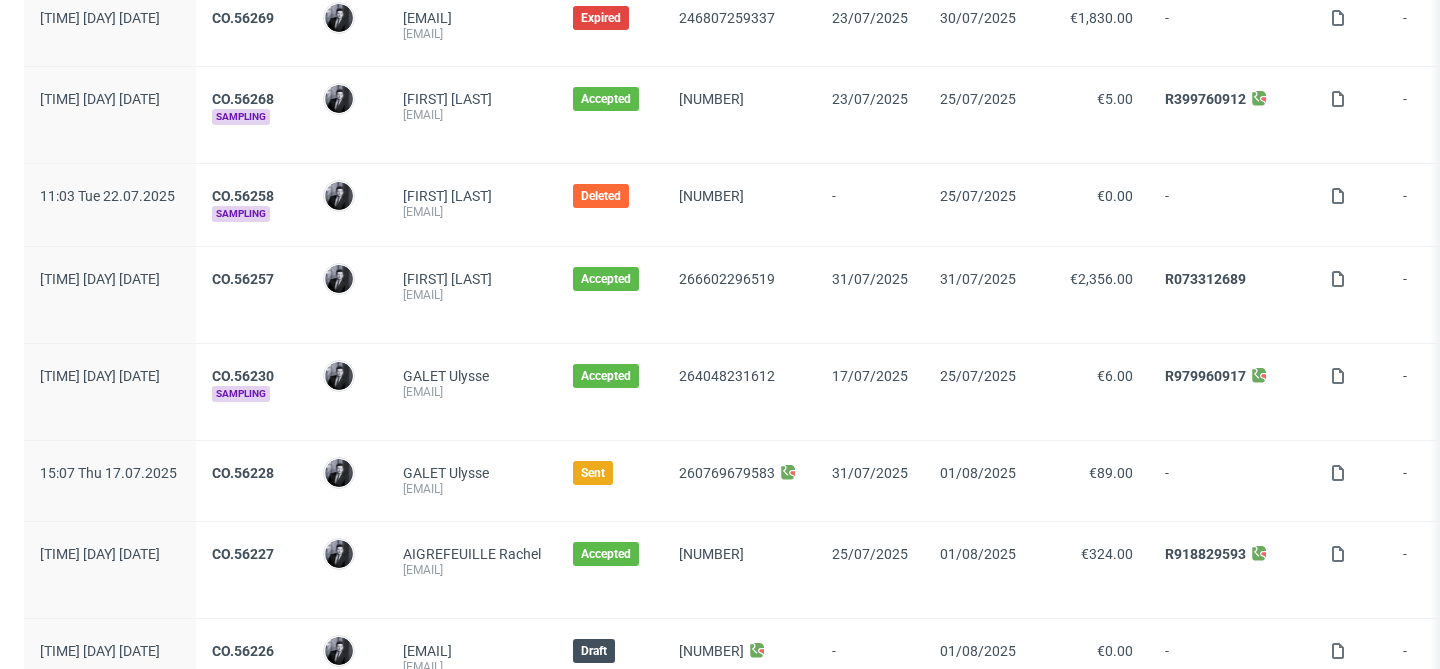 scroll, scrollTop: 0, scrollLeft: 0, axis: both 